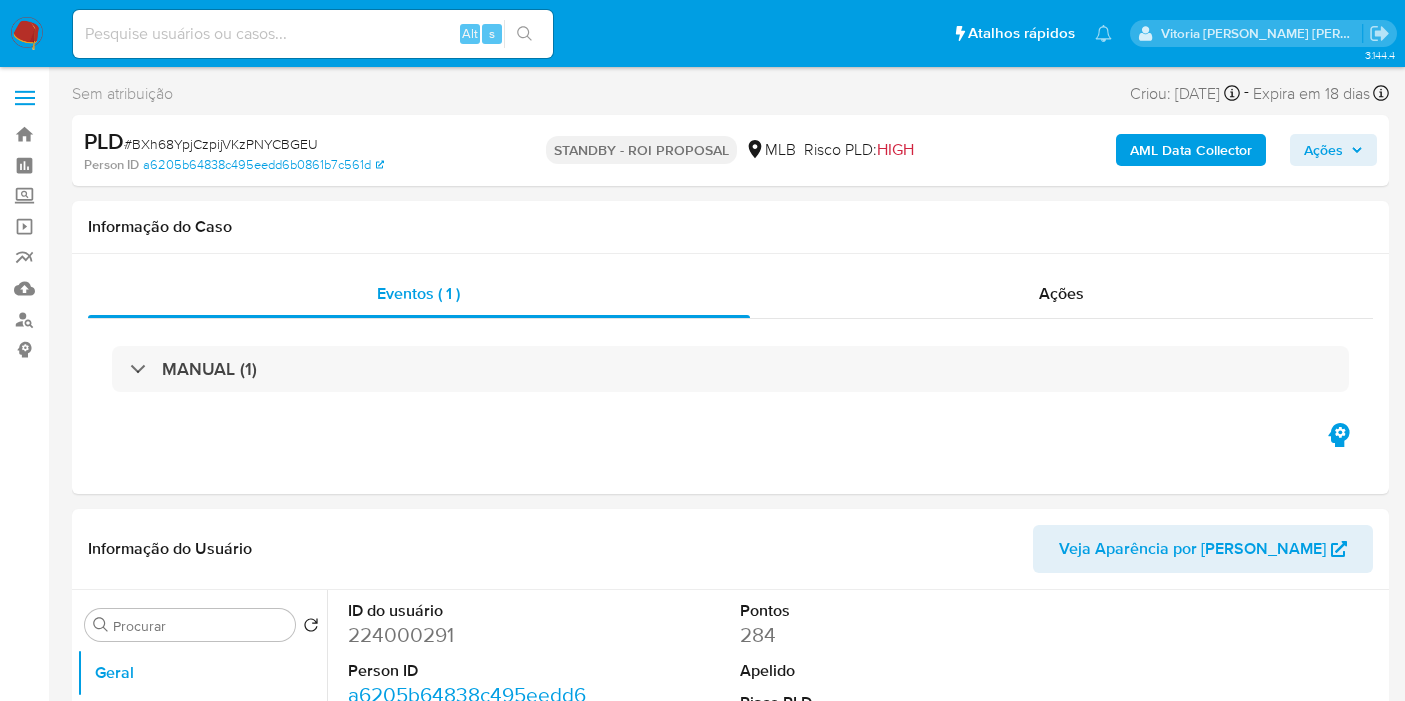 select on "10" 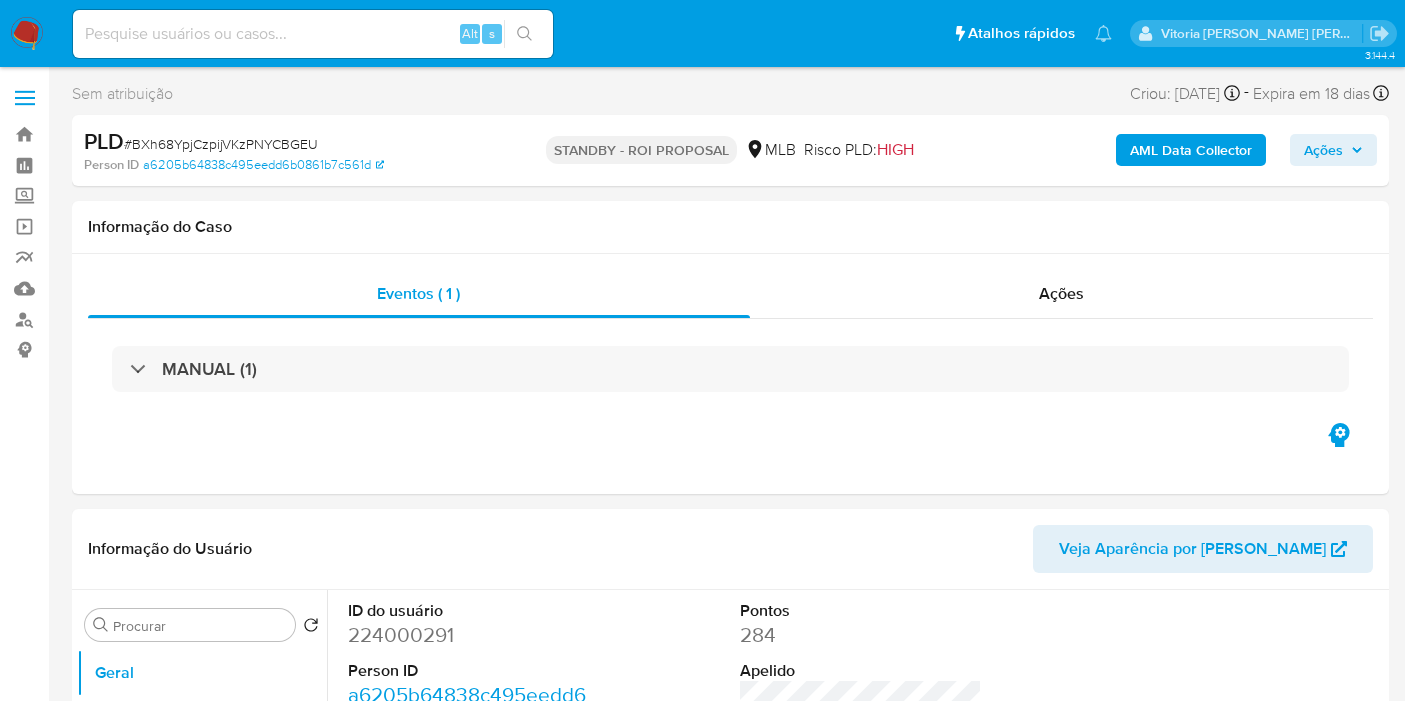 scroll, scrollTop: 0, scrollLeft: 0, axis: both 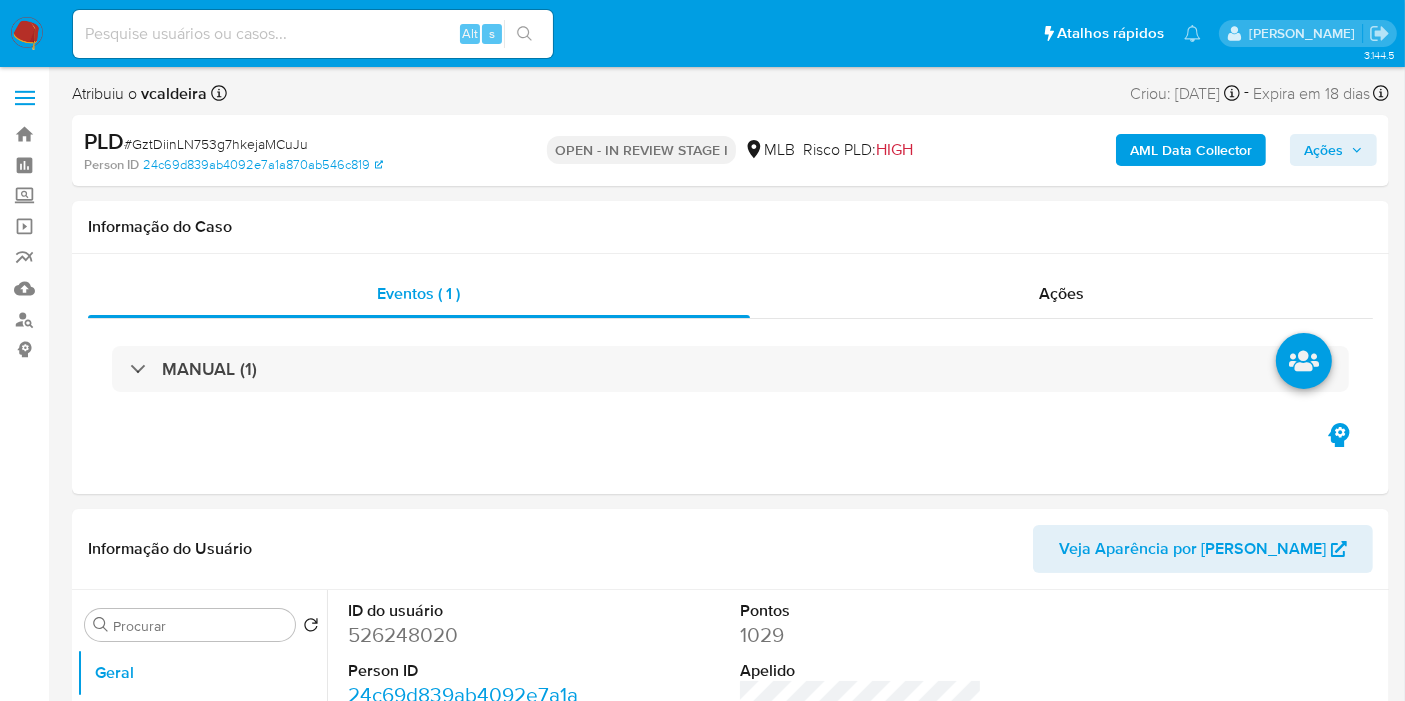 select on "10" 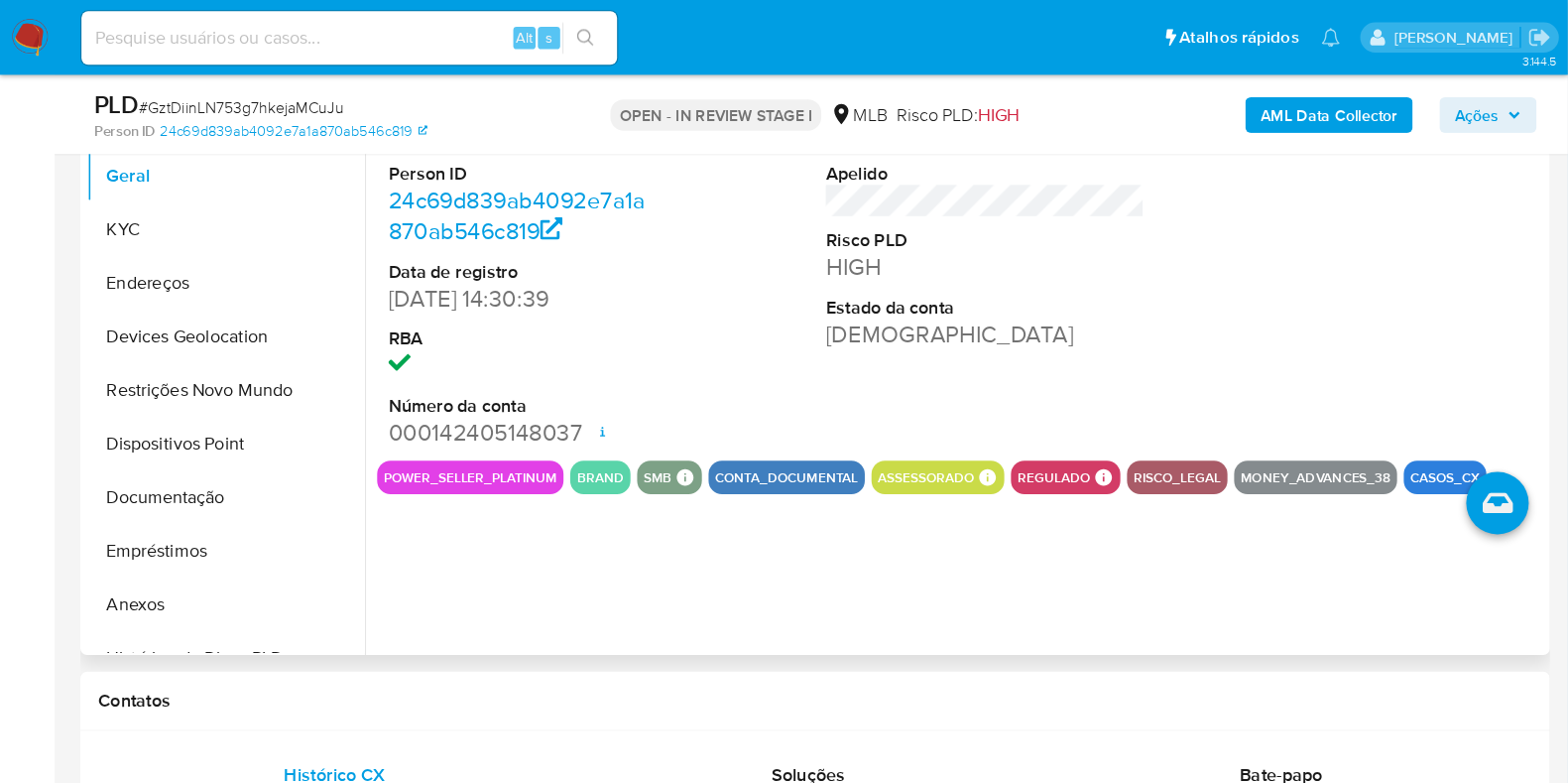 scroll, scrollTop: 441, scrollLeft: 0, axis: vertical 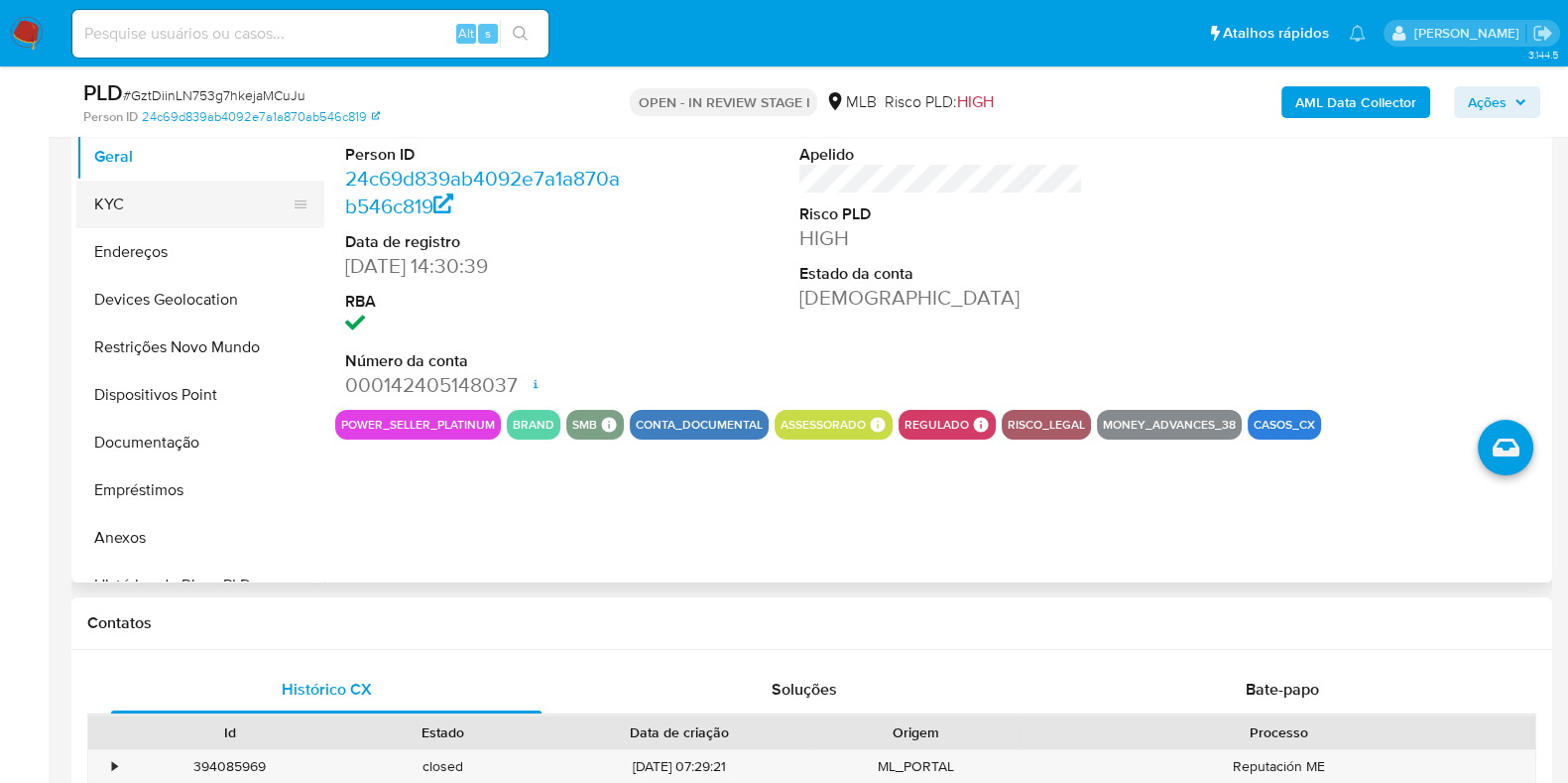 click on "KYC" at bounding box center (192, 204) 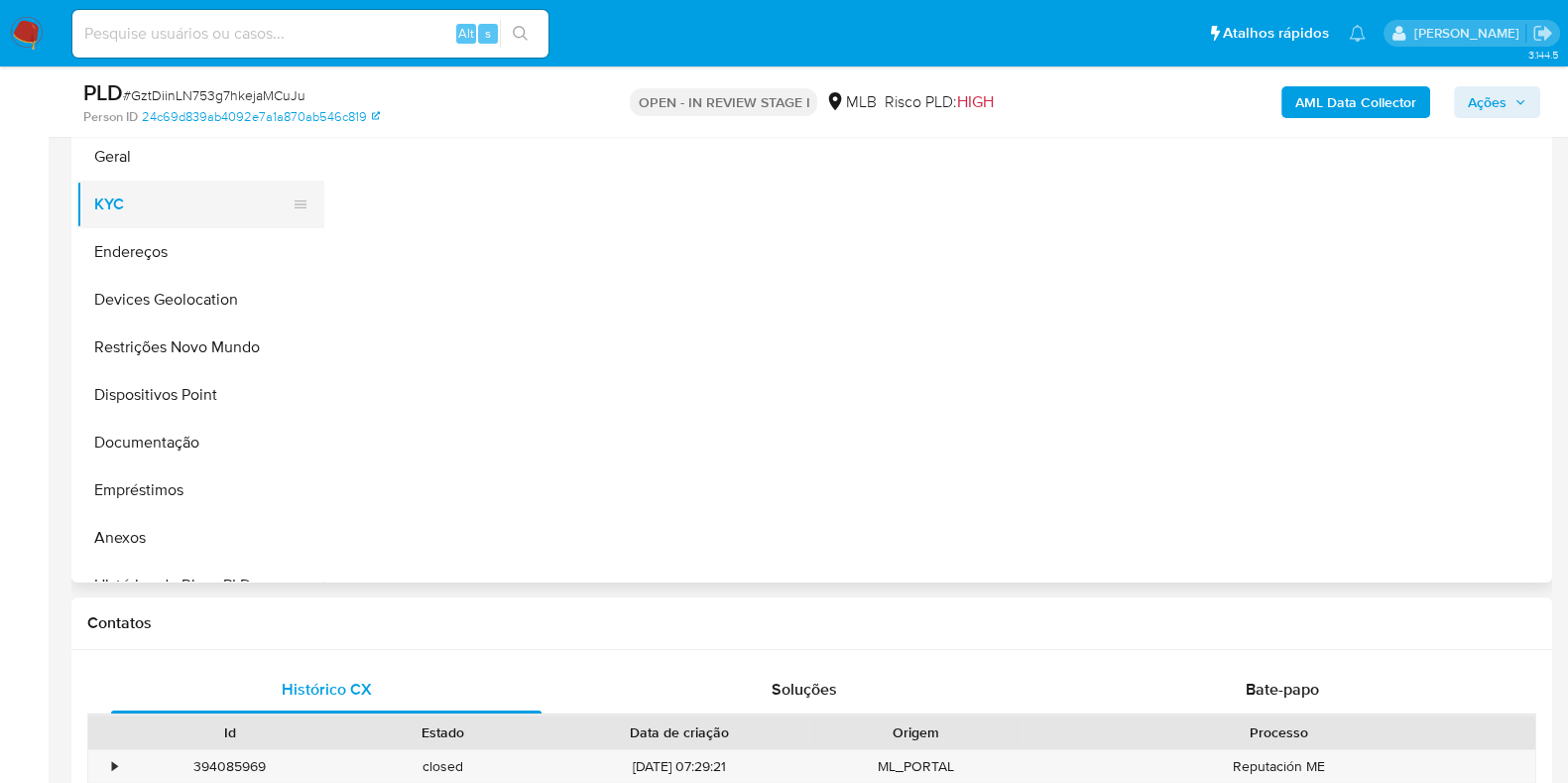 type 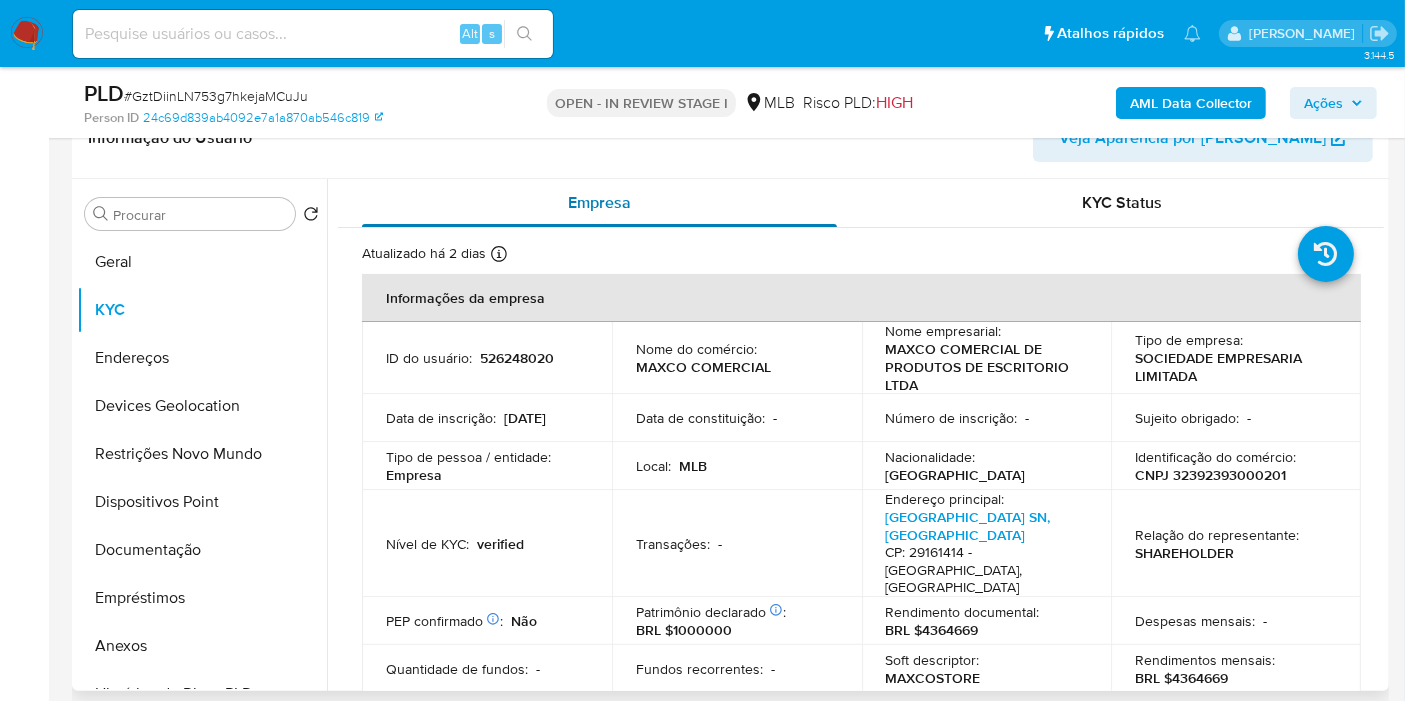 scroll, scrollTop: 222, scrollLeft: 0, axis: vertical 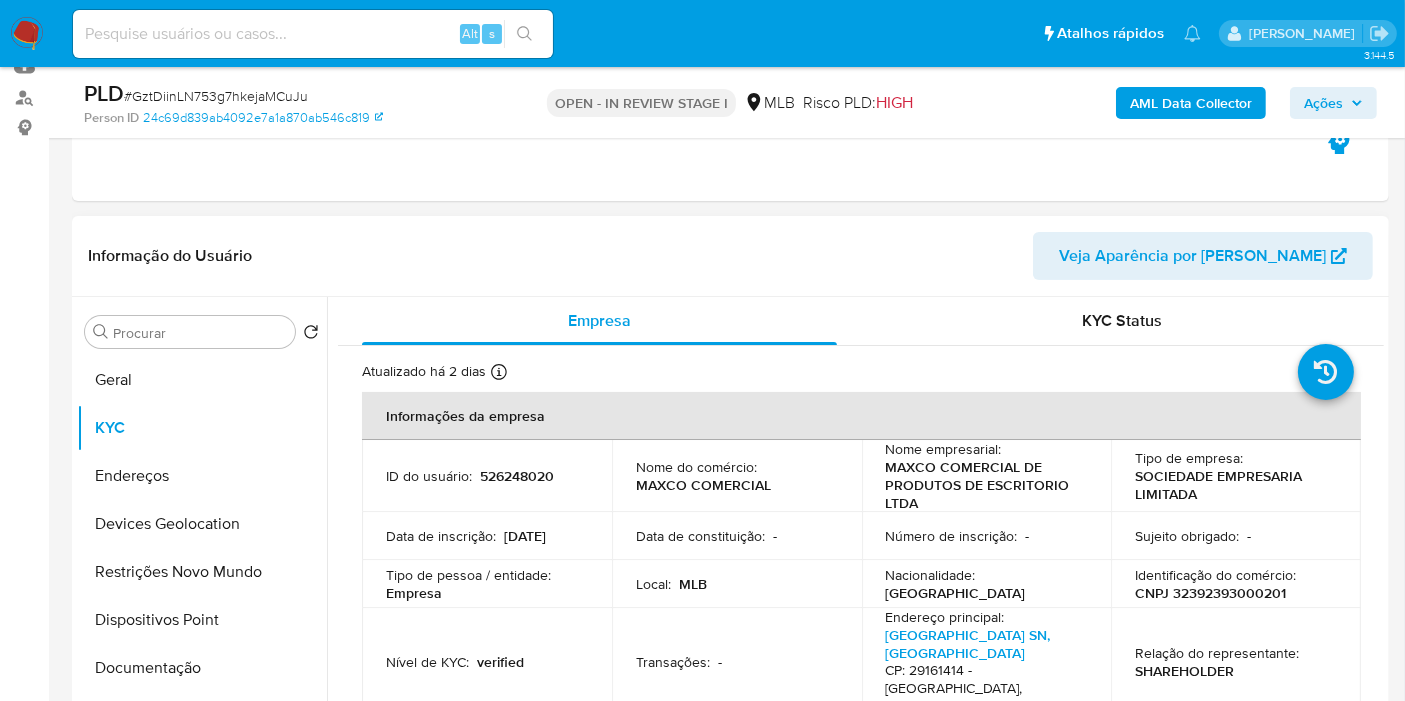 click on "CNPJ 32392393000201" at bounding box center (1210, 593) 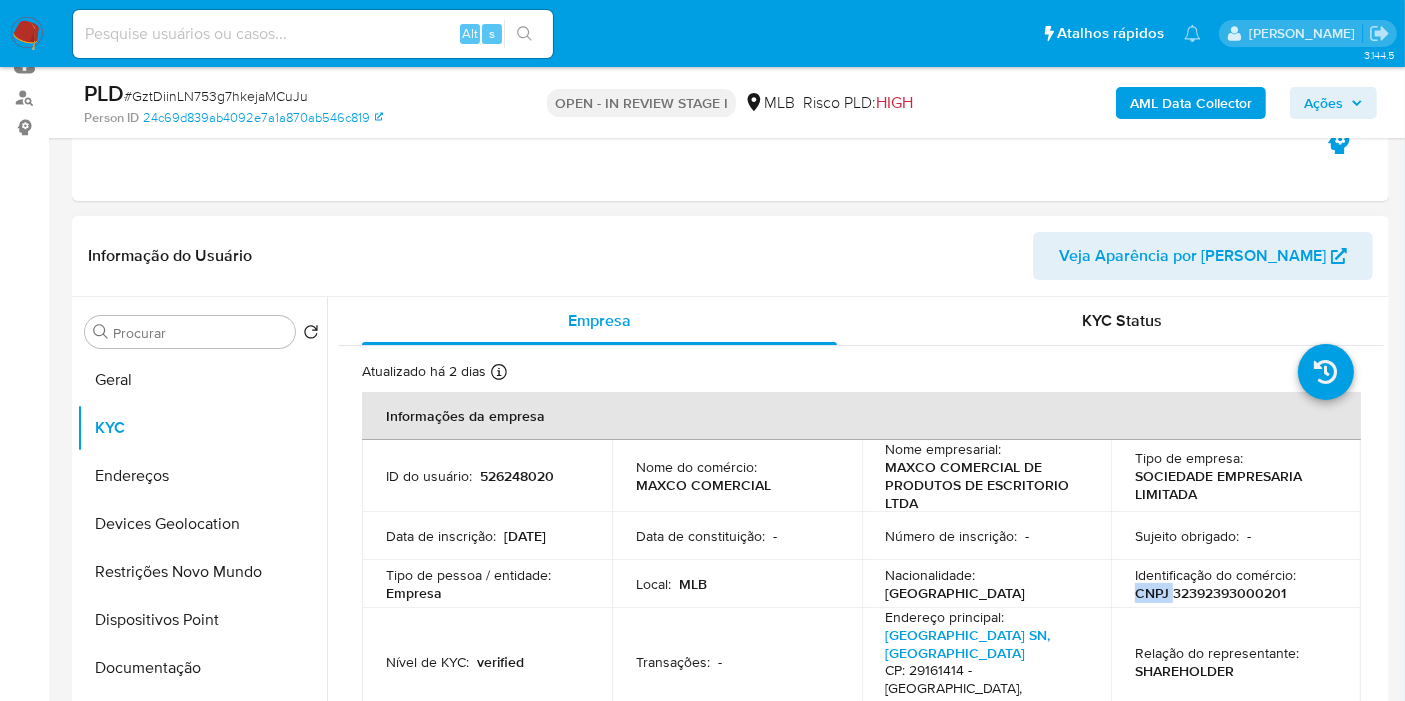click on "CNPJ 32392393000201" at bounding box center [1210, 593] 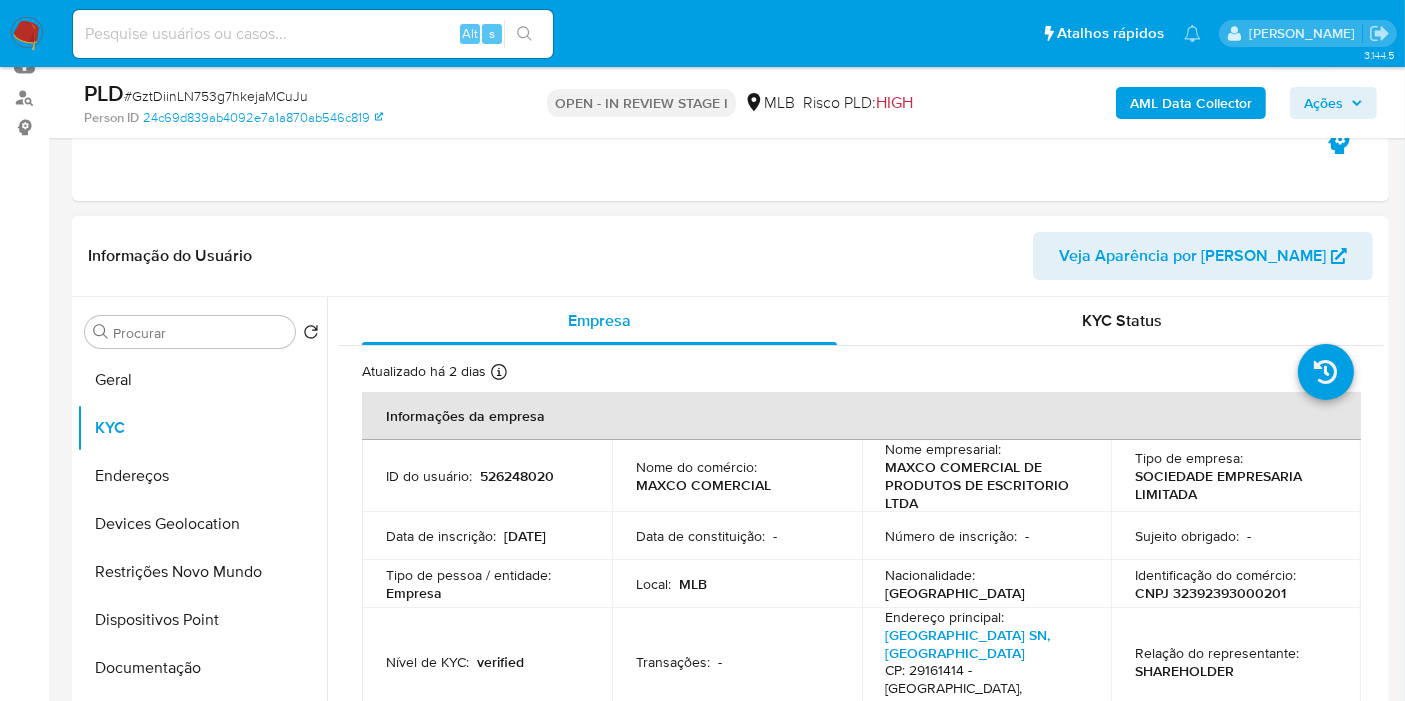 click on "CNPJ 32392393000201" at bounding box center (1210, 593) 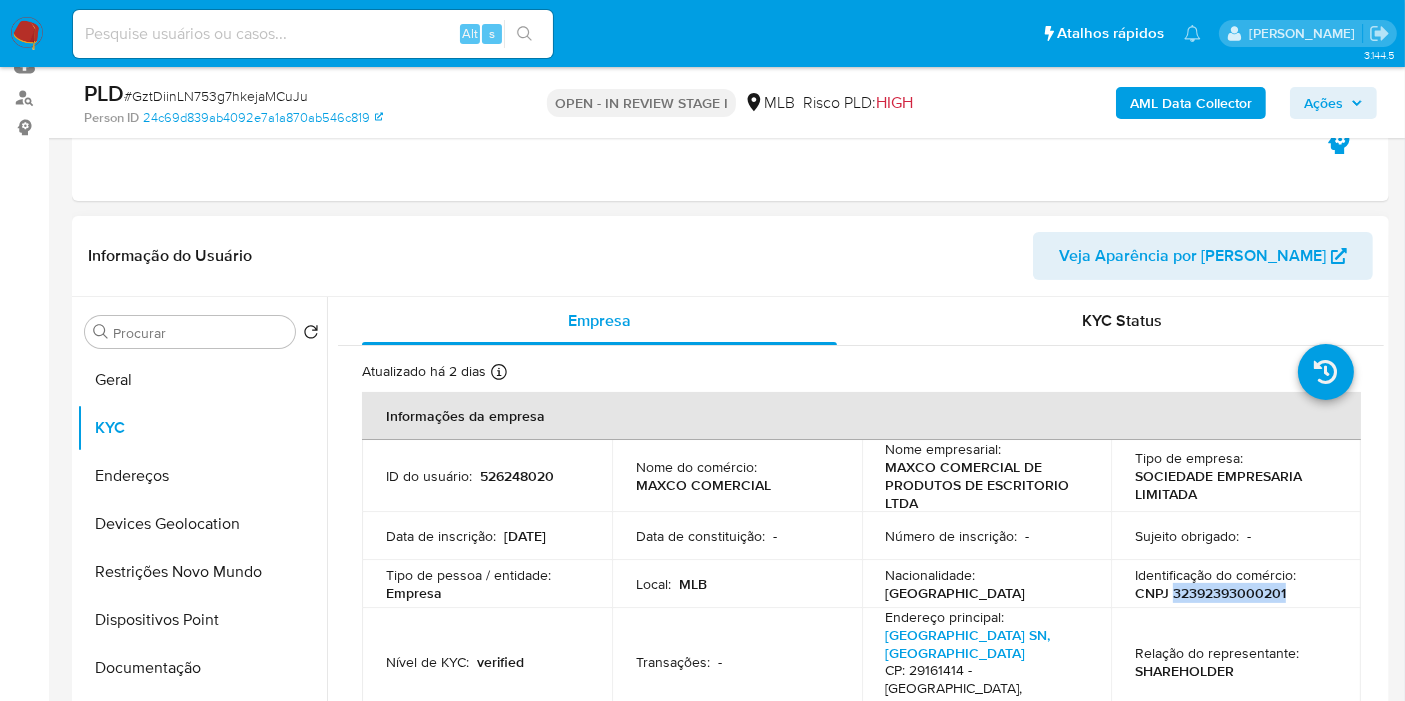 click on "CNPJ 32392393000201" at bounding box center (1210, 593) 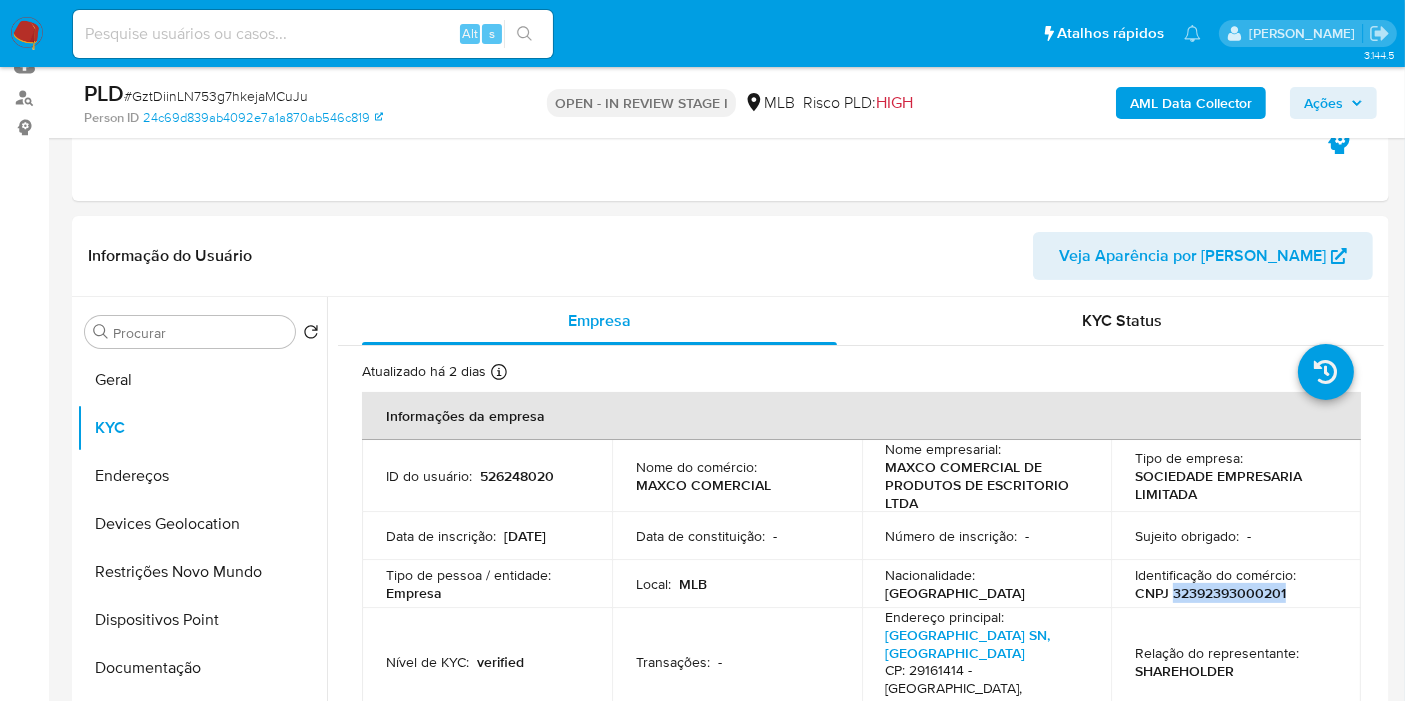 copy on "32392393000201" 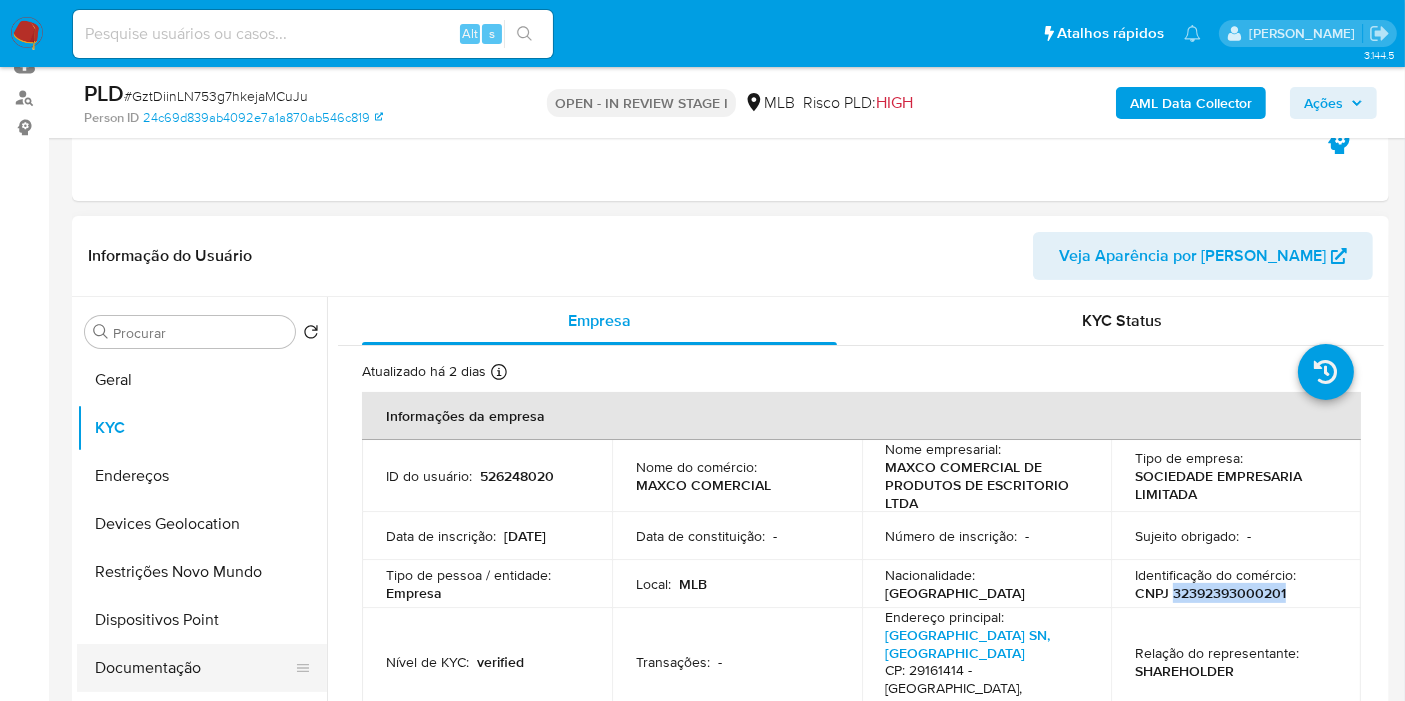 click on "Documentação" at bounding box center [194, 668] 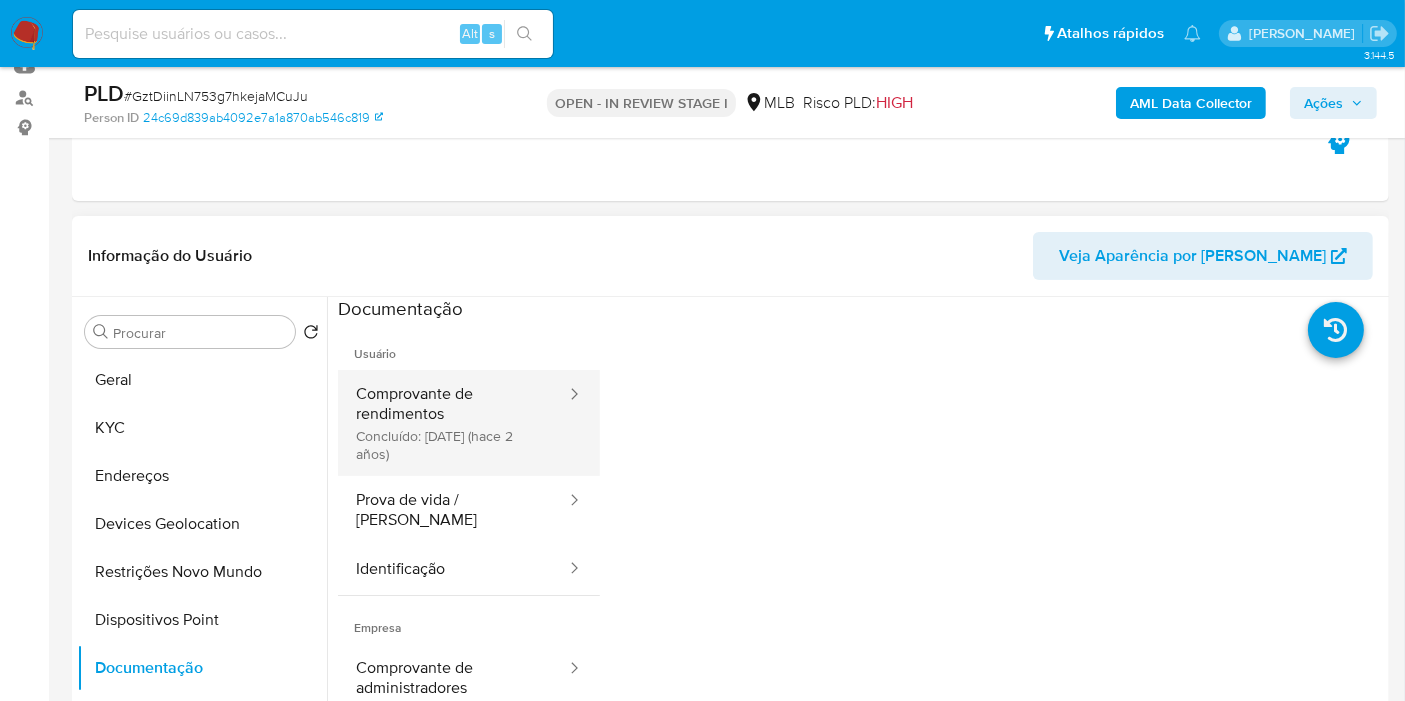 click on "Comprovante de rendimentos Concluído: [DATE] (hace 2 años)" at bounding box center (453, 423) 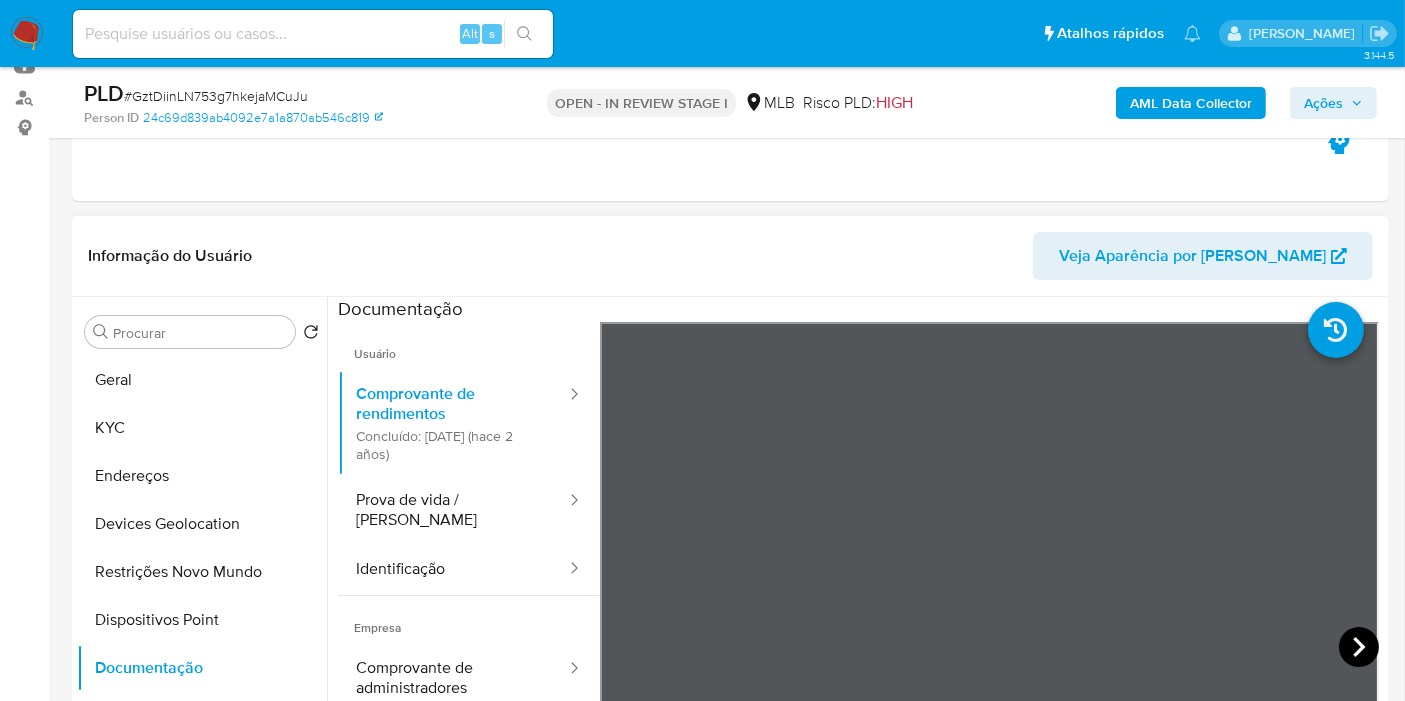 click 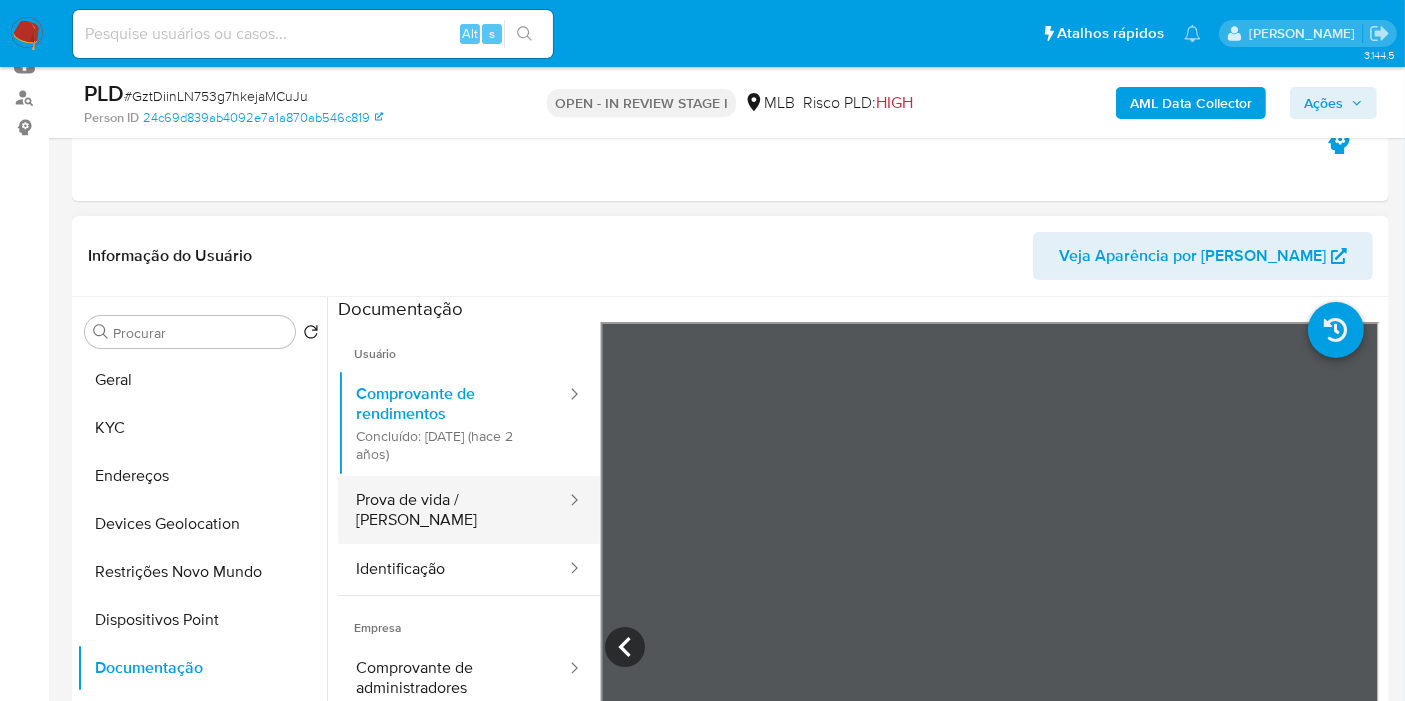 click on "Prova de vida / [PERSON_NAME]" at bounding box center [453, 510] 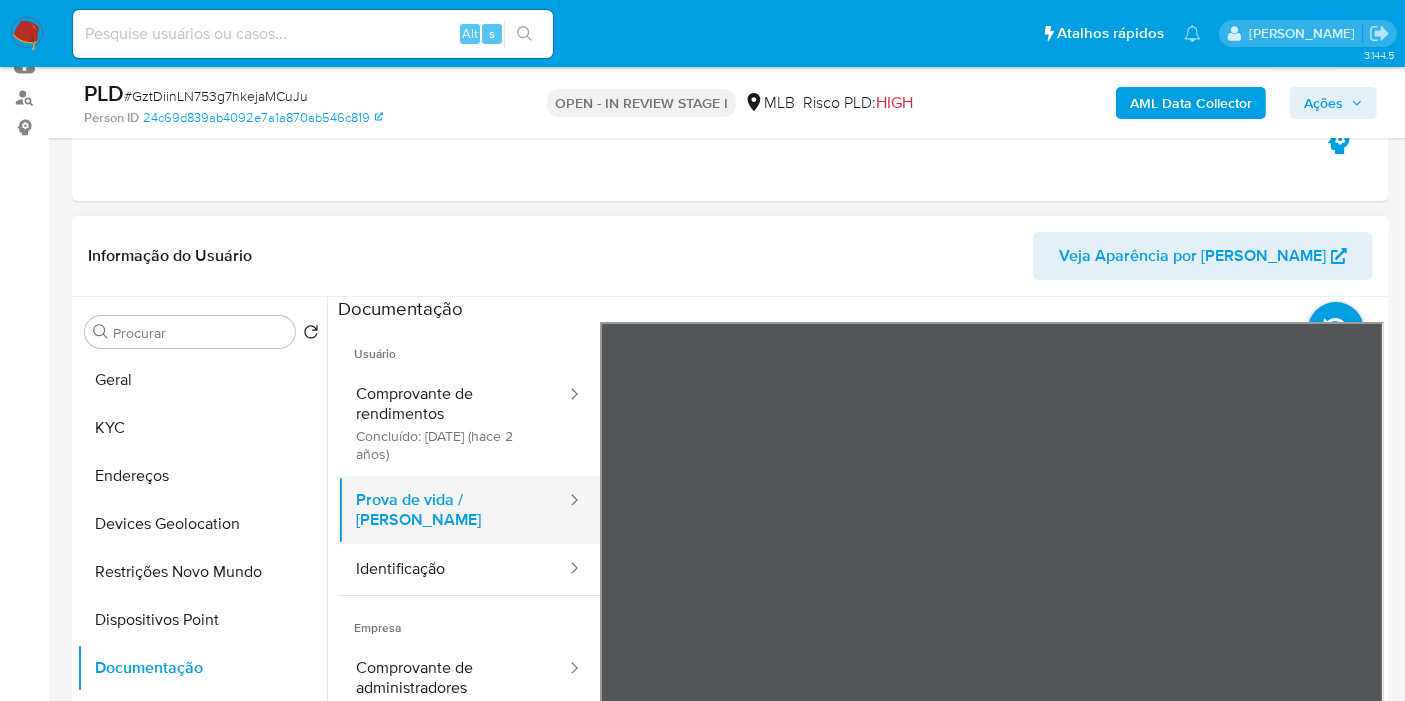click on "Prova de vida / [PERSON_NAME]" at bounding box center (453, 510) 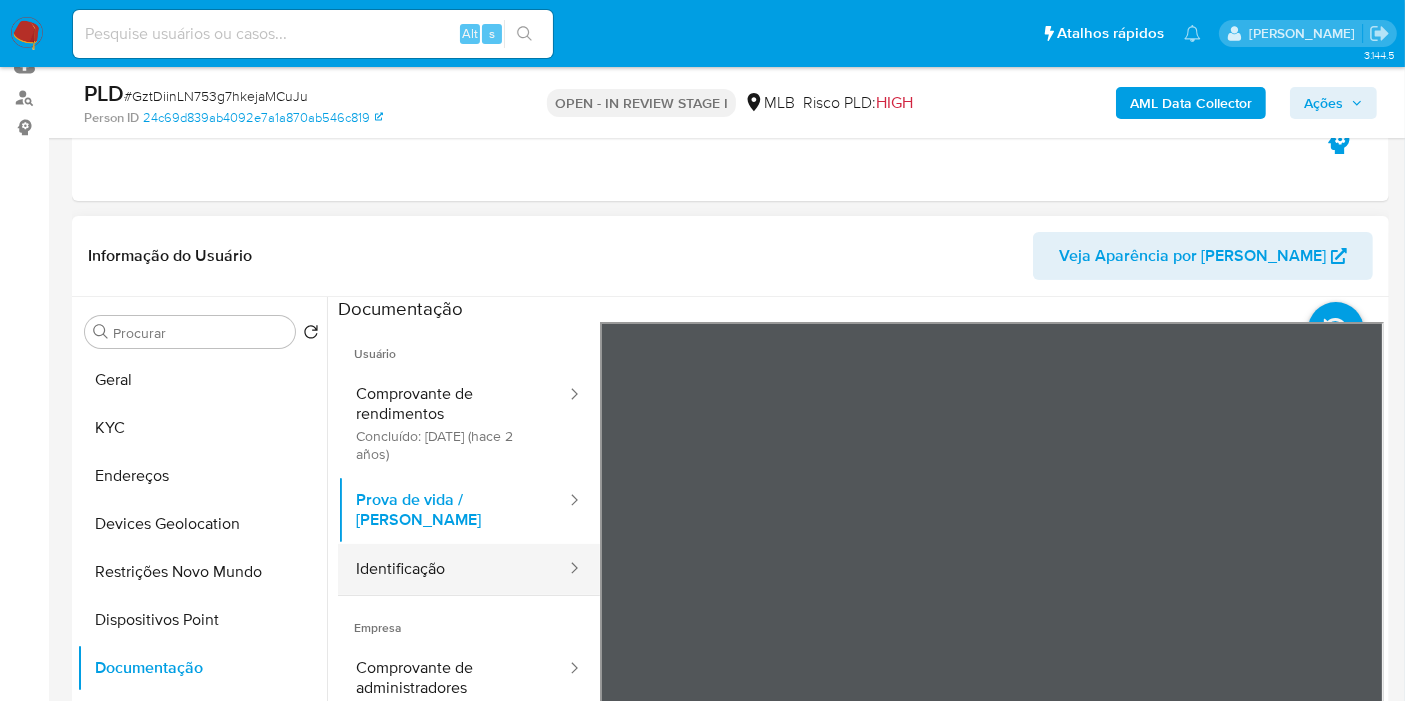 click on "Identificação" at bounding box center (453, 569) 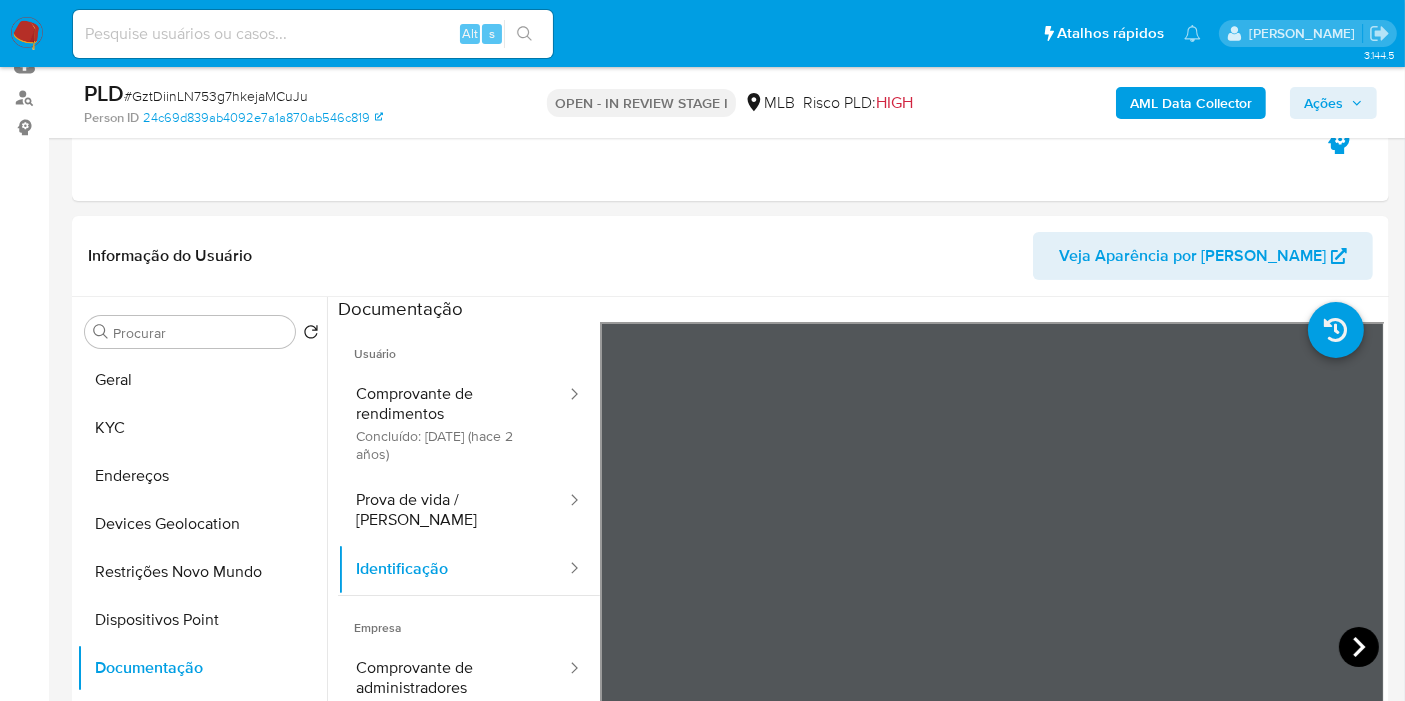 click 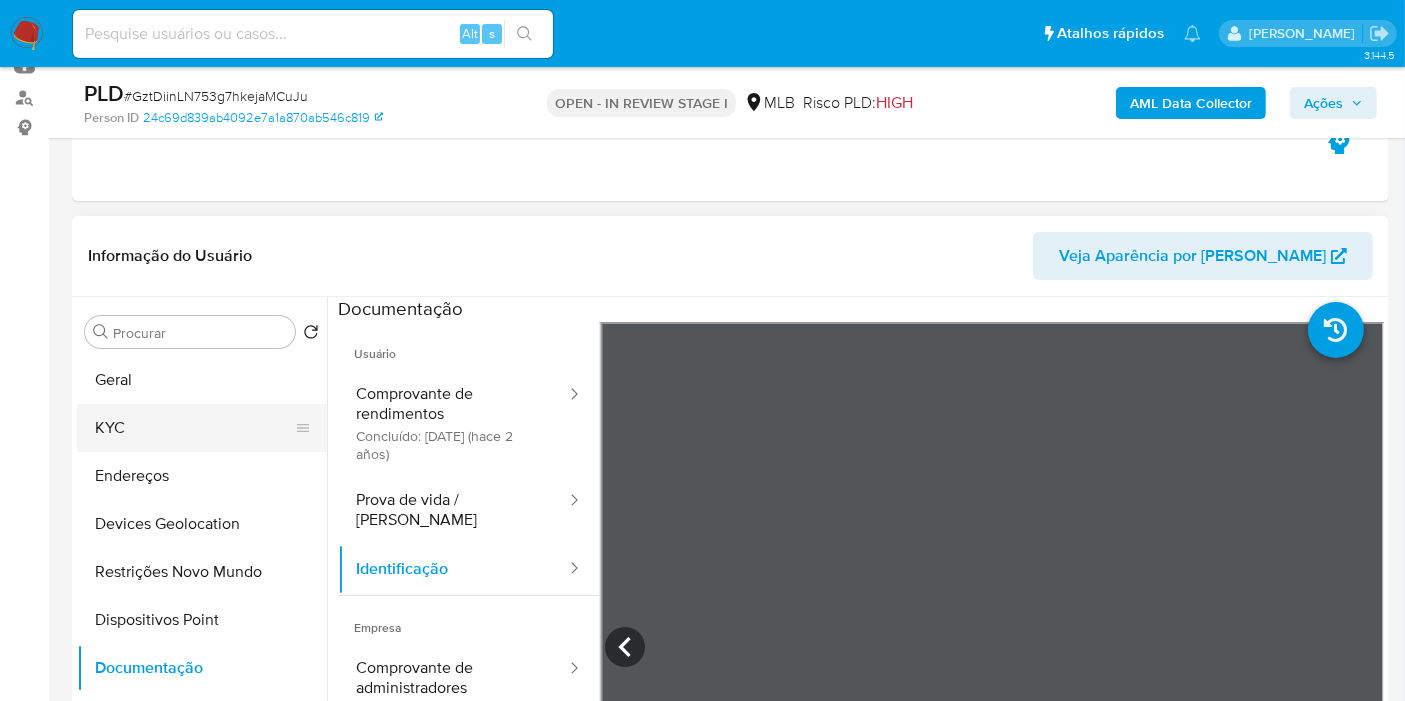 click on "KYC" at bounding box center (194, 428) 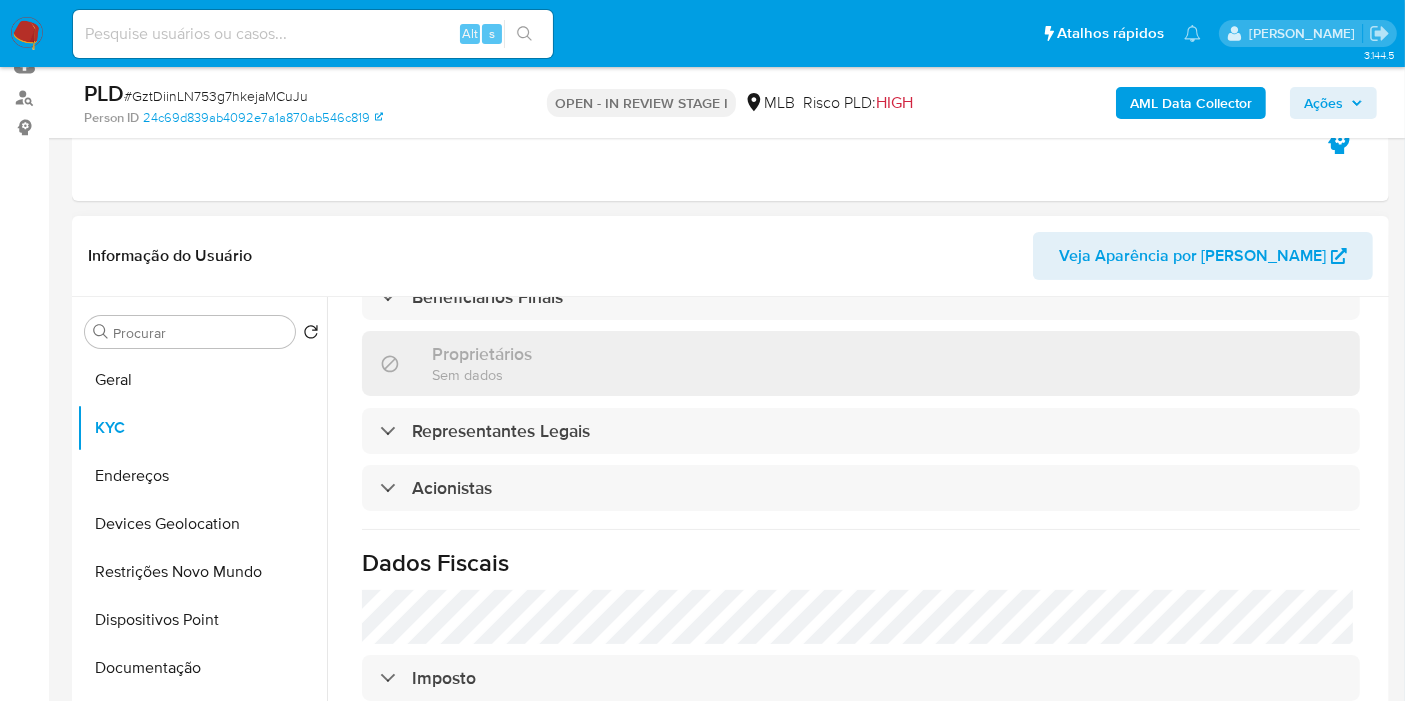 scroll, scrollTop: 1008, scrollLeft: 0, axis: vertical 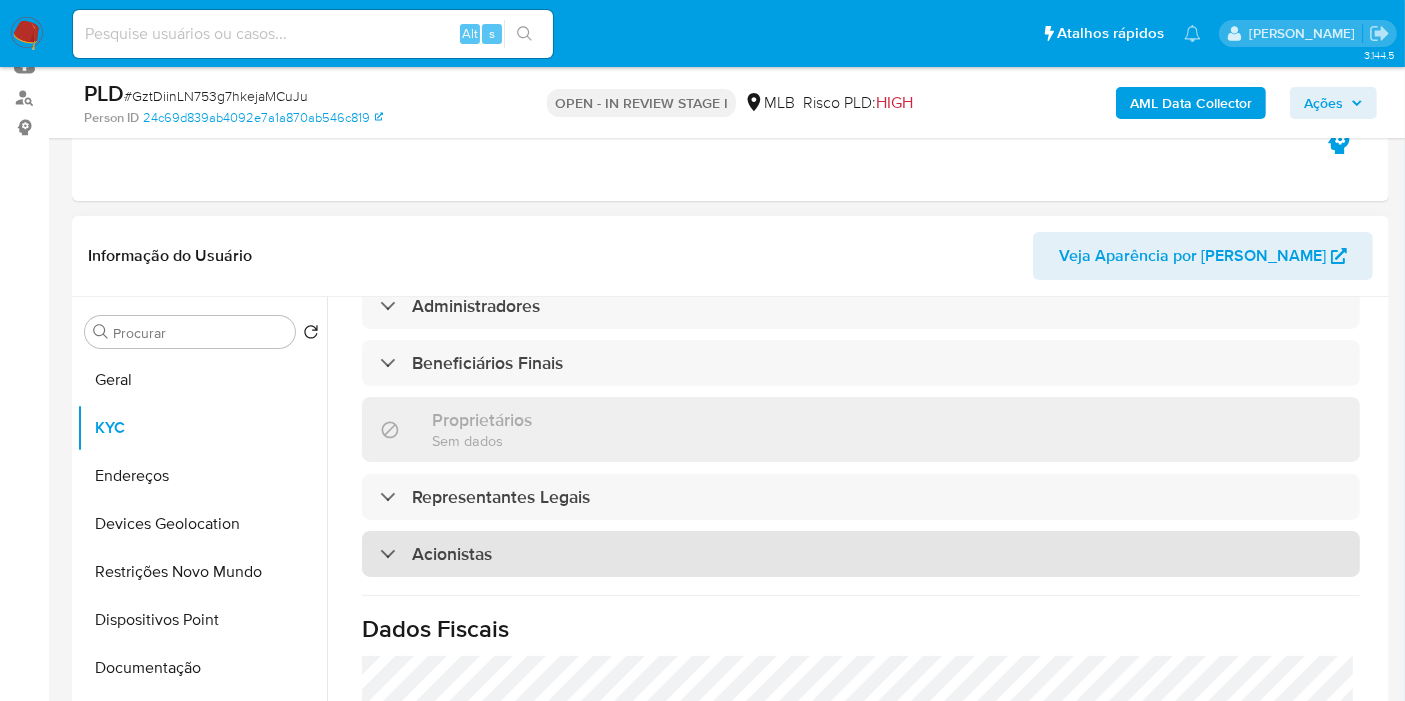 click on "Acionistas" at bounding box center (452, 554) 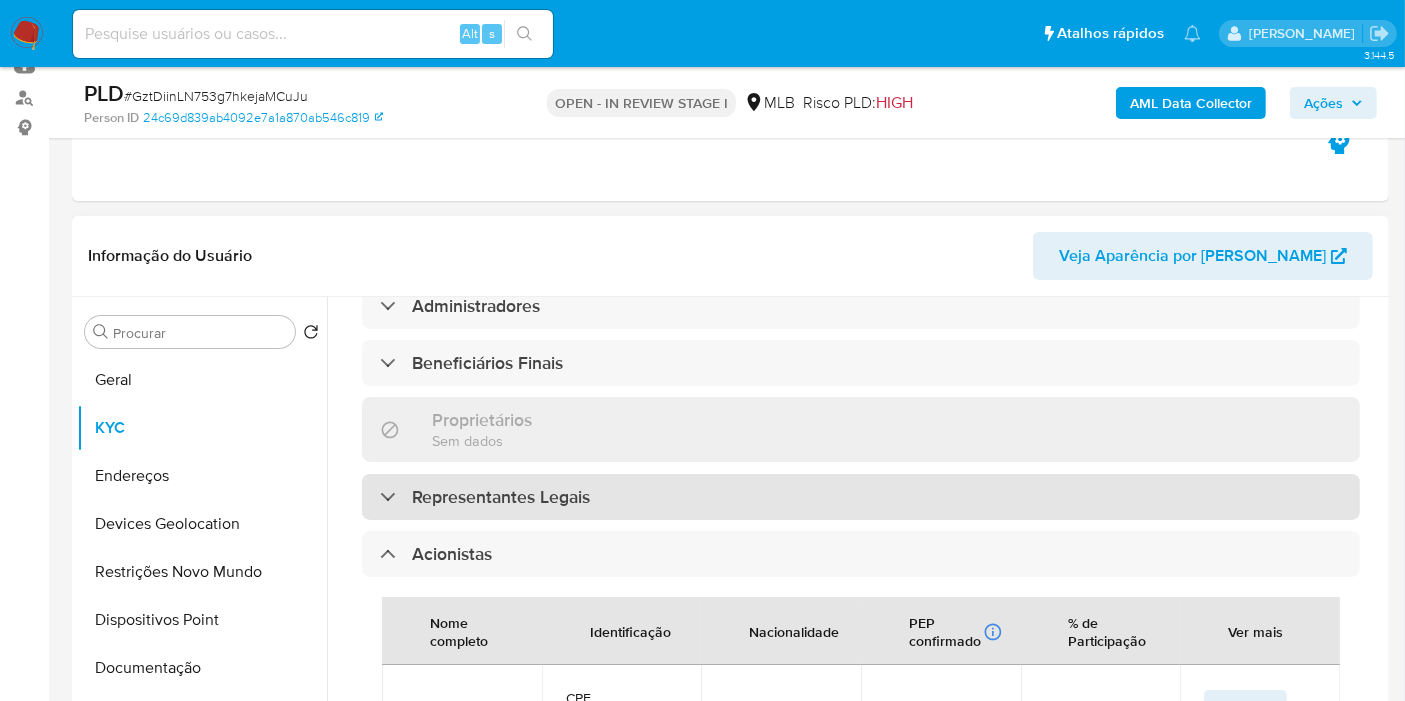 click on "Representantes Legais" at bounding box center [501, 497] 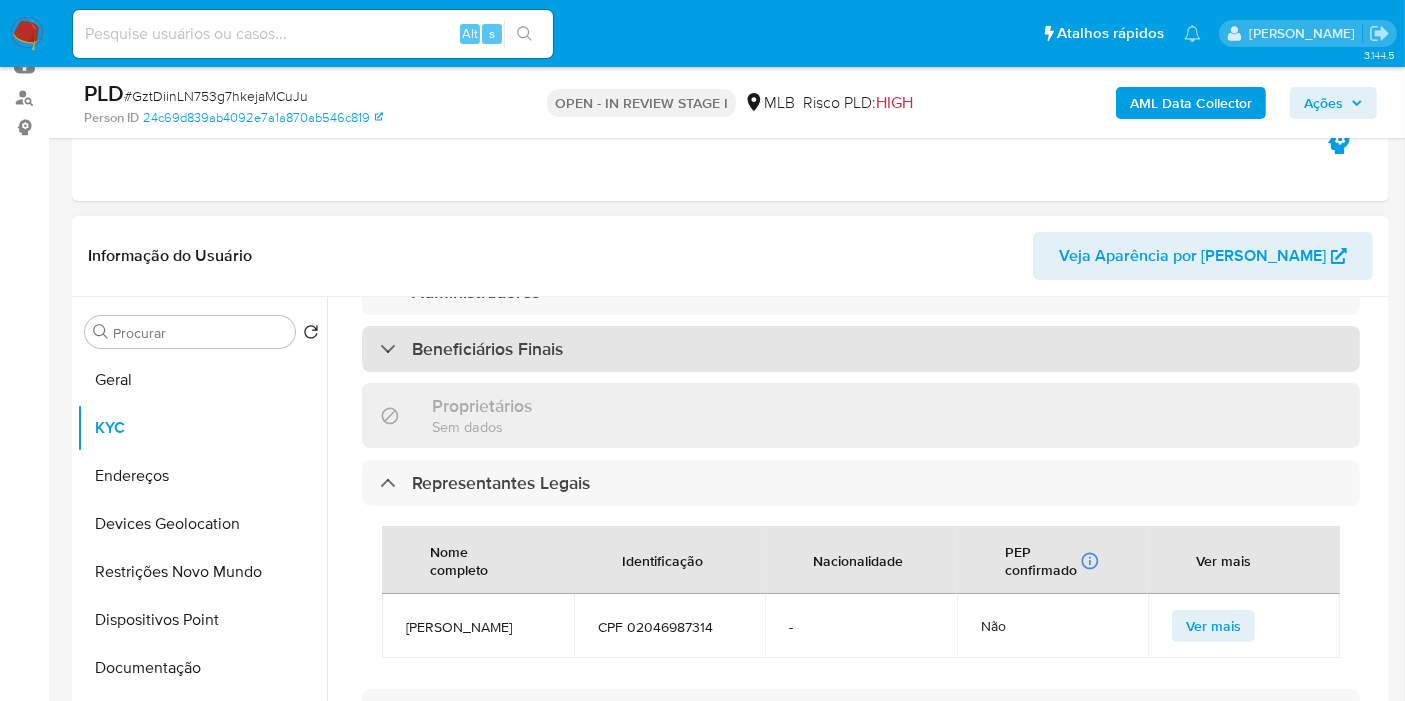 scroll, scrollTop: 897, scrollLeft: 0, axis: vertical 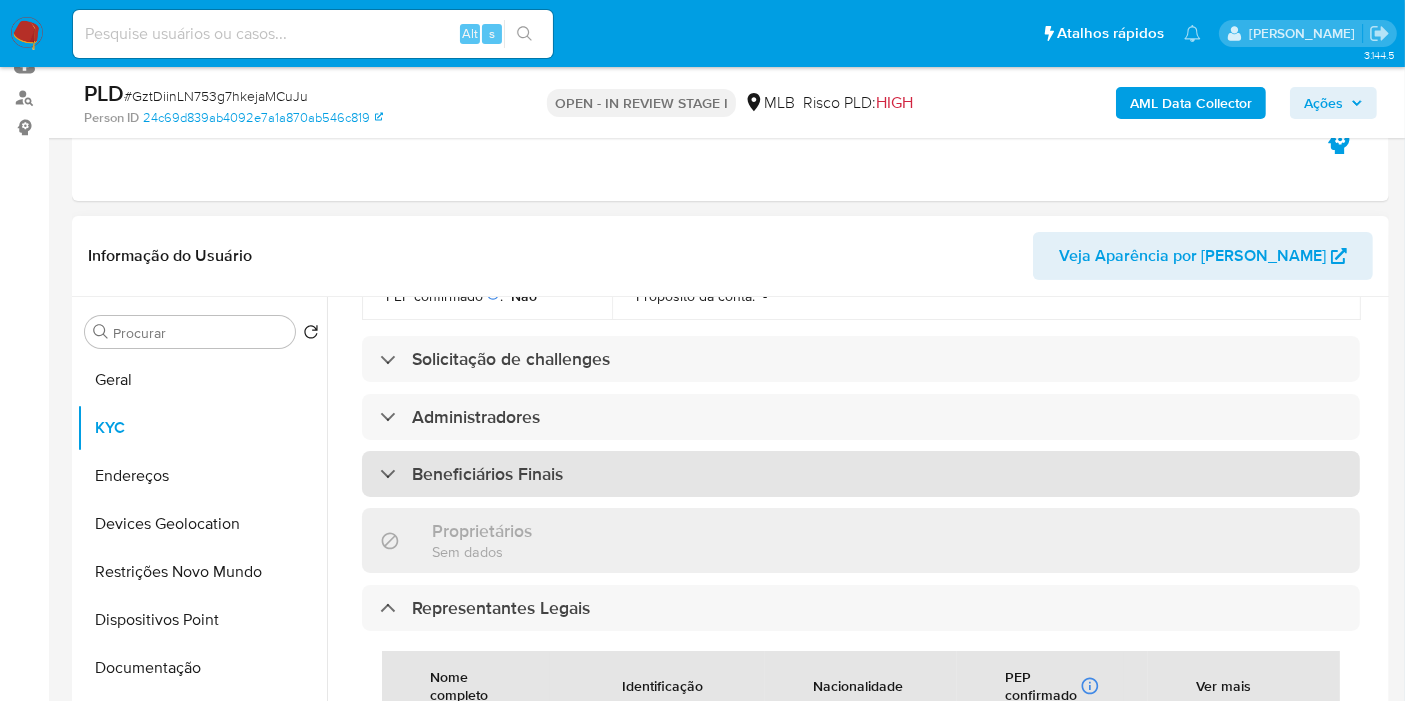 click on "Beneficiários Finais" at bounding box center [487, 474] 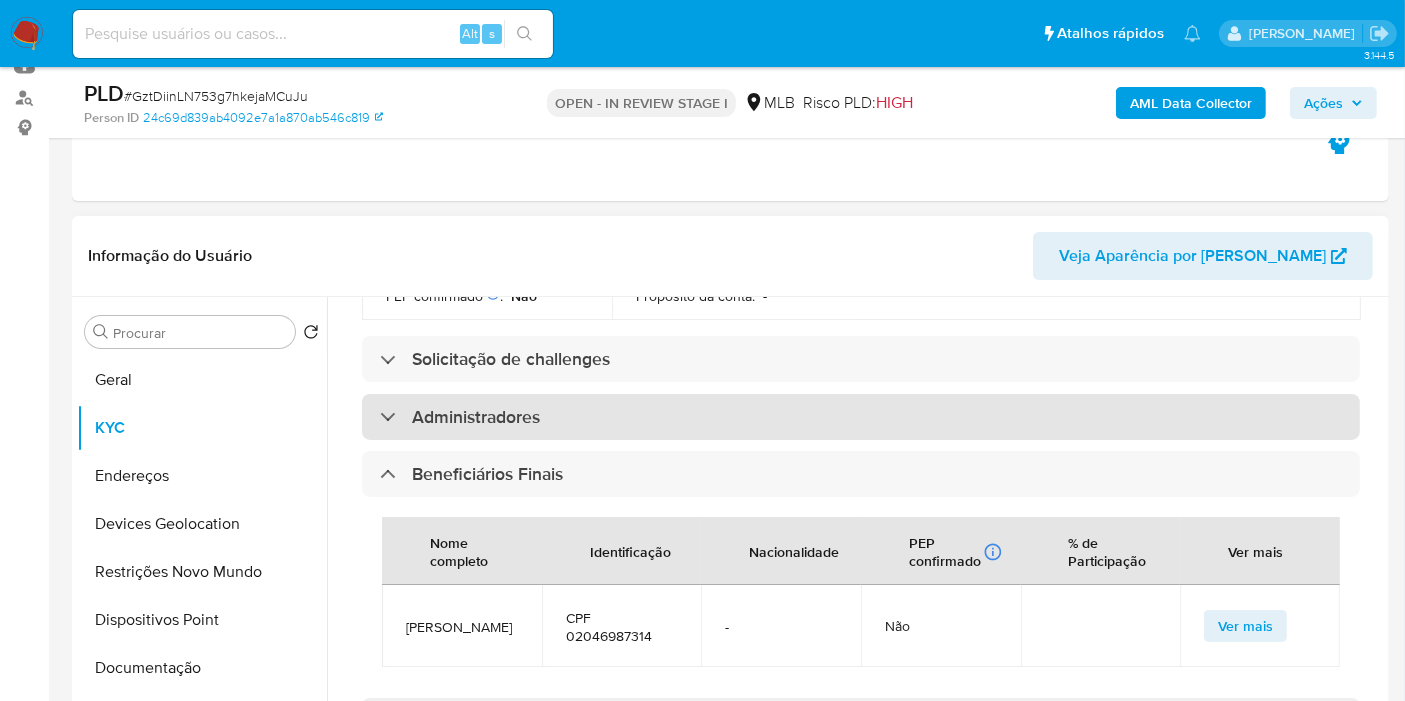 click on "Administradores" at bounding box center [476, 417] 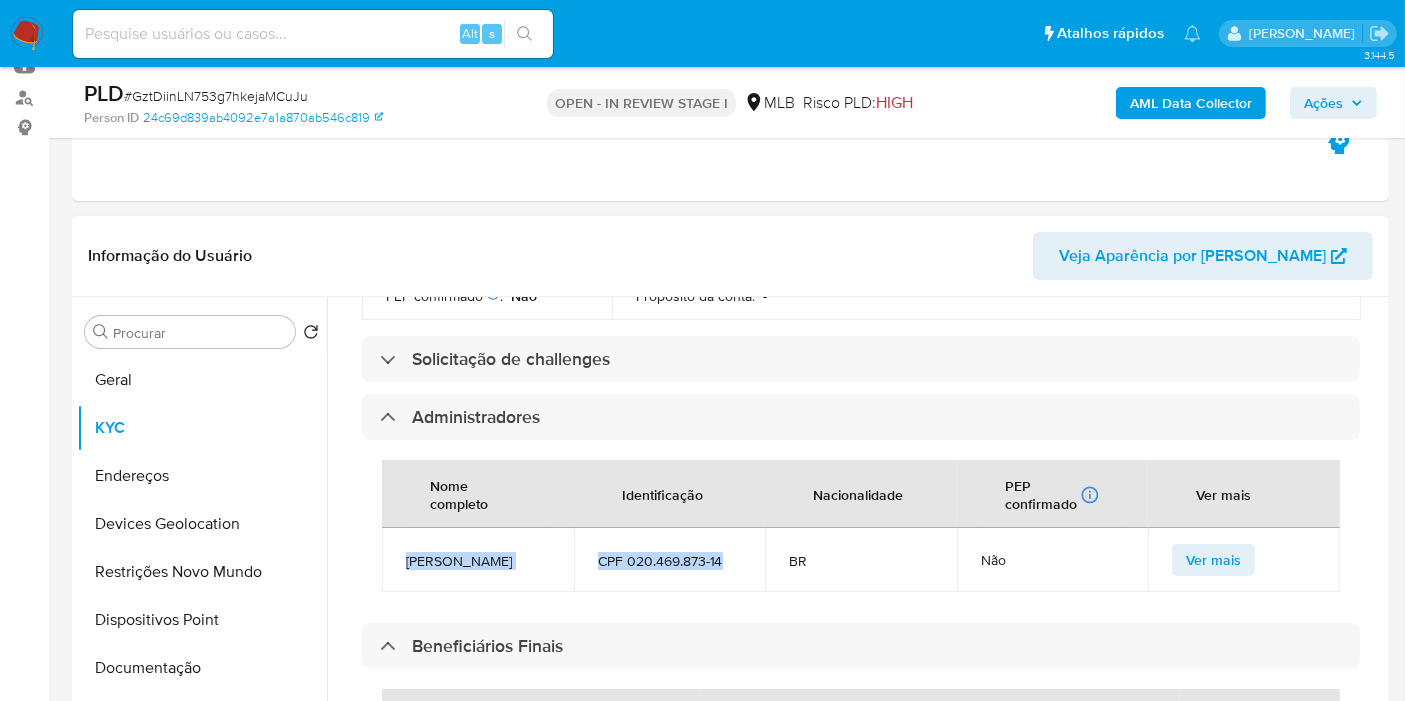 copy on "[PERSON_NAME] CPF 020.469.873-14" 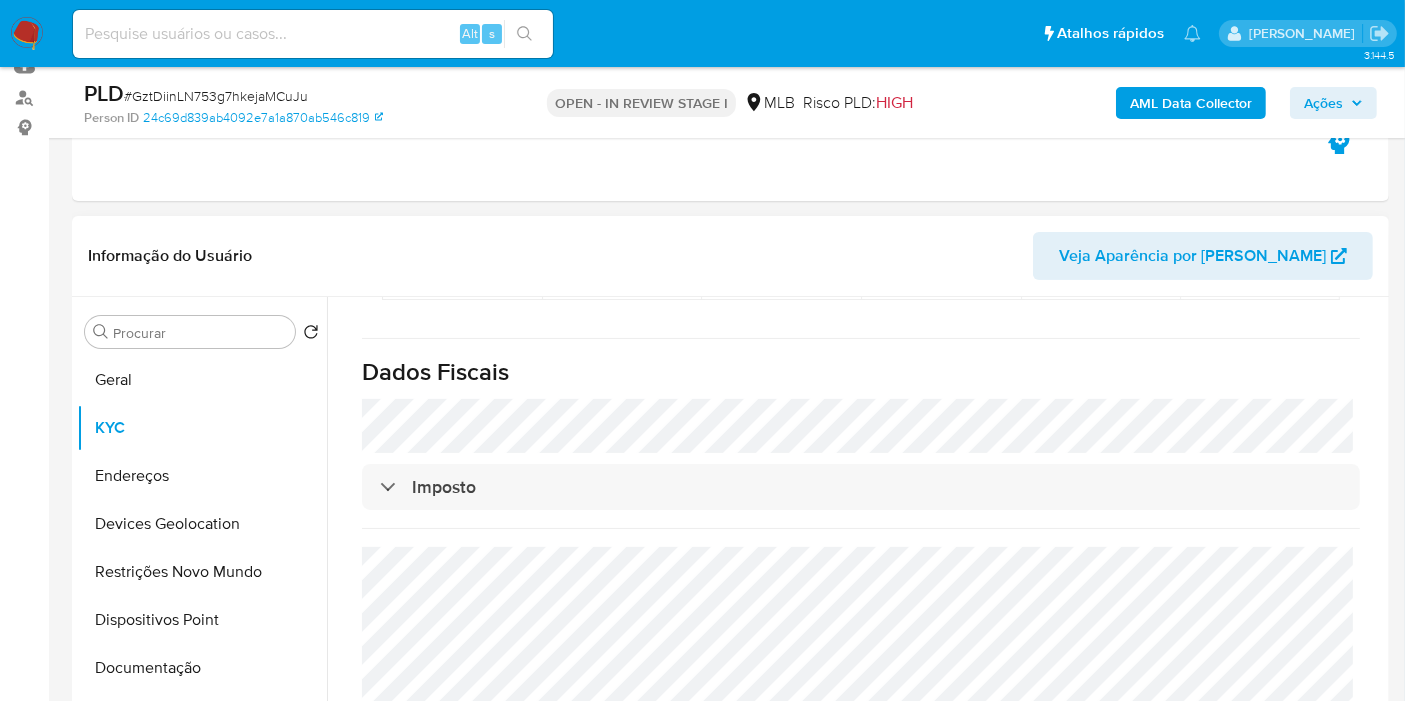 scroll, scrollTop: 2080, scrollLeft: 0, axis: vertical 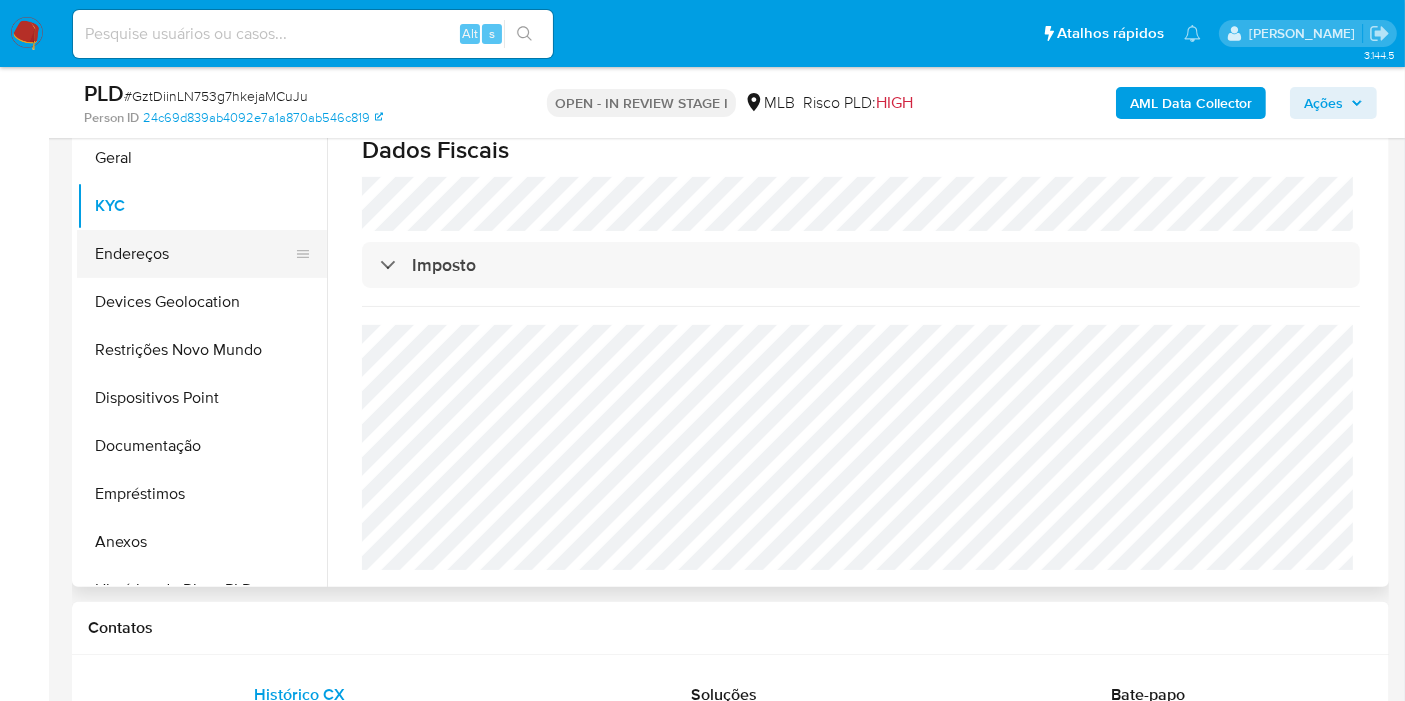 click on "Endereços" at bounding box center (194, 254) 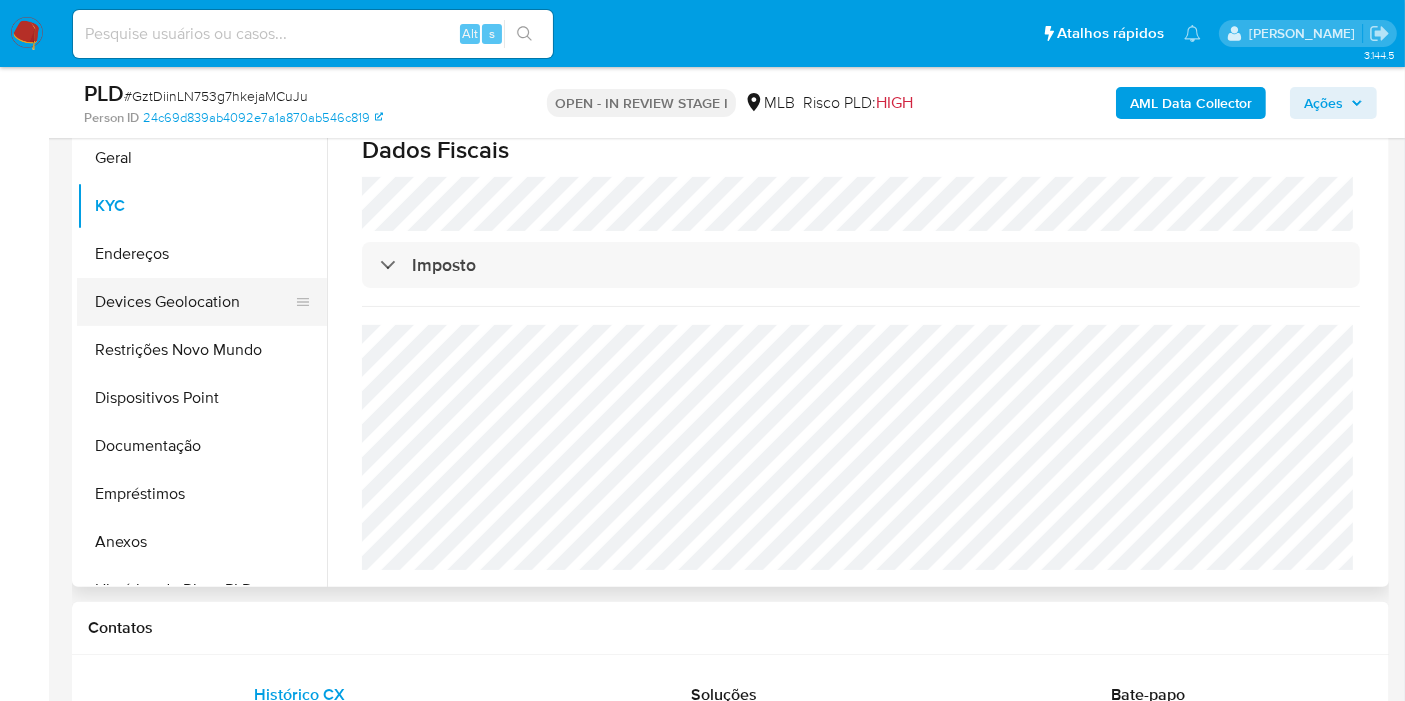 scroll, scrollTop: 0, scrollLeft: 0, axis: both 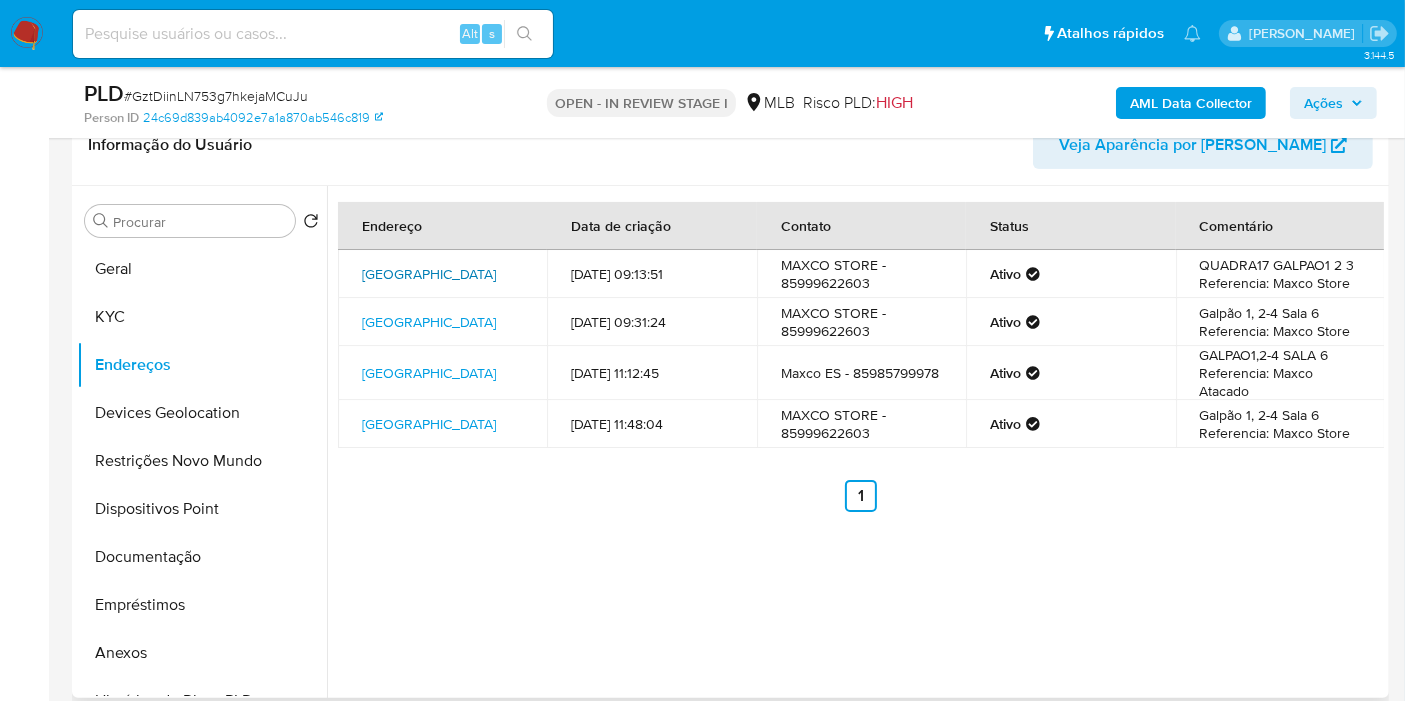 click on "[GEOGRAPHIC_DATA]" at bounding box center (429, 274) 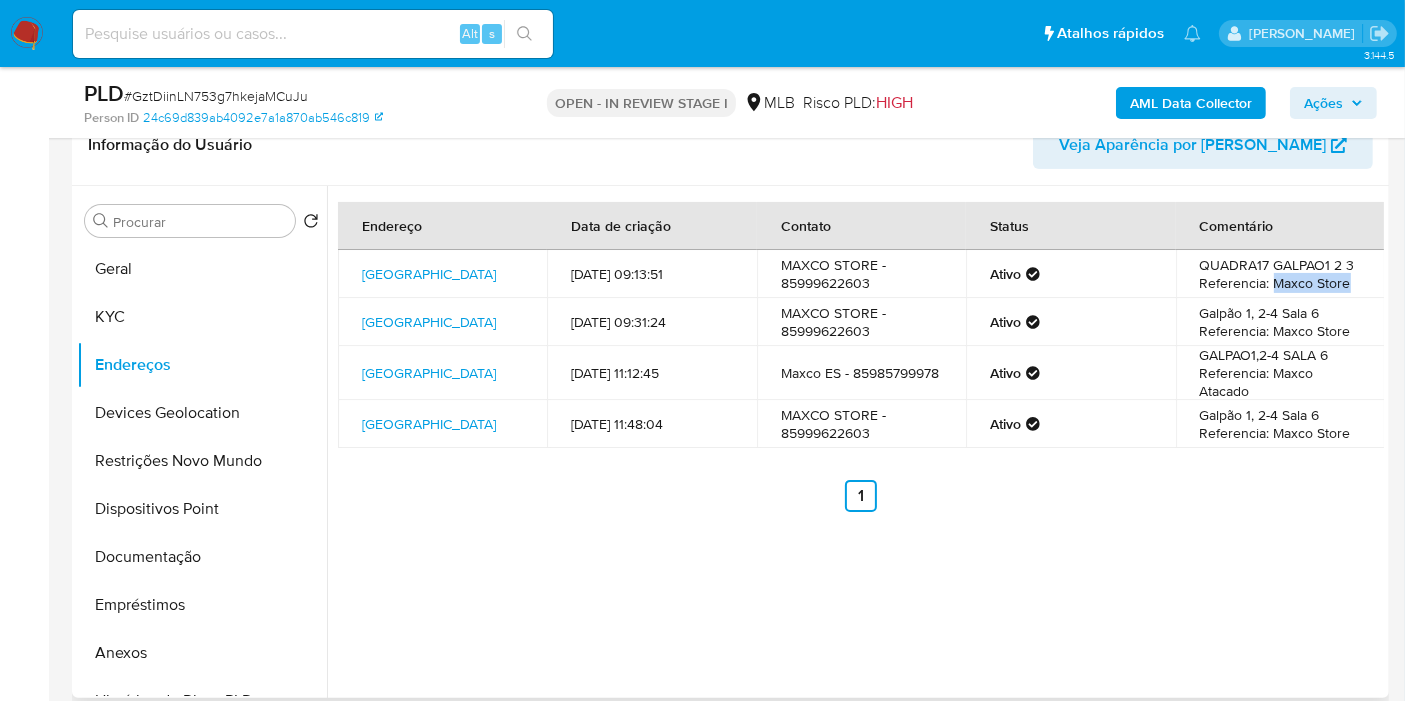 copy on "Maxco Store" 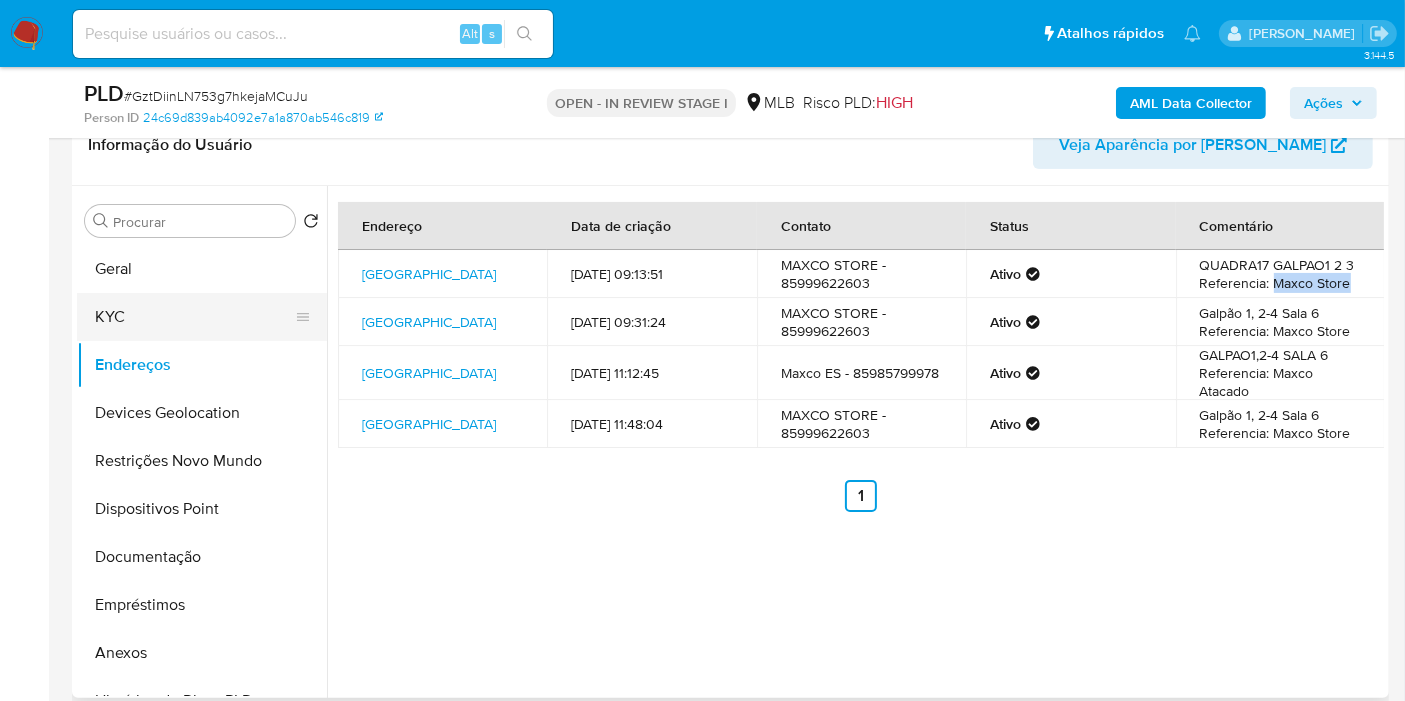 click on "KYC" at bounding box center [194, 317] 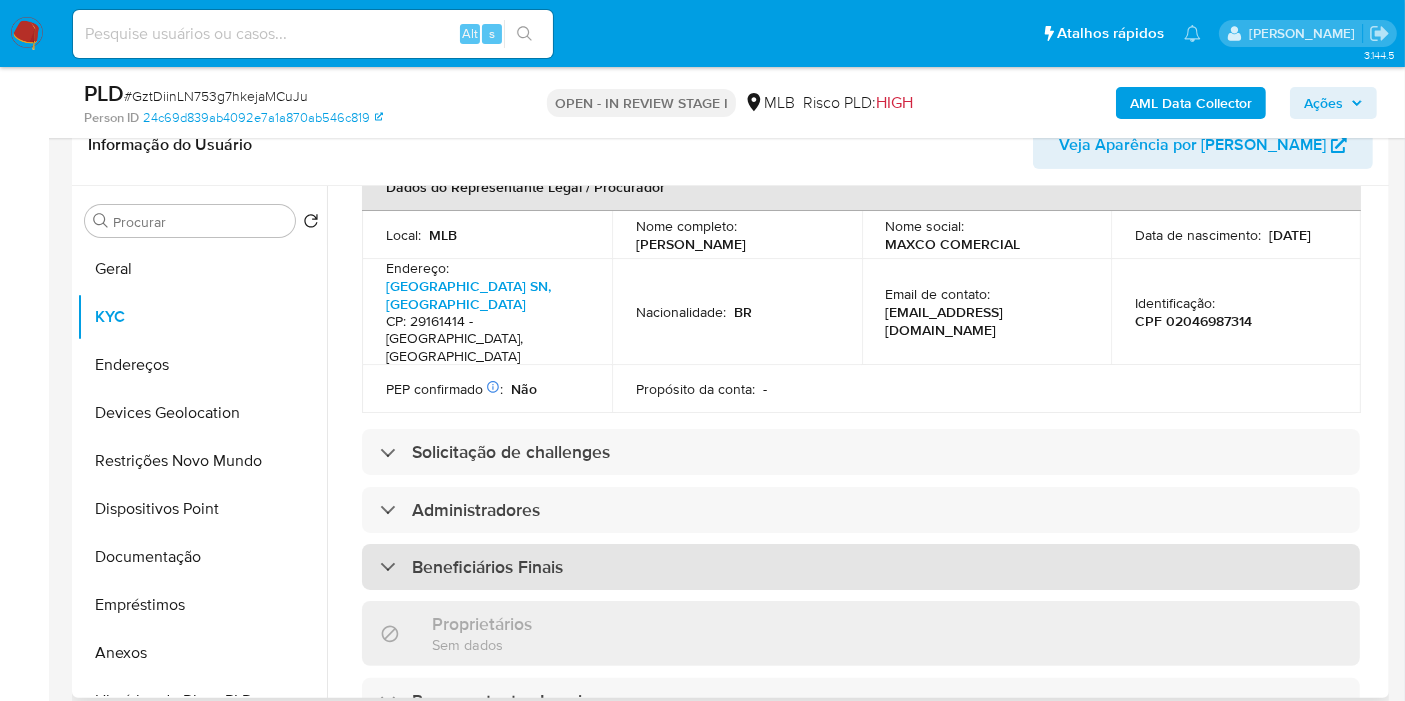 scroll, scrollTop: 666, scrollLeft: 0, axis: vertical 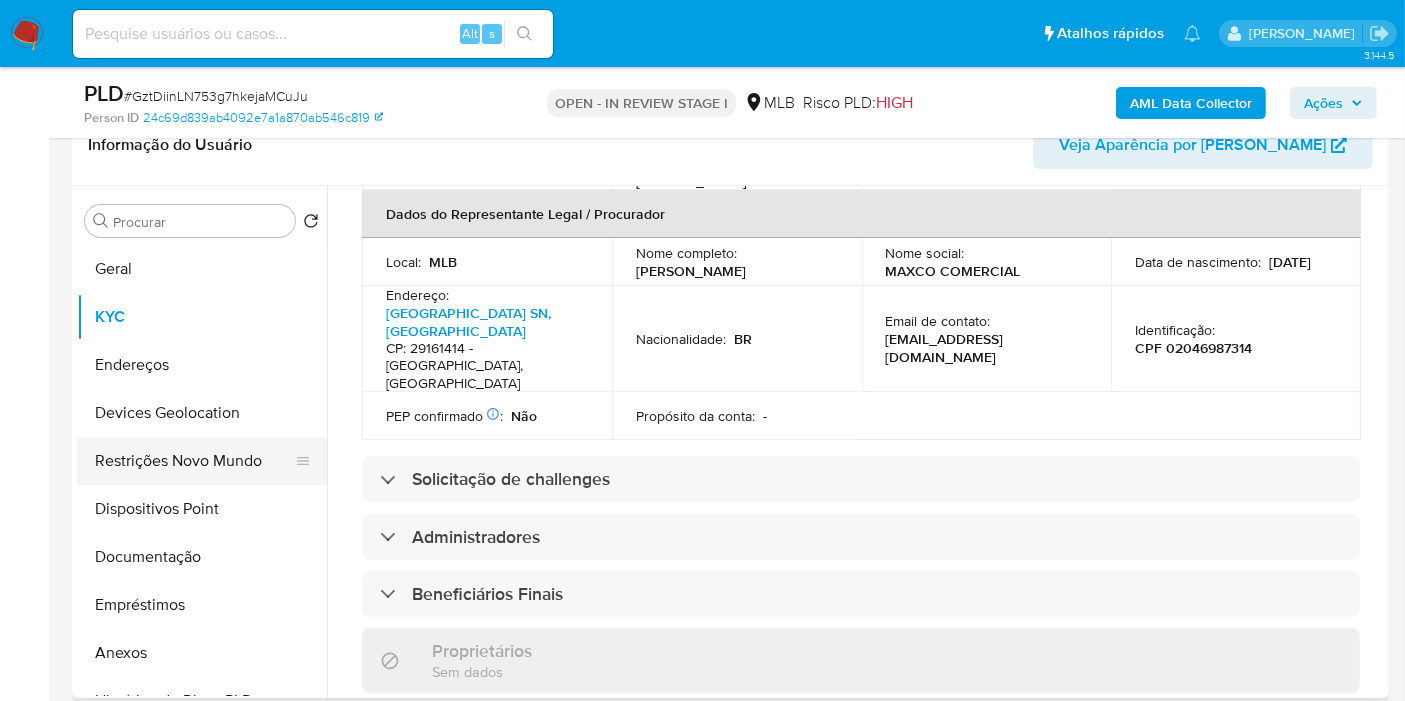 click on "Restrições Novo Mundo" at bounding box center [194, 461] 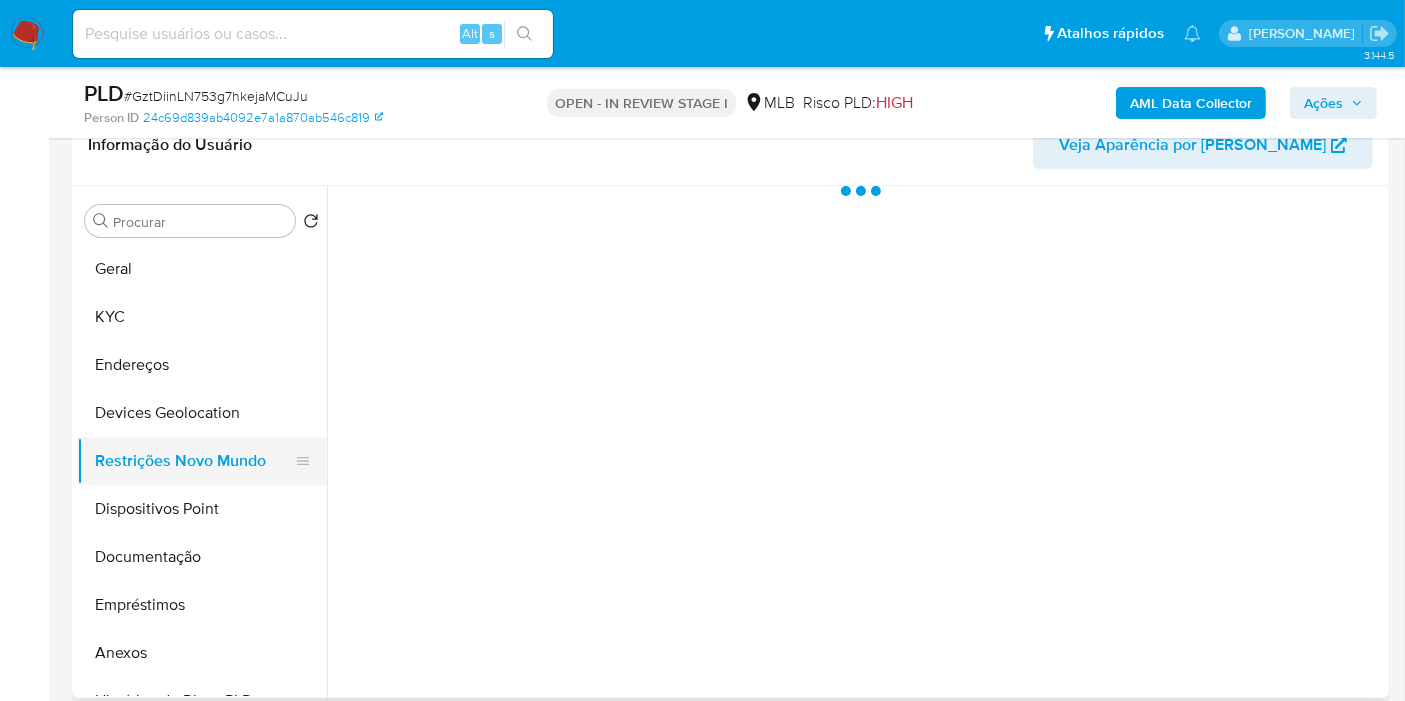 scroll, scrollTop: 0, scrollLeft: 0, axis: both 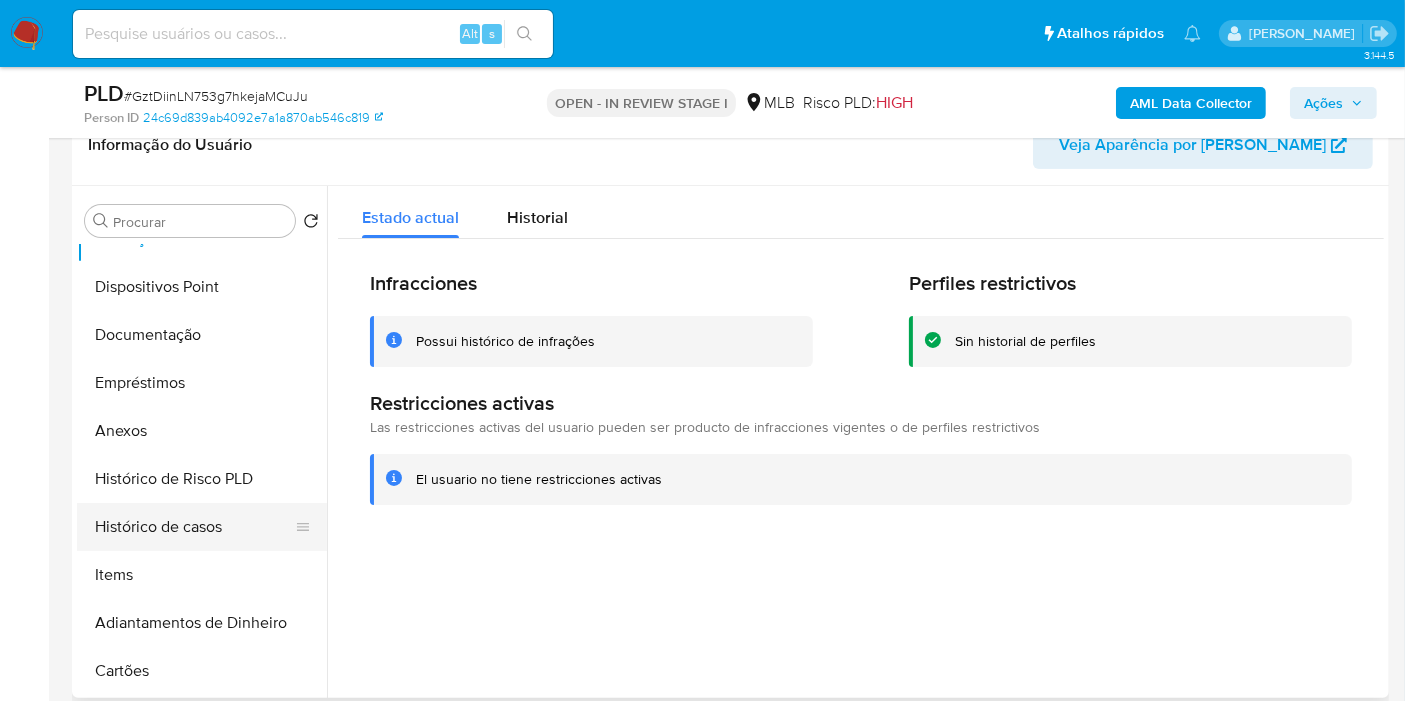 click on "Histórico de casos" at bounding box center [194, 527] 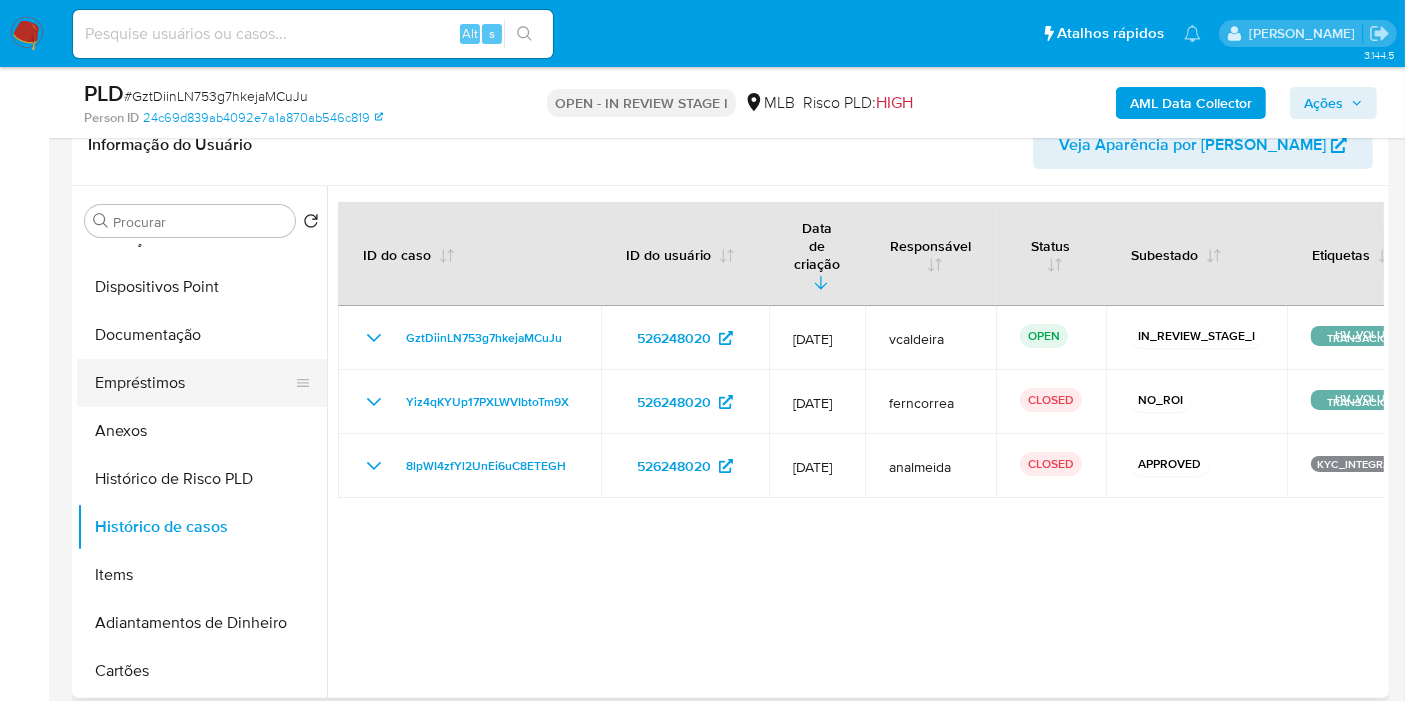 scroll, scrollTop: 0, scrollLeft: 0, axis: both 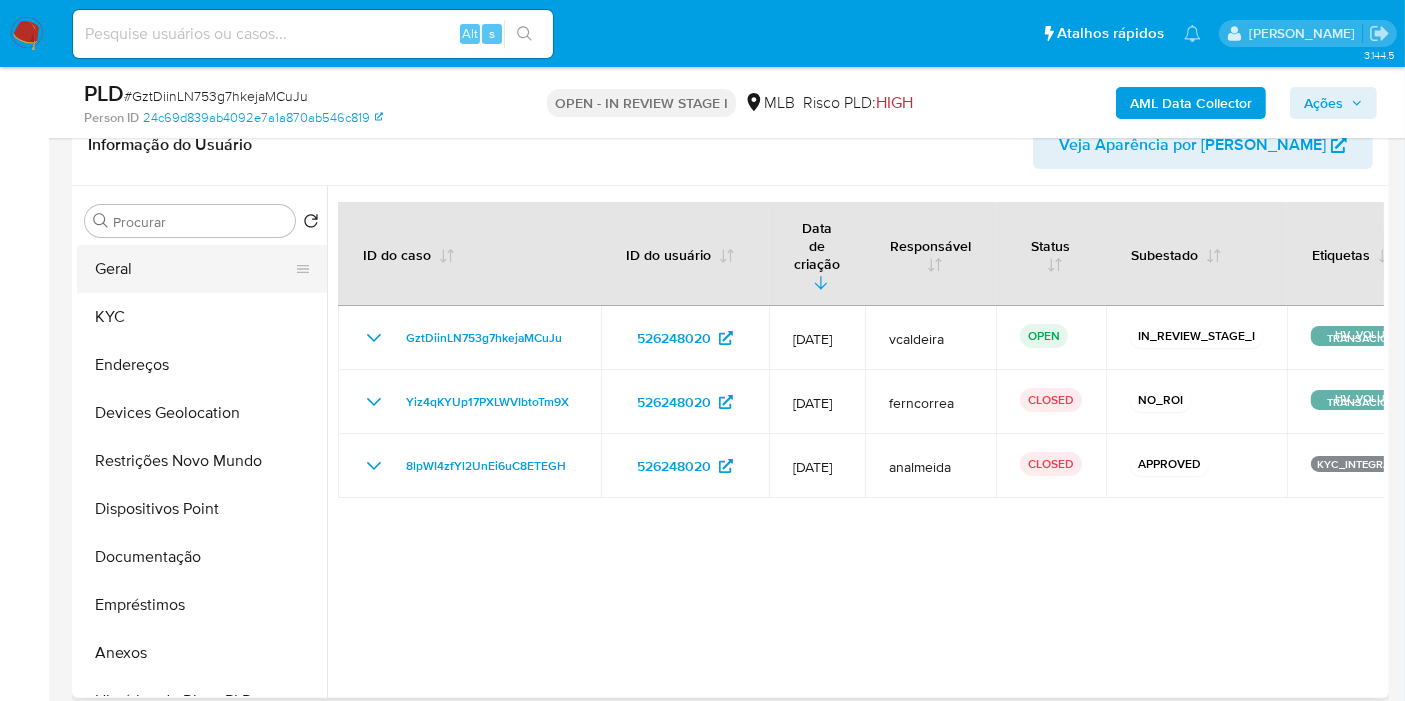 drag, startPoint x: 171, startPoint y: 266, endPoint x: 183, endPoint y: 267, distance: 12.0415945 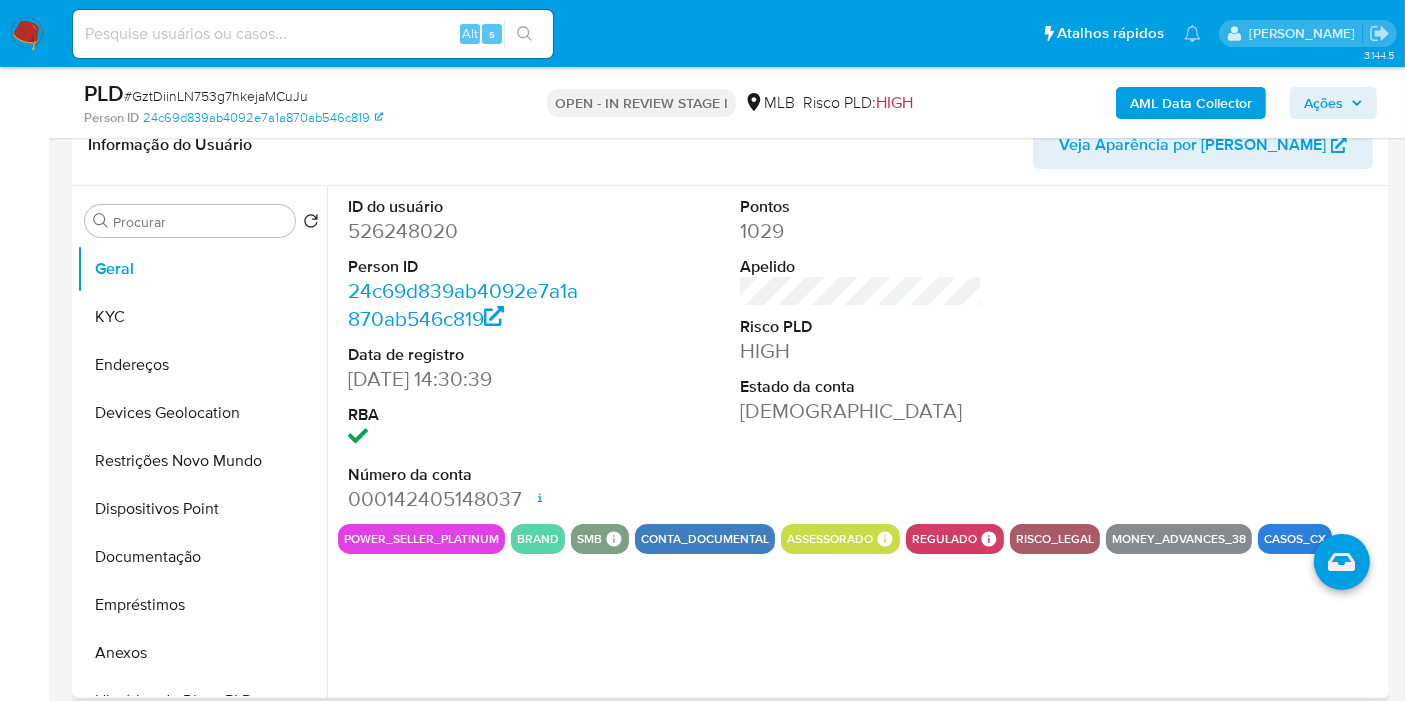 type 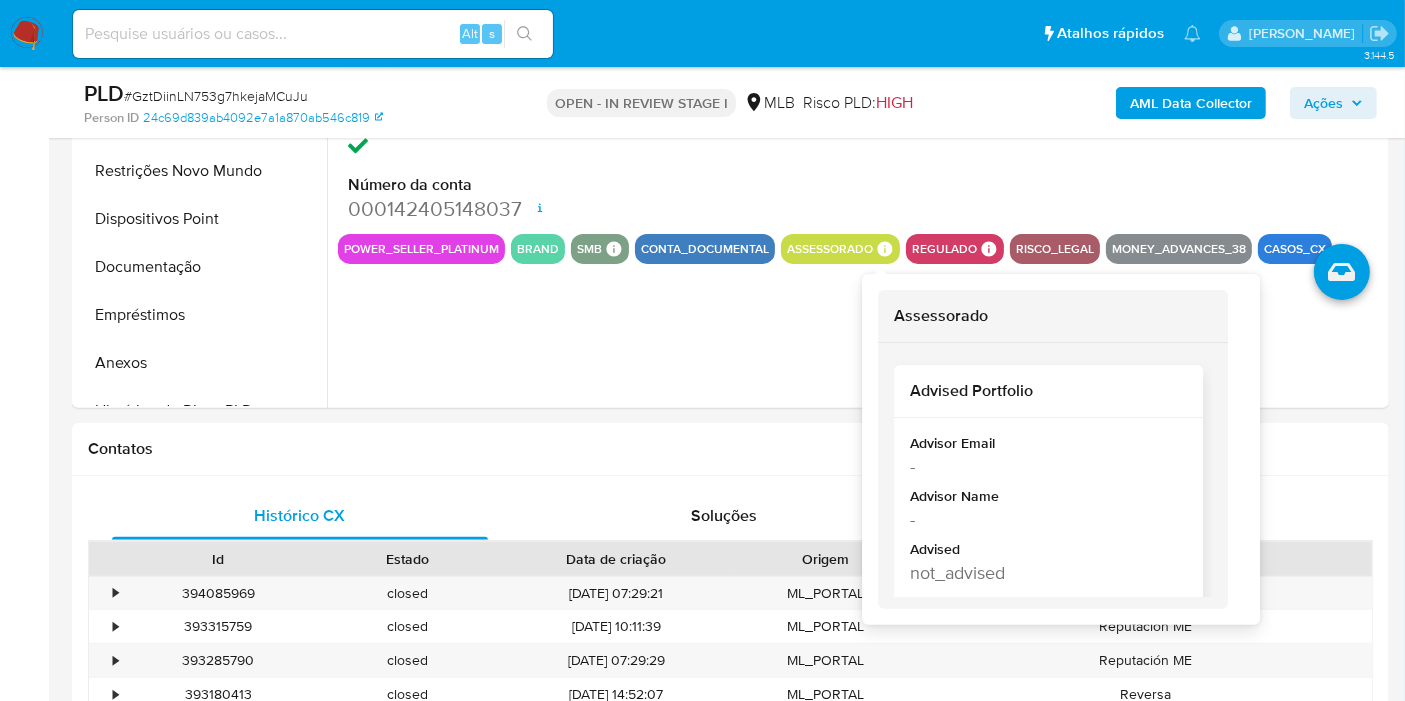 scroll, scrollTop: 666, scrollLeft: 0, axis: vertical 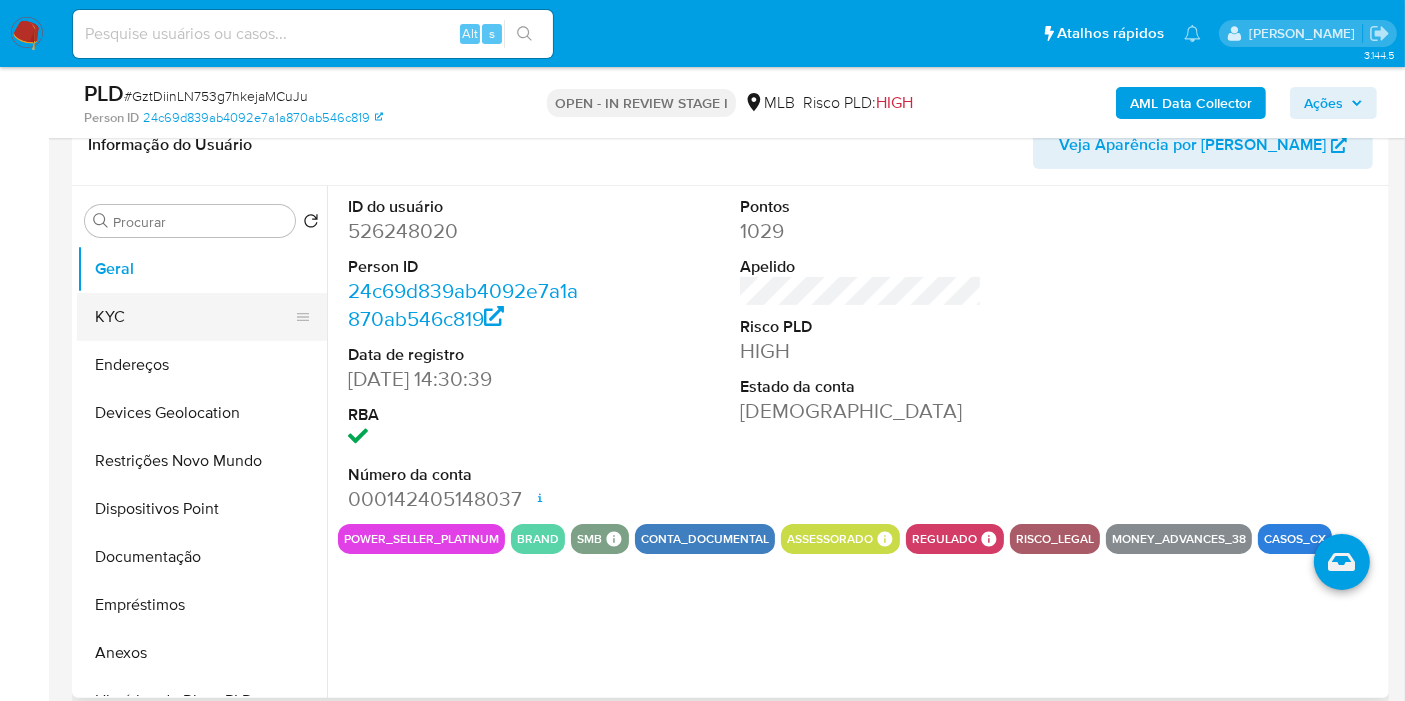 click on "KYC" at bounding box center (194, 317) 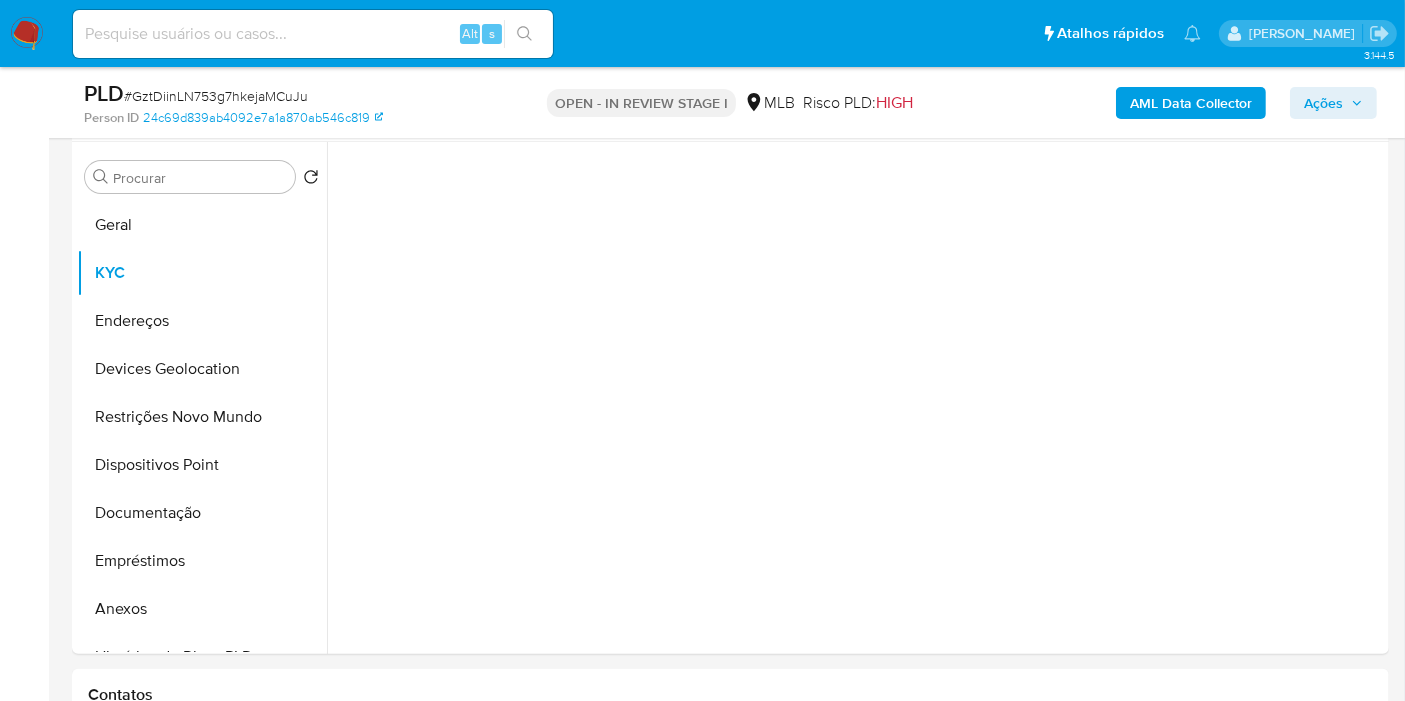 scroll, scrollTop: 382, scrollLeft: 0, axis: vertical 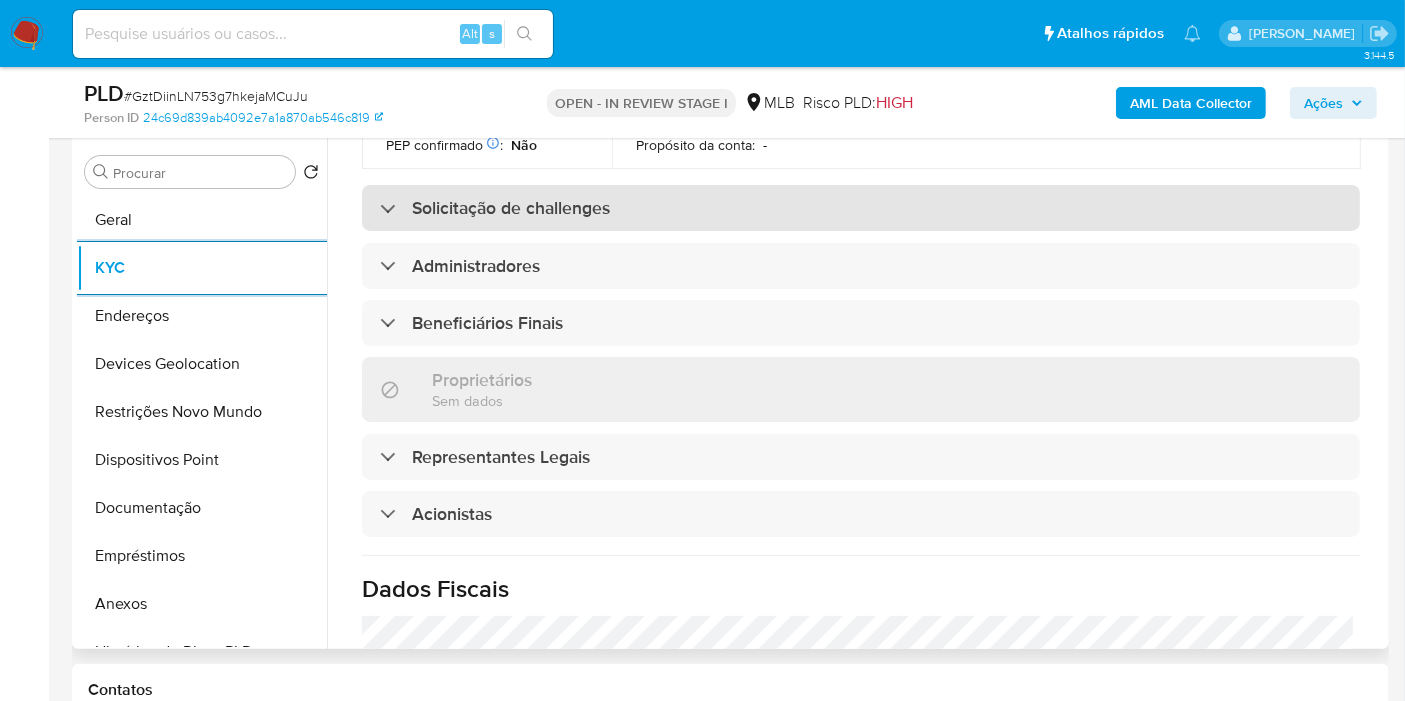 click on "Solicitação de challenges" at bounding box center [511, 208] 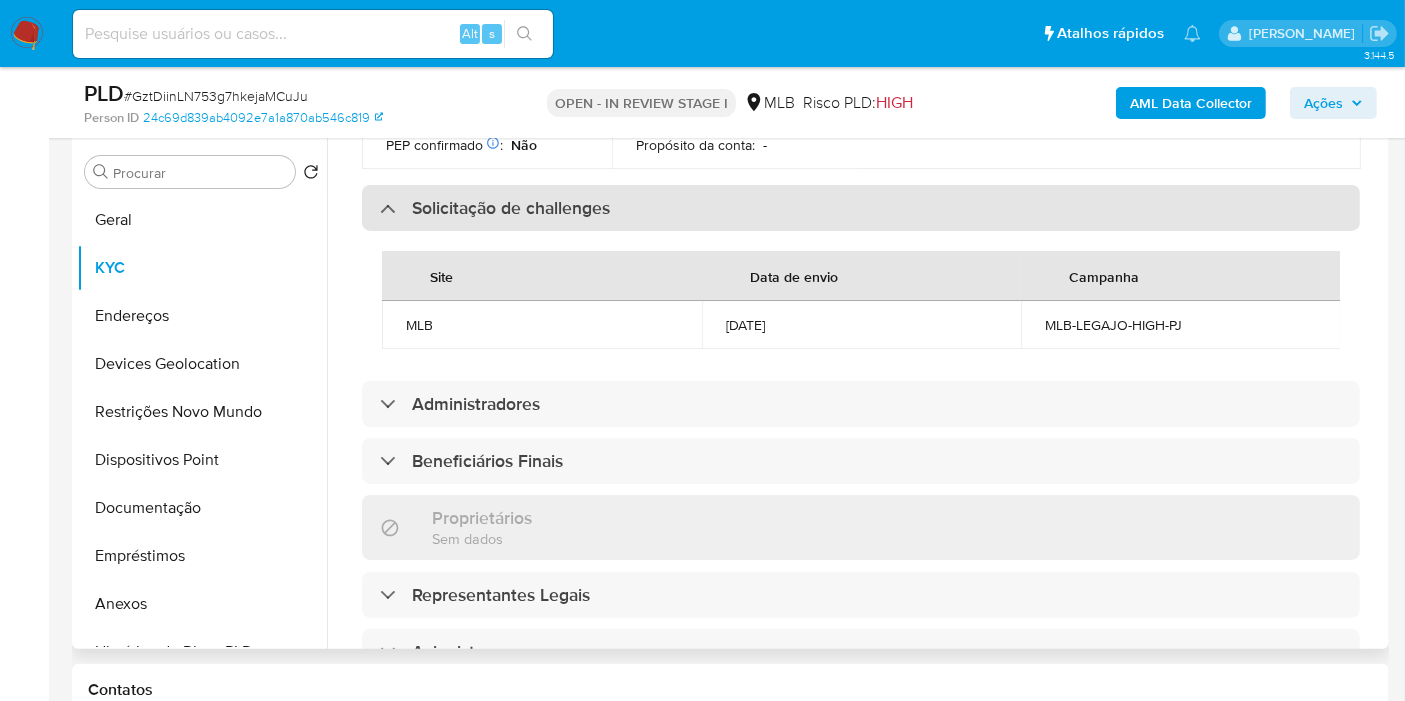 click on "Solicitação de challenges" at bounding box center (511, 208) 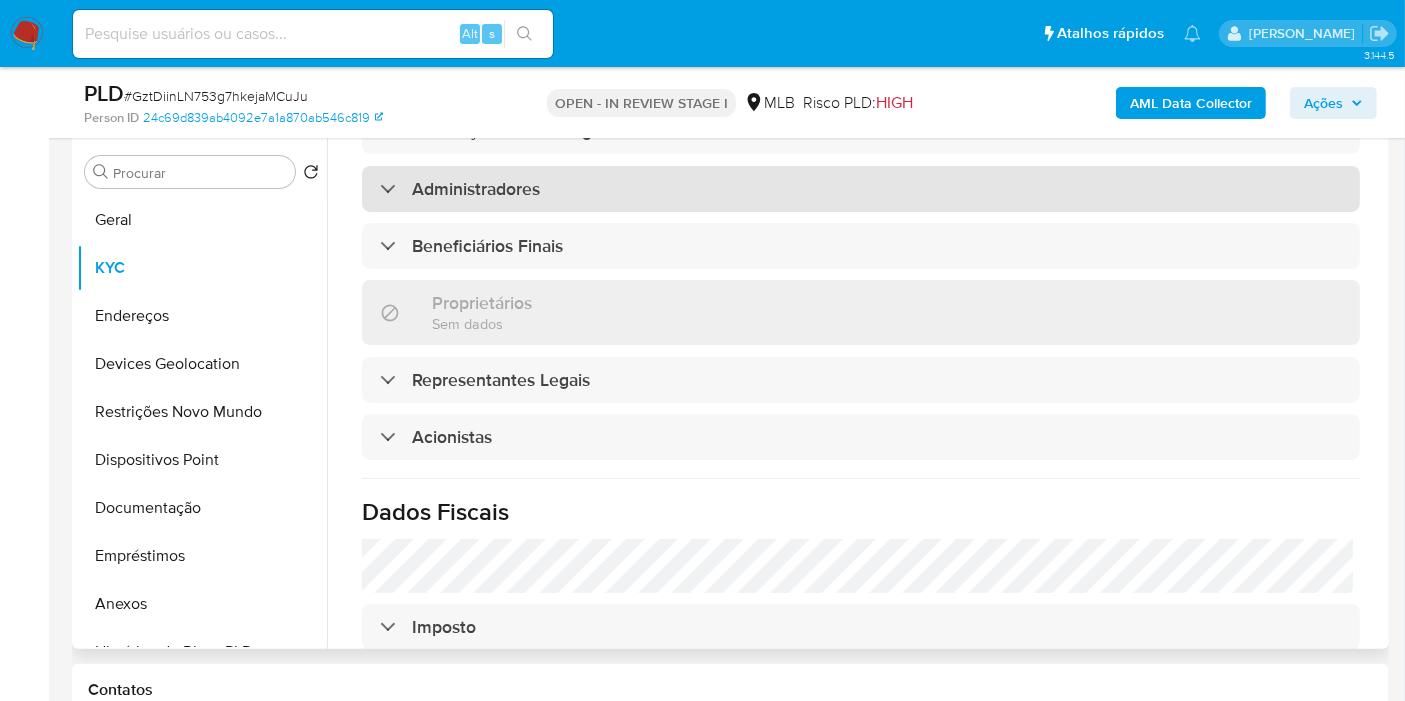 scroll, scrollTop: 1000, scrollLeft: 0, axis: vertical 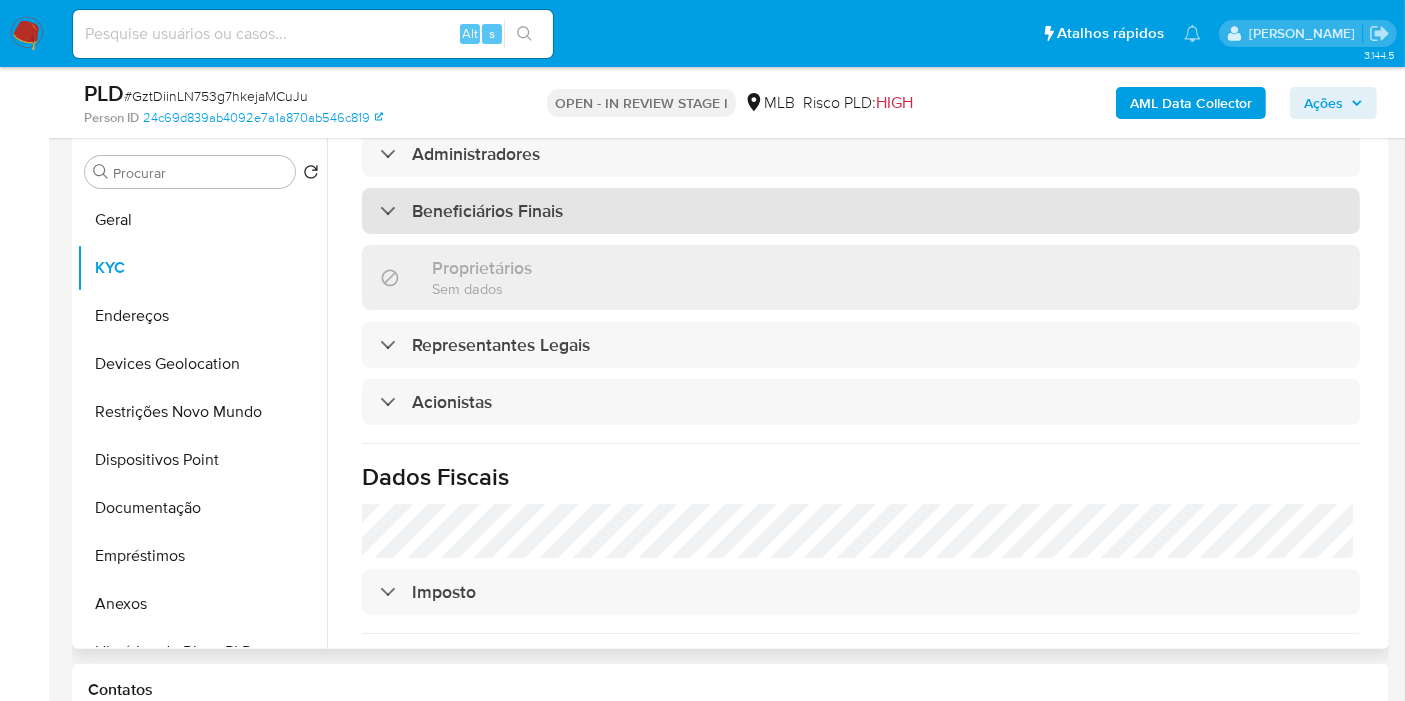 click on "Beneficiários Finais" at bounding box center (487, 211) 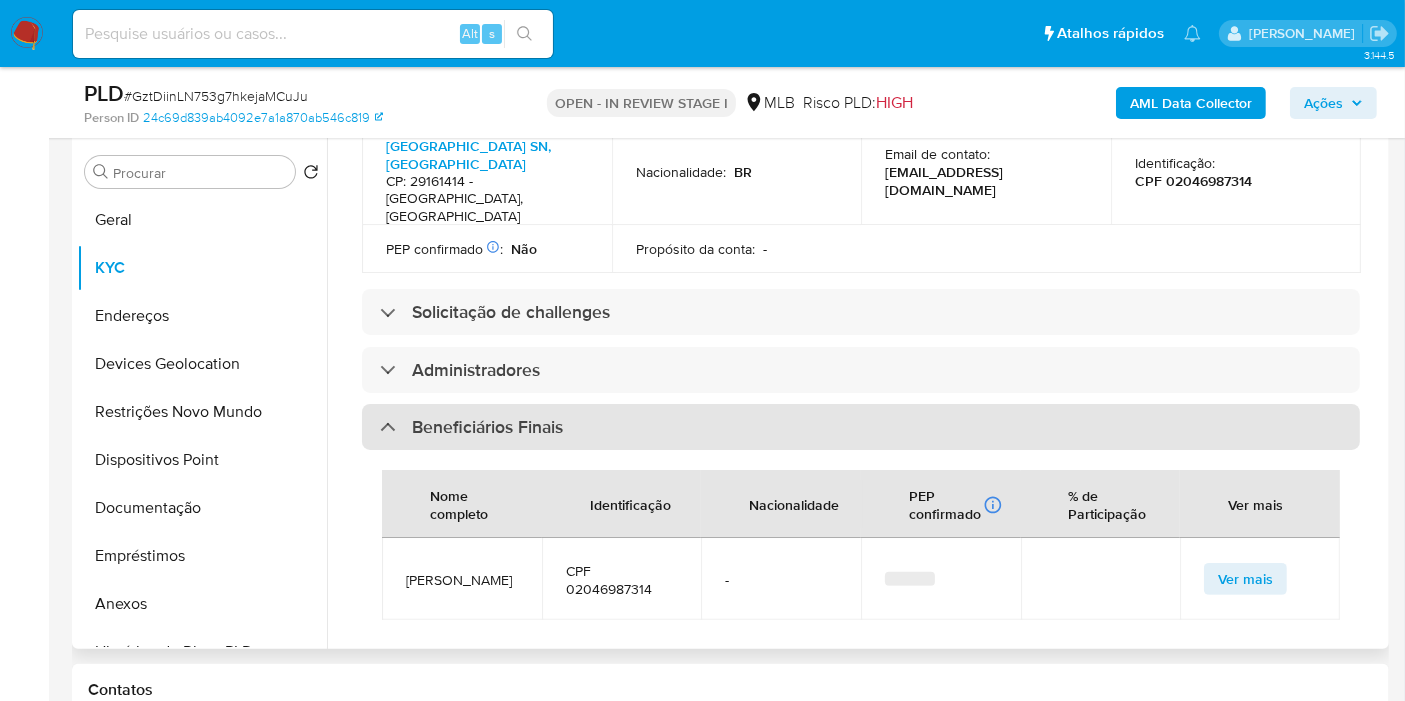 scroll, scrollTop: 777, scrollLeft: 0, axis: vertical 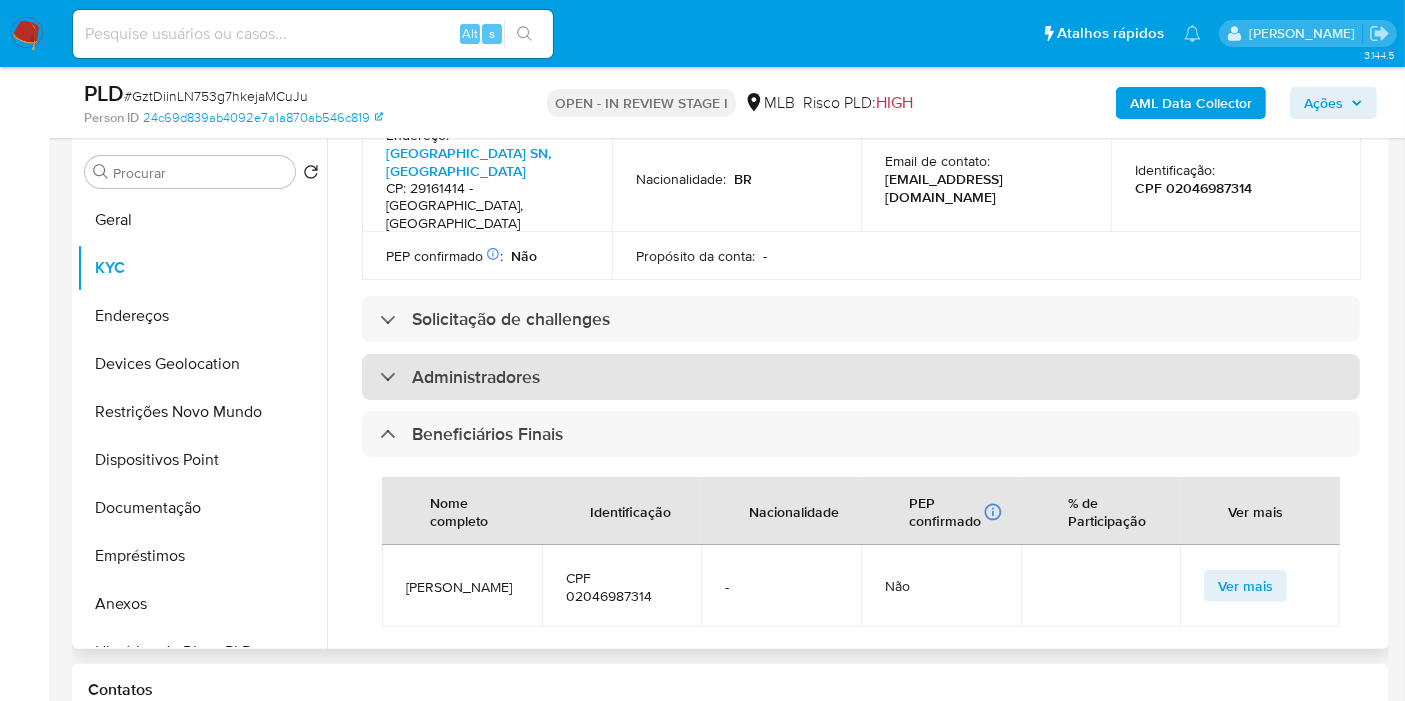 click on "Administradores" at bounding box center [476, 377] 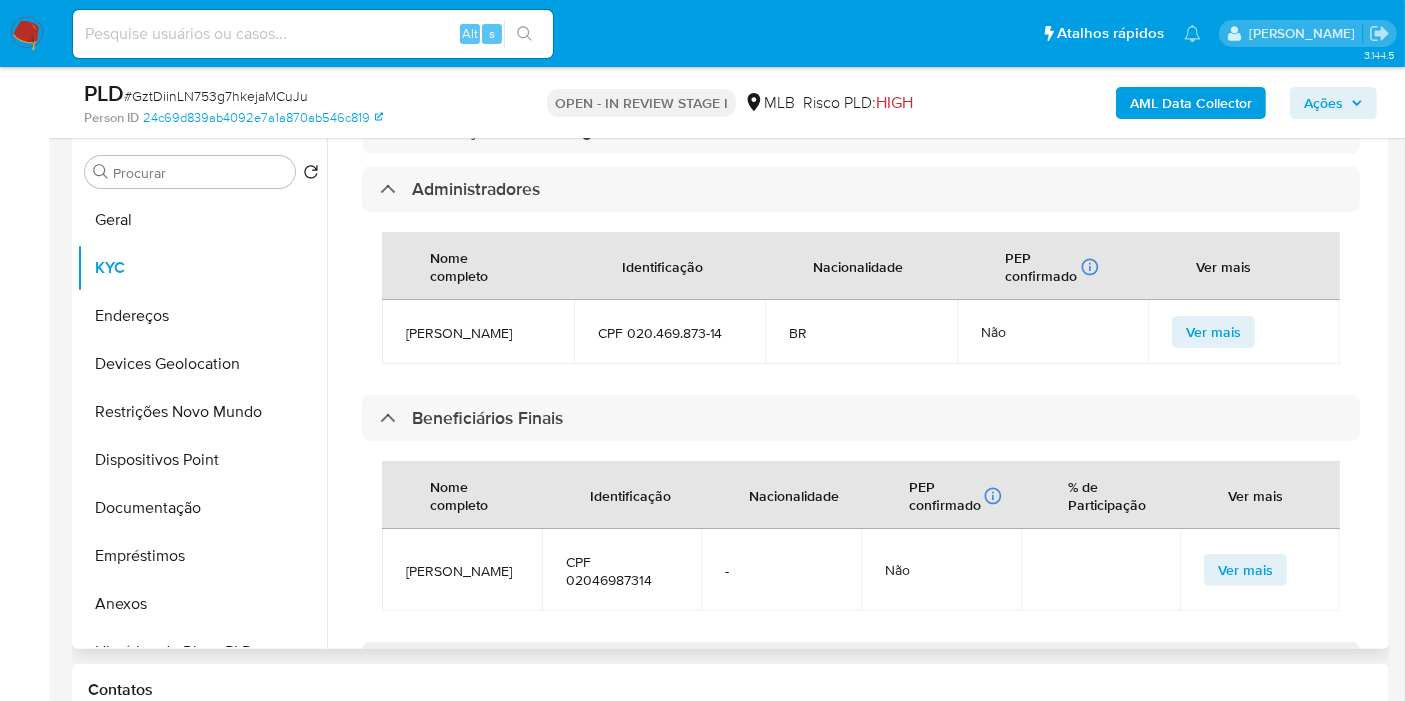 scroll, scrollTop: 1000, scrollLeft: 0, axis: vertical 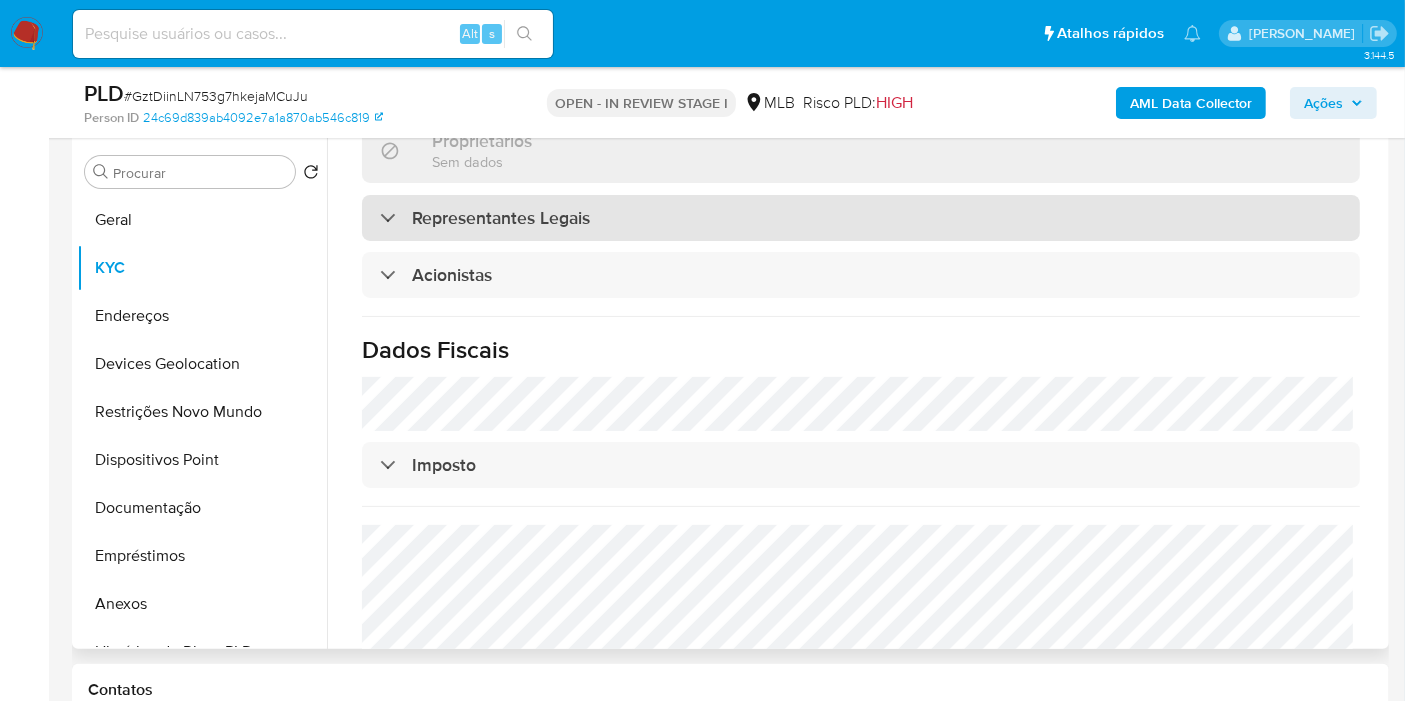 click on "Representantes Legais" at bounding box center [501, 218] 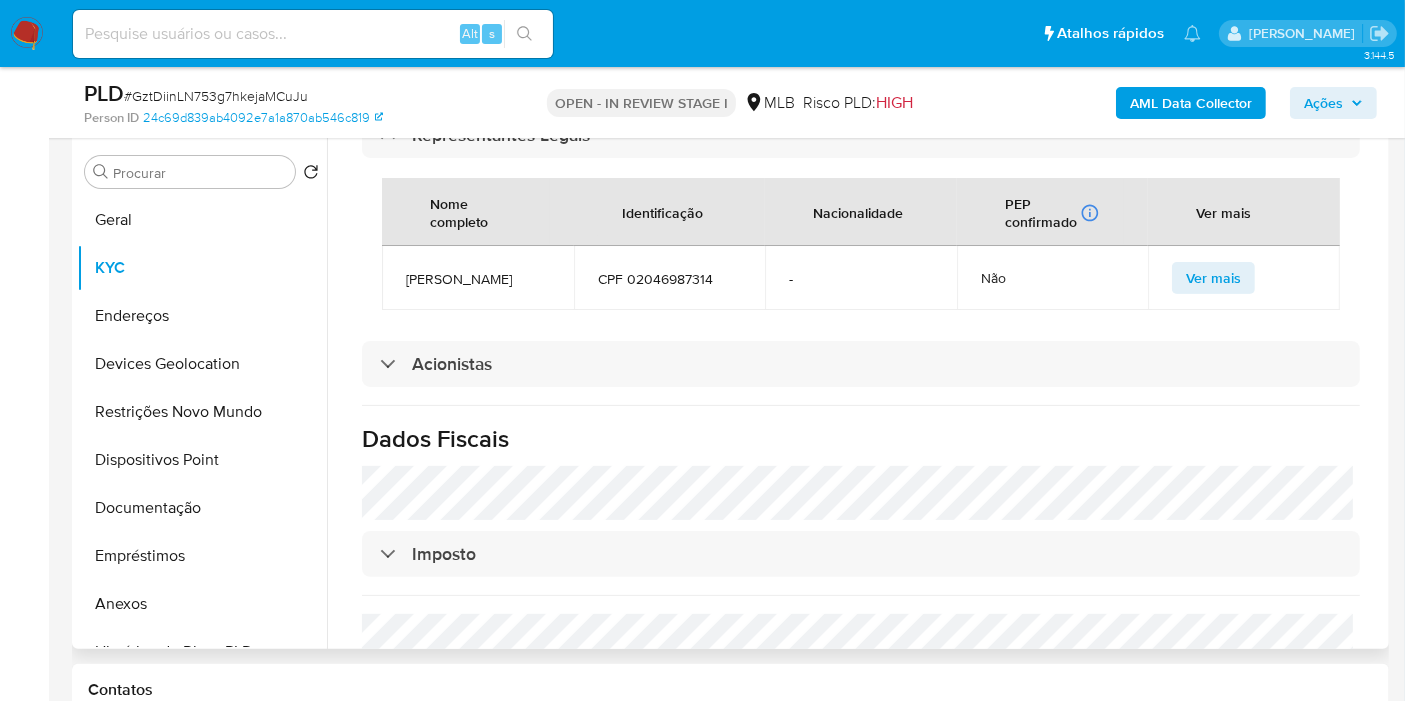 scroll, scrollTop: 1600, scrollLeft: 0, axis: vertical 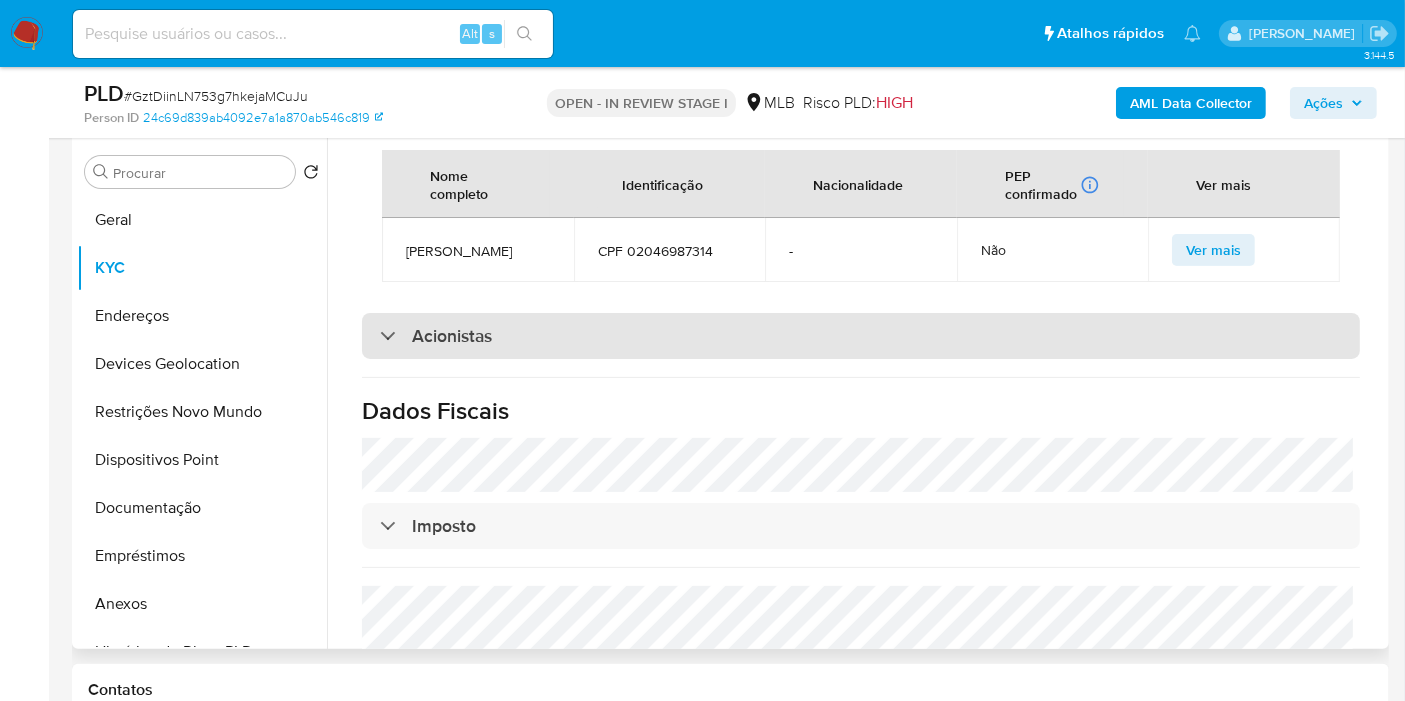 click on "Acionistas" at bounding box center [452, 336] 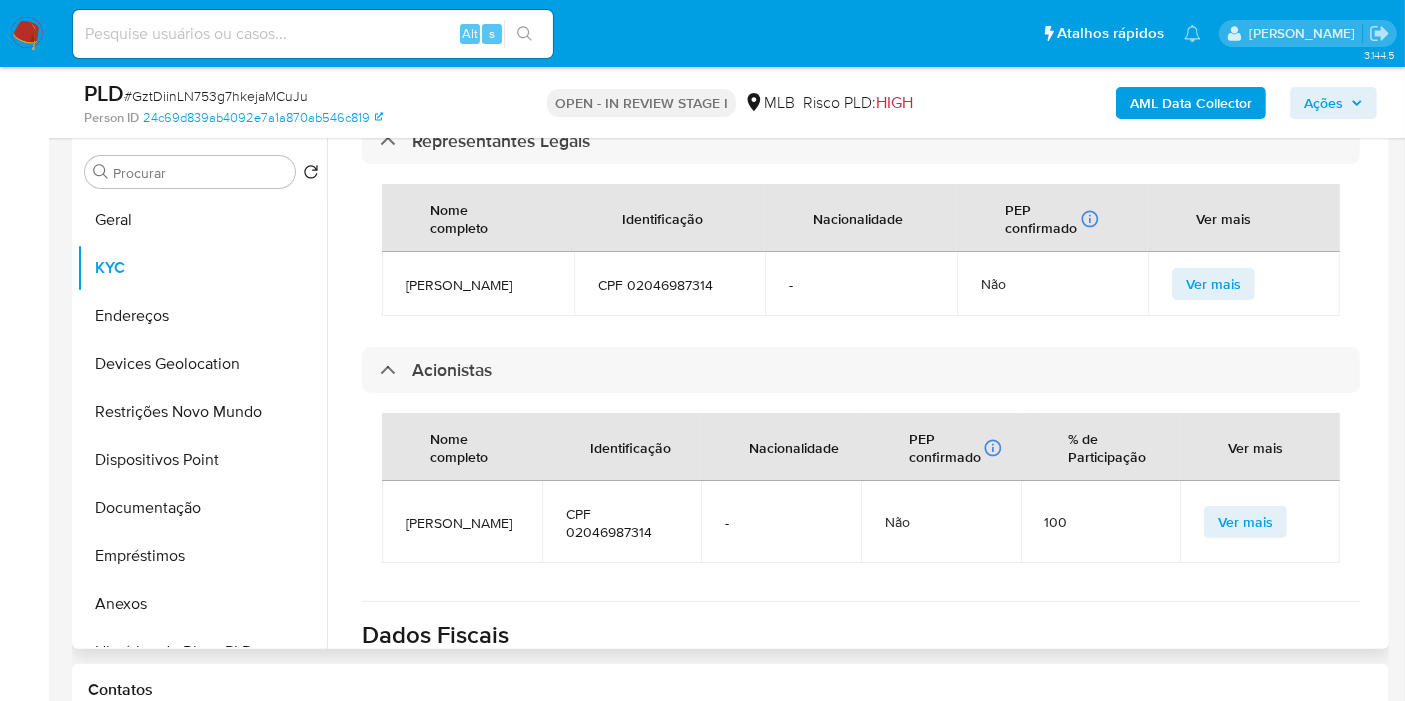 scroll, scrollTop: 1570, scrollLeft: 0, axis: vertical 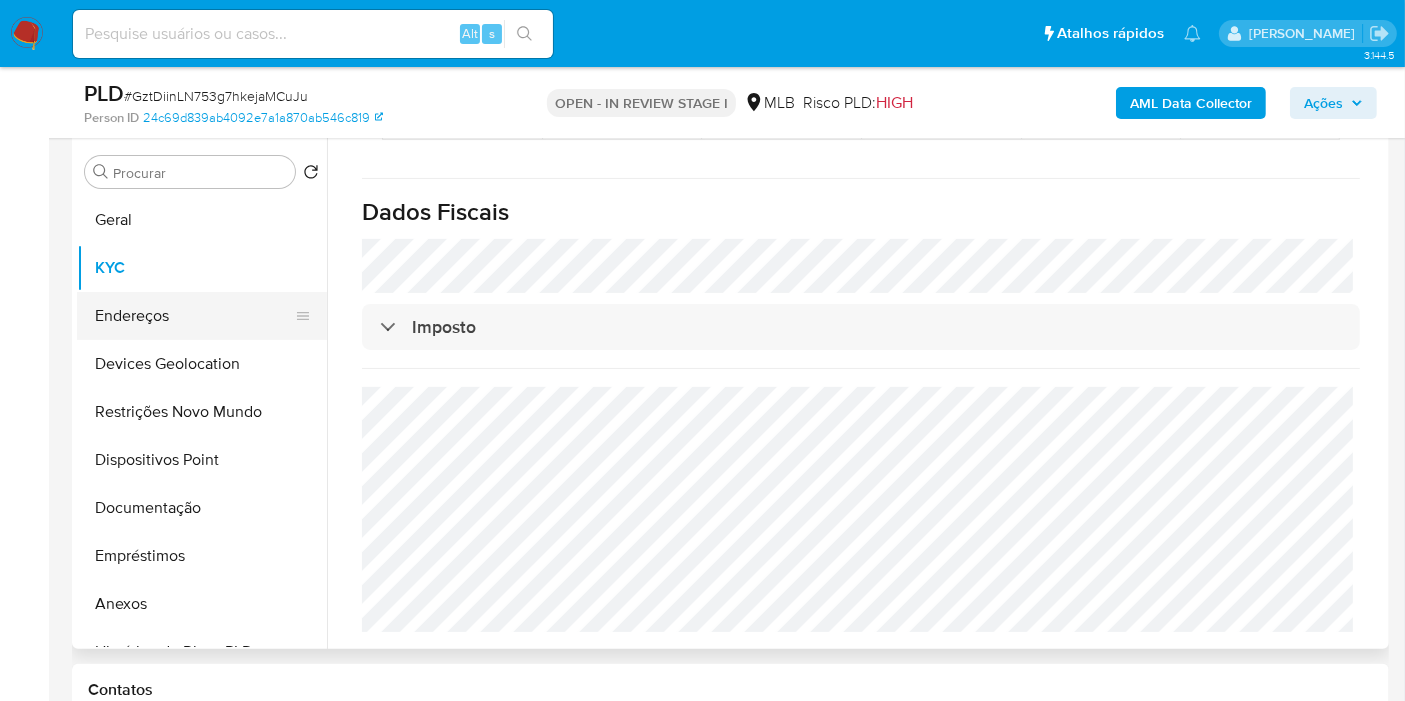 click on "Endereços" at bounding box center (194, 316) 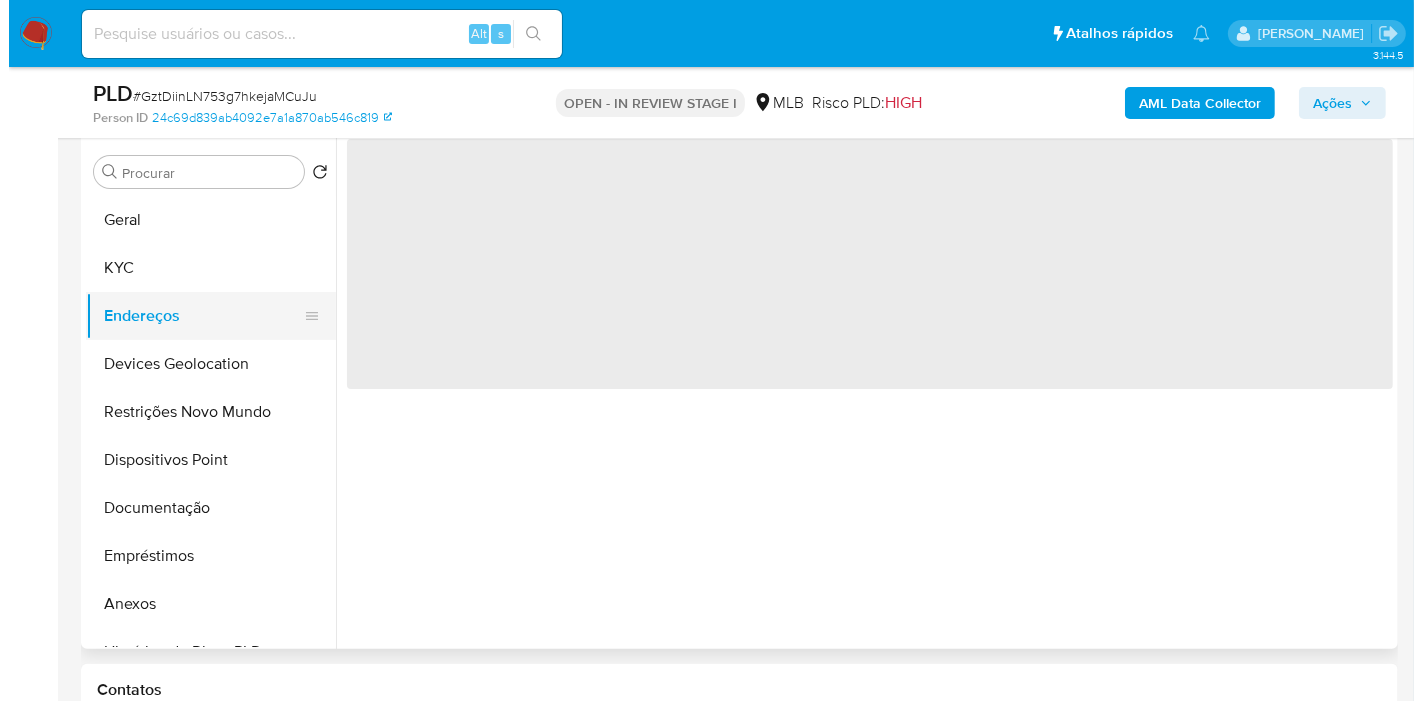 scroll, scrollTop: 0, scrollLeft: 0, axis: both 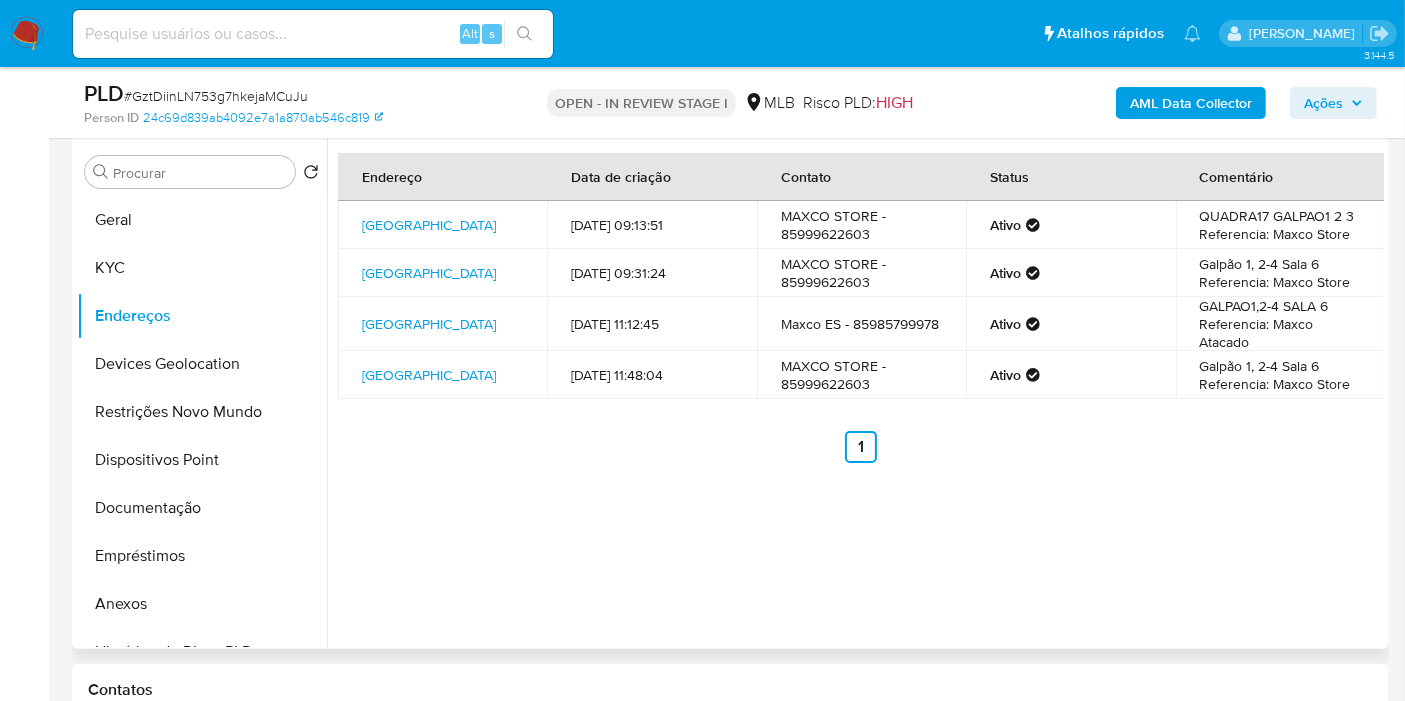 type 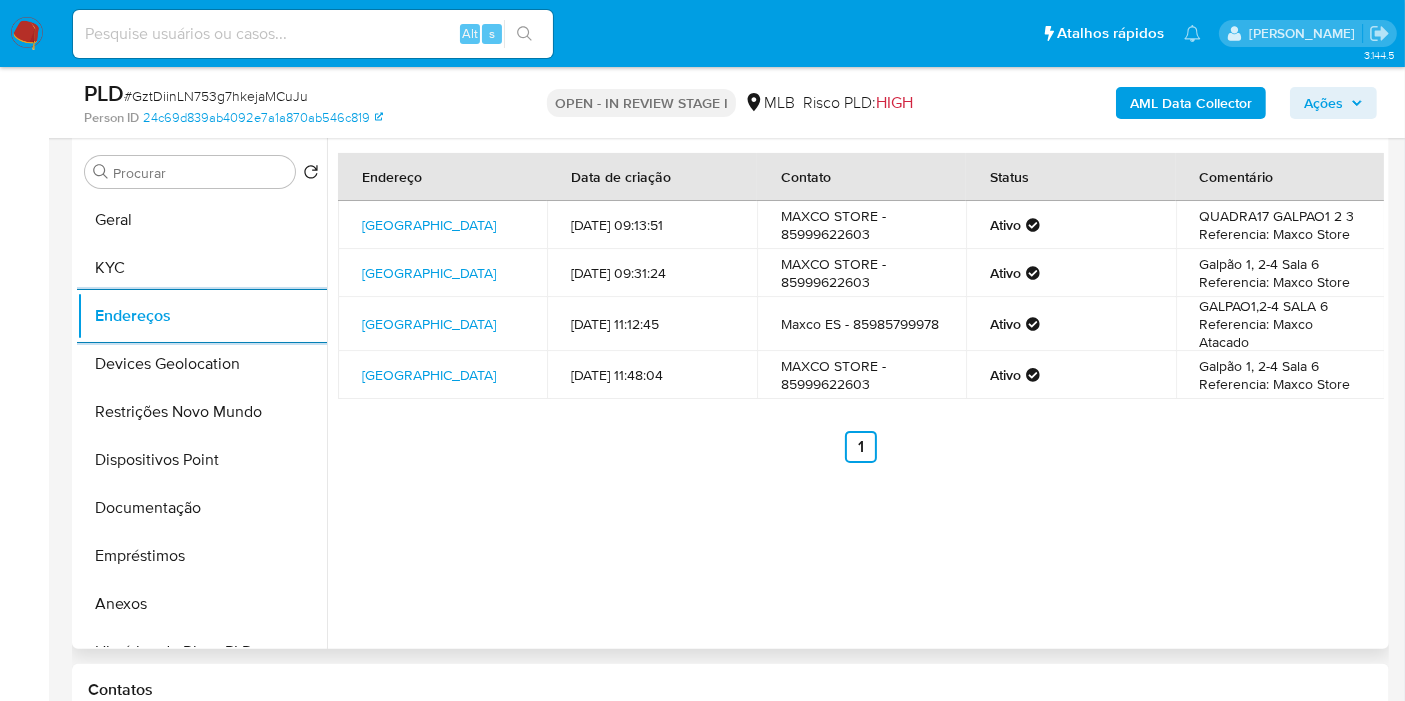 click on "Endereço Data de criação Contato Status Comentário [GEOGRAPHIC_DATA] SN [DATE] 09:13:51 MAXCO STORE - 85999622603 Ativo QUADRA17 GALPAO1 2 3 Referencia: [GEOGRAPHIC_DATA], [GEOGRAPHIC_DATA] SN [DATE] 09:31:24 MAXCO STORE - 85999622603 Ativo Galpão 1, 2-4 Sala 6 Referencia: Maxco Store [GEOGRAPHIC_DATA] SN [DATE] 11:12:45 Maxco ES - 85985799978 Ativo GALPAO1,2-4 SALA 6 Referencia: [GEOGRAPHIC_DATA] SN [DATE] 11:48:04 MAXCO STORE - 85999622603 Ativo Galpão 1, 2-4 Sala 6 Referencia: Maxco Store Anterior 1 Siguiente" at bounding box center (855, 393) 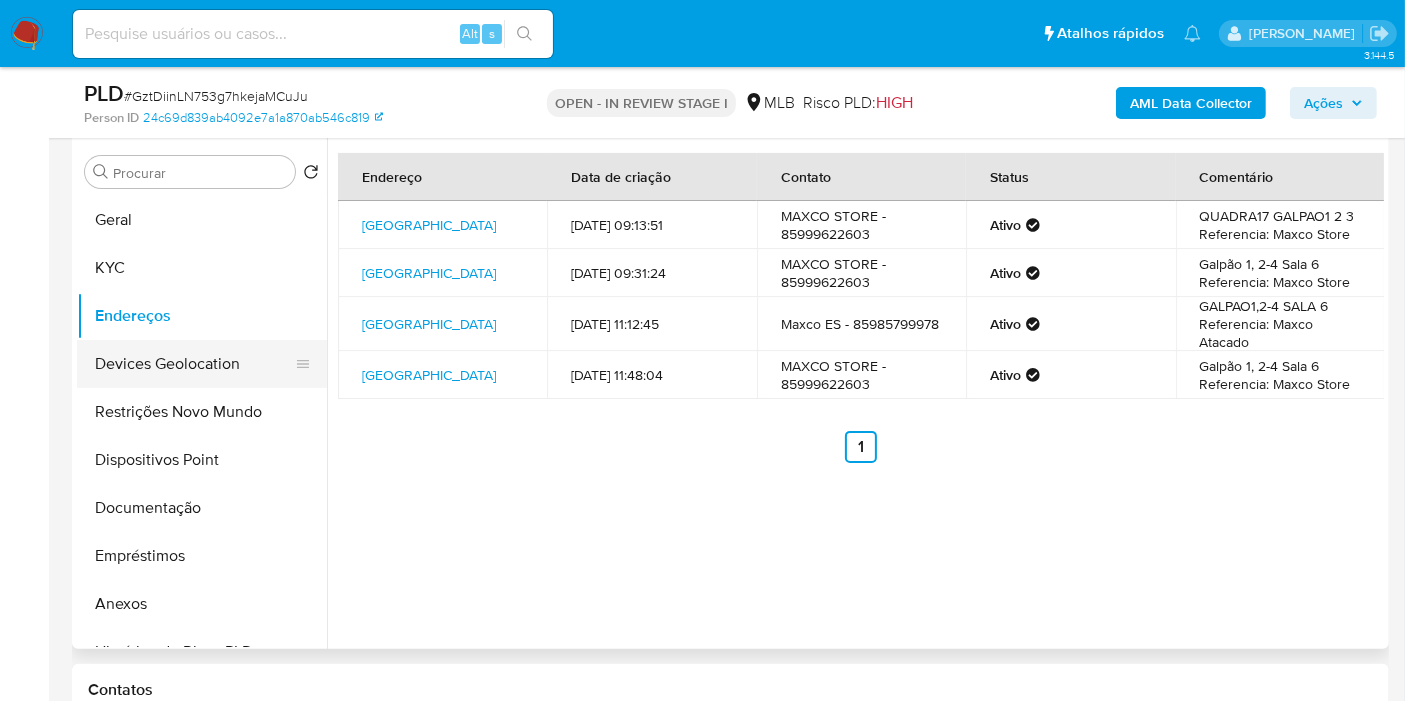 click on "Devices Geolocation" at bounding box center (194, 364) 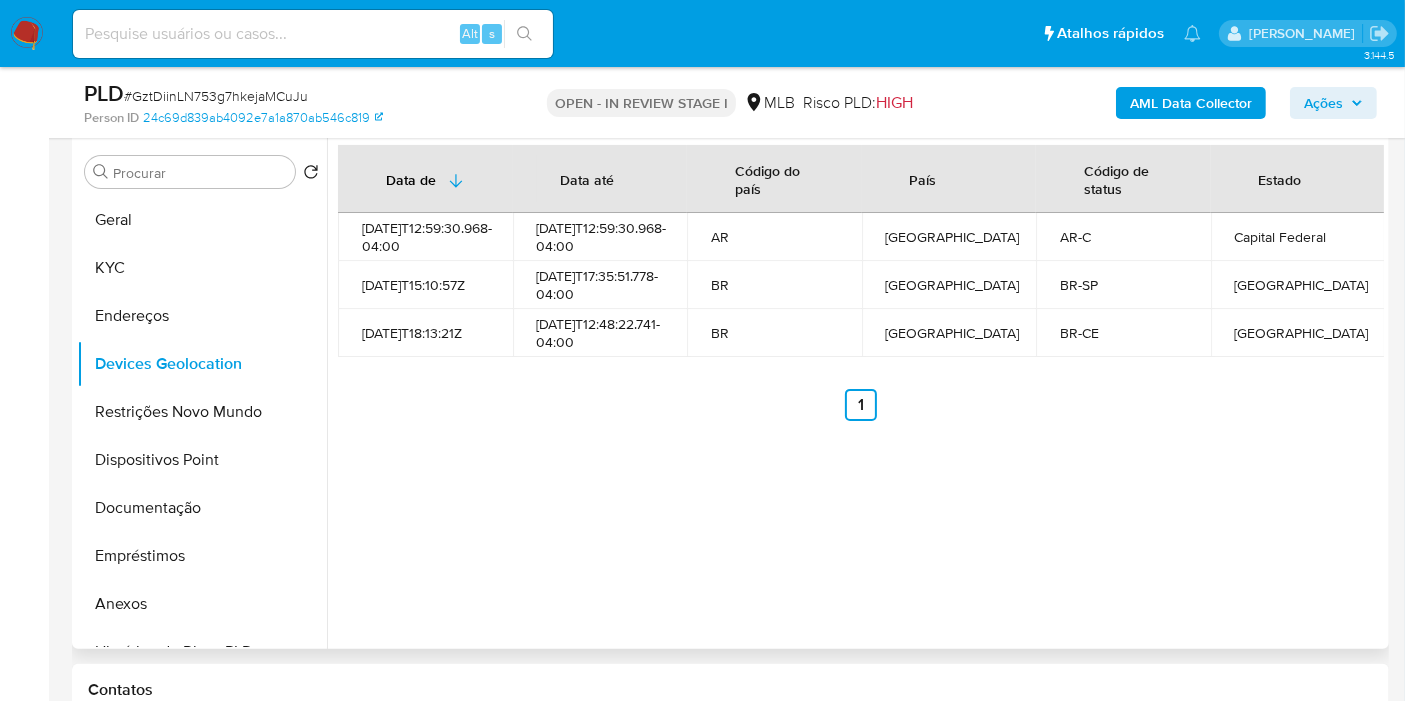 type 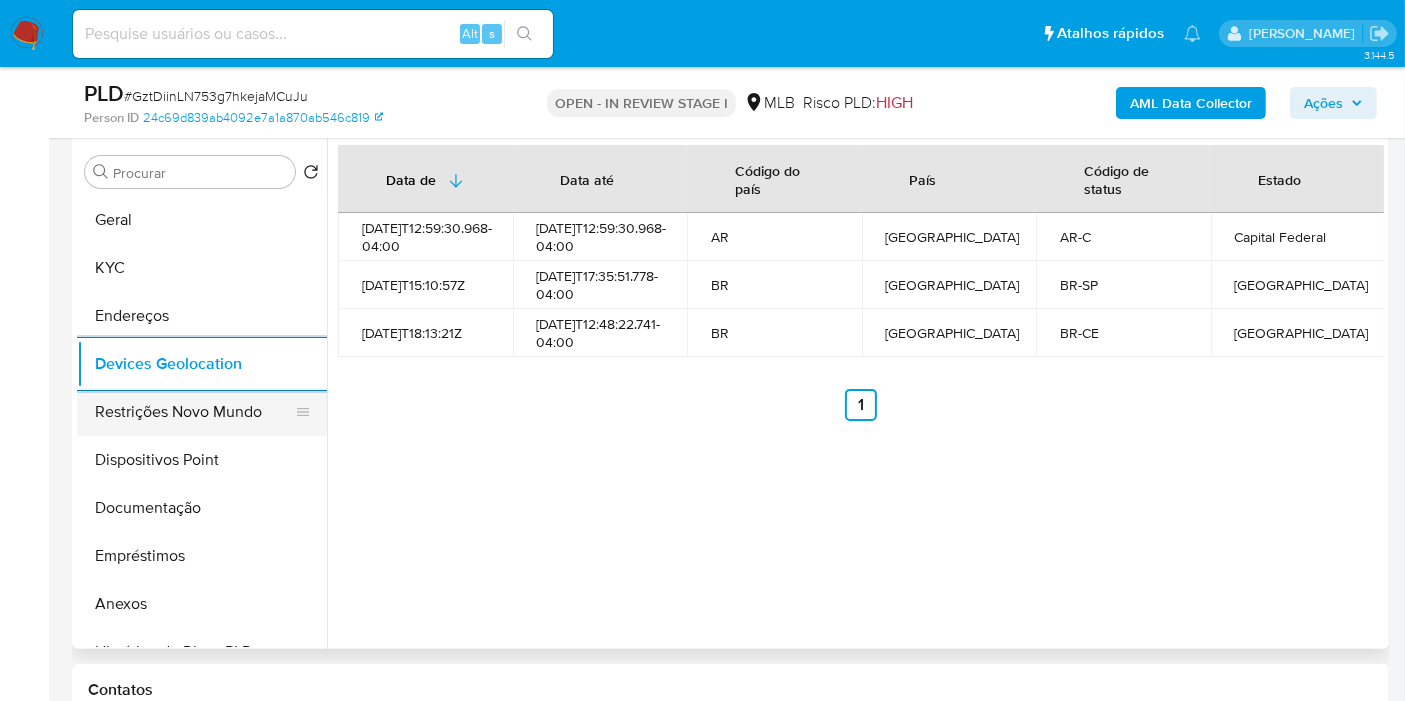 click on "Restrições Novo Mundo" at bounding box center (194, 412) 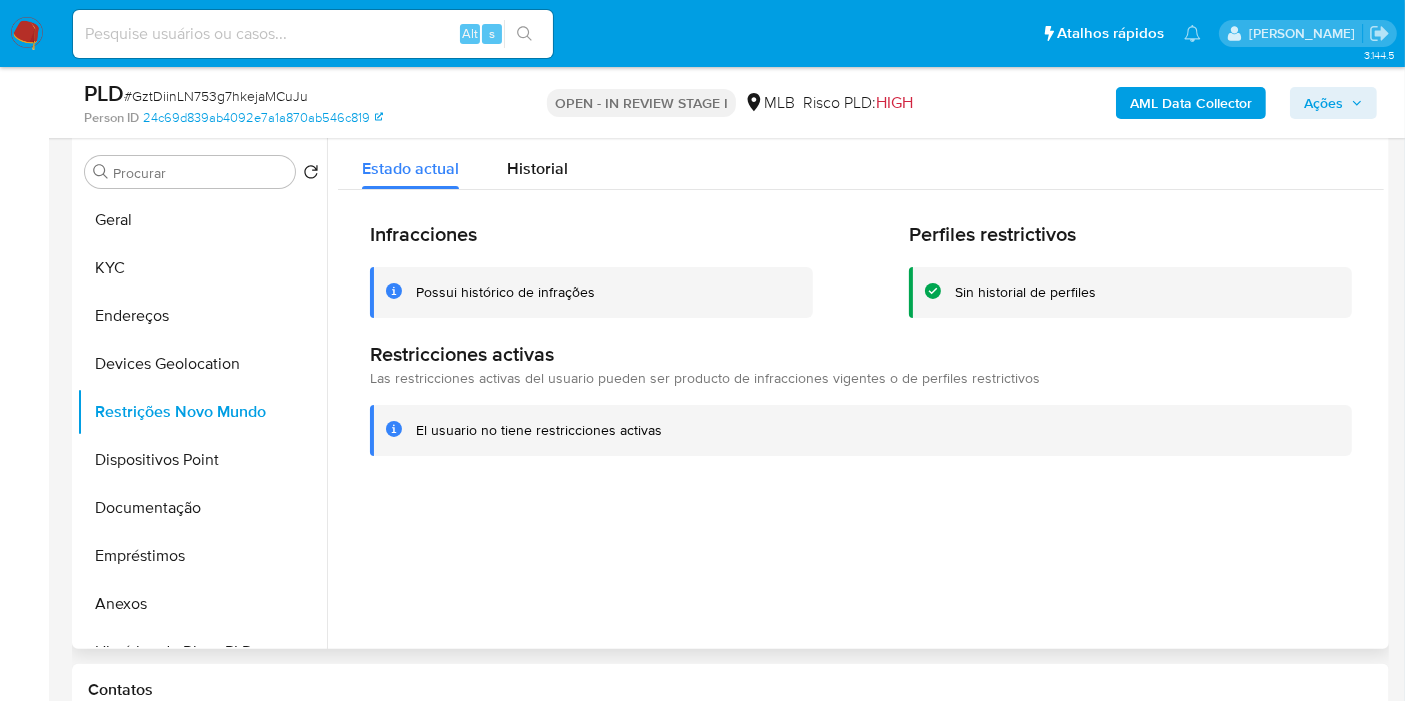 type 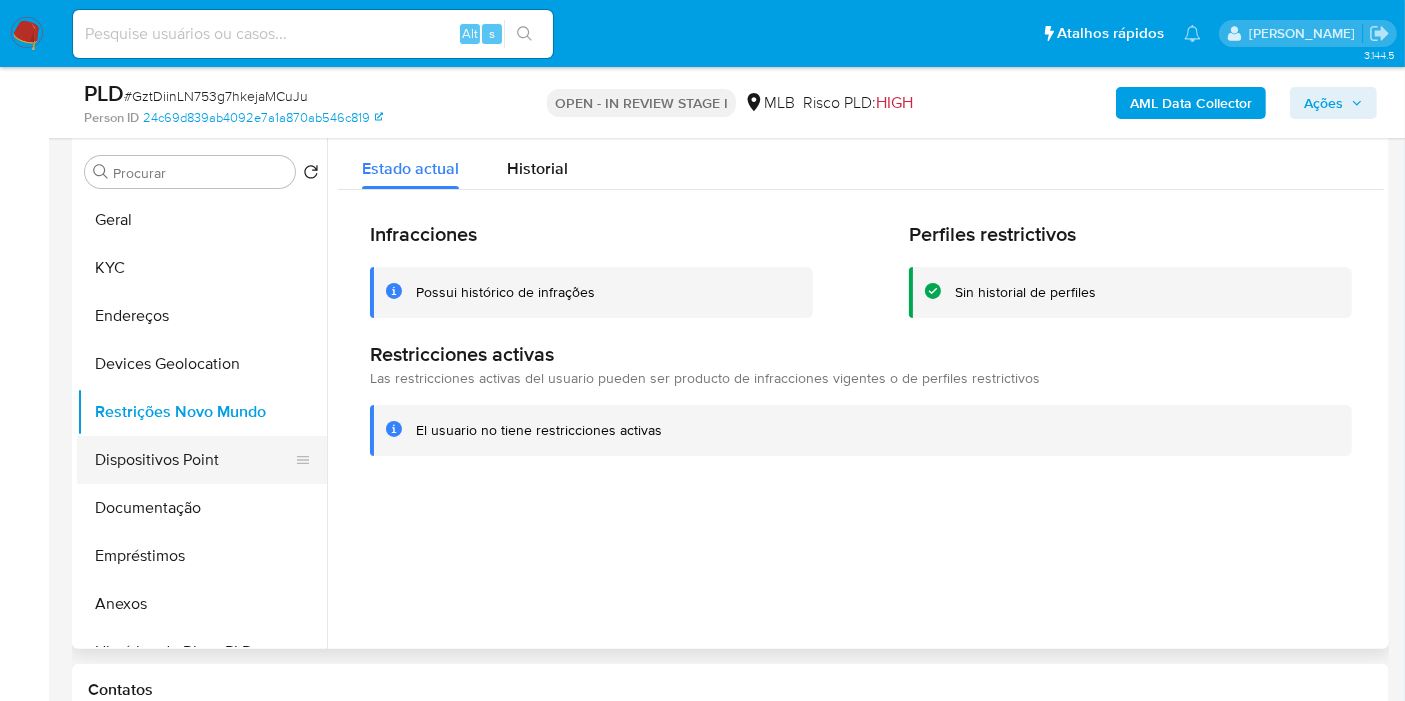 click on "Dispositivos Point" at bounding box center [194, 460] 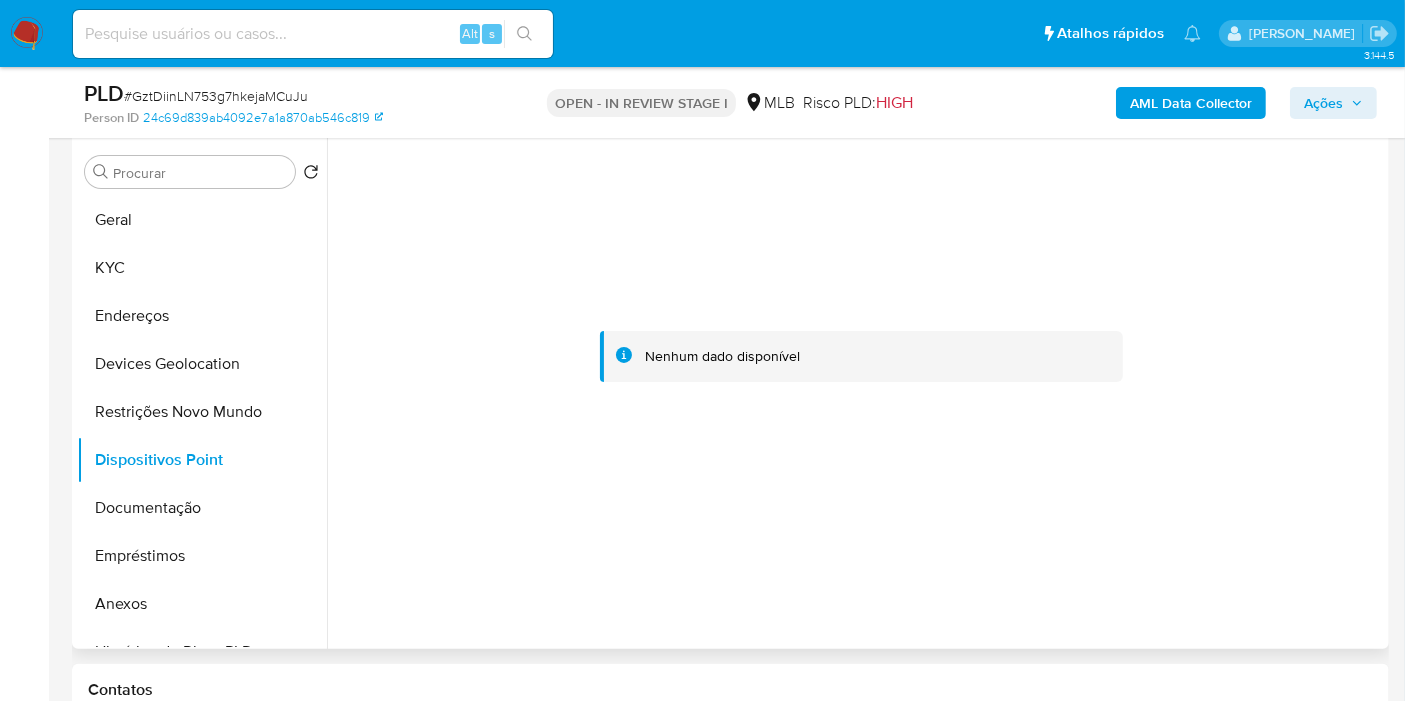 type 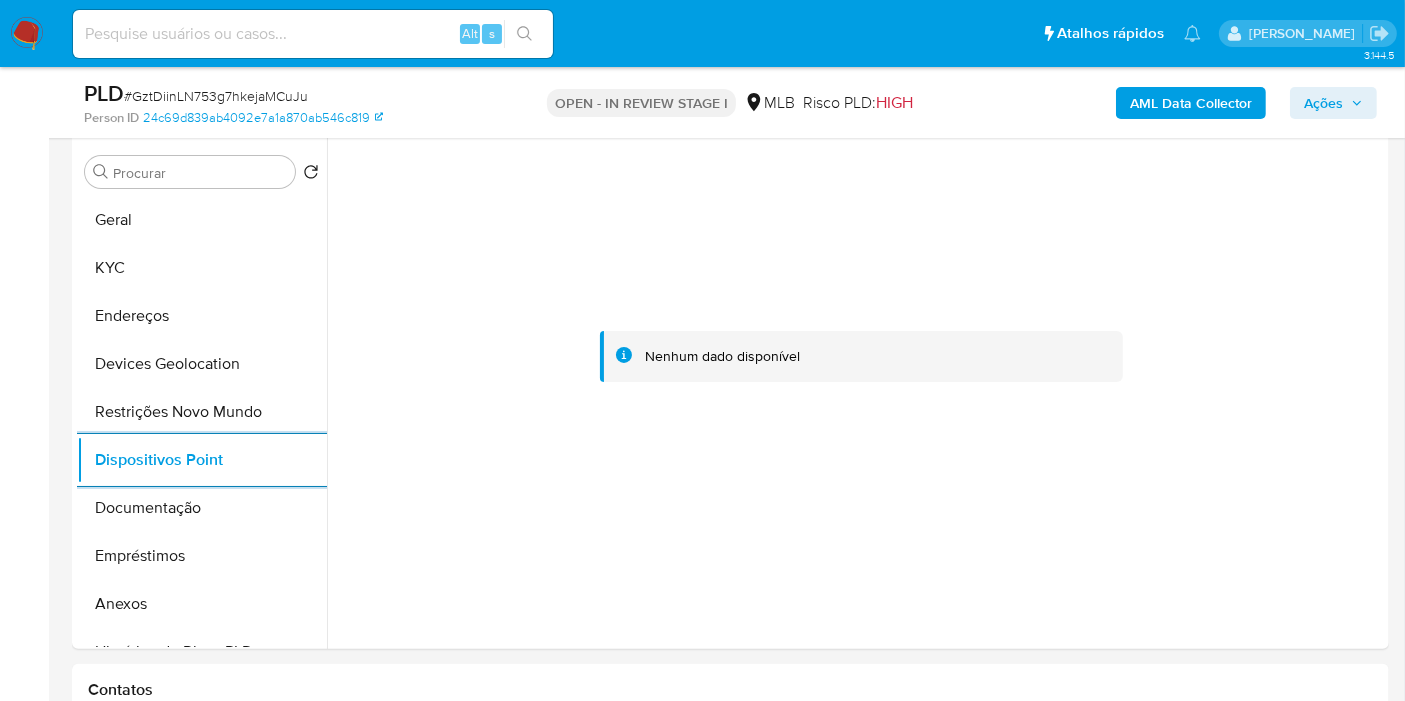 click on "AML Data Collector" at bounding box center [1191, 103] 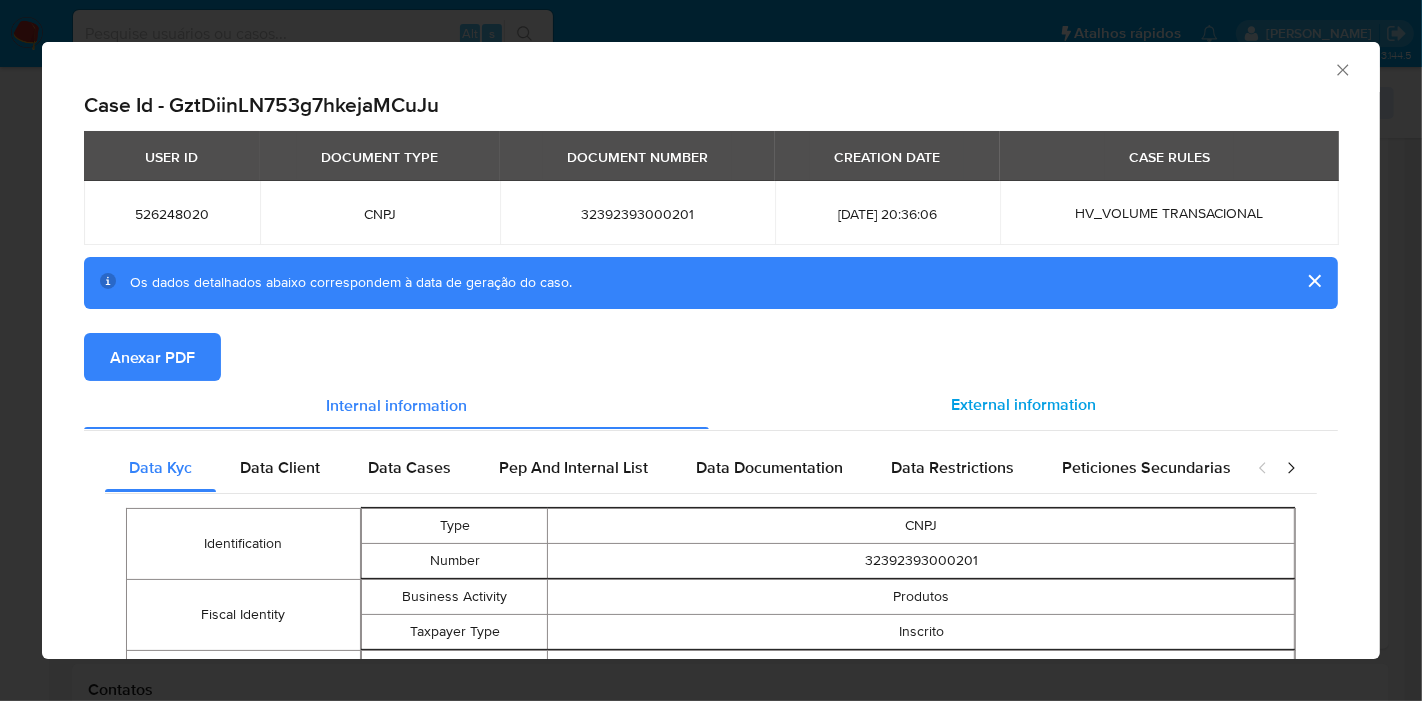 drag, startPoint x: 1028, startPoint y: 367, endPoint x: 1006, endPoint y: 388, distance: 30.413813 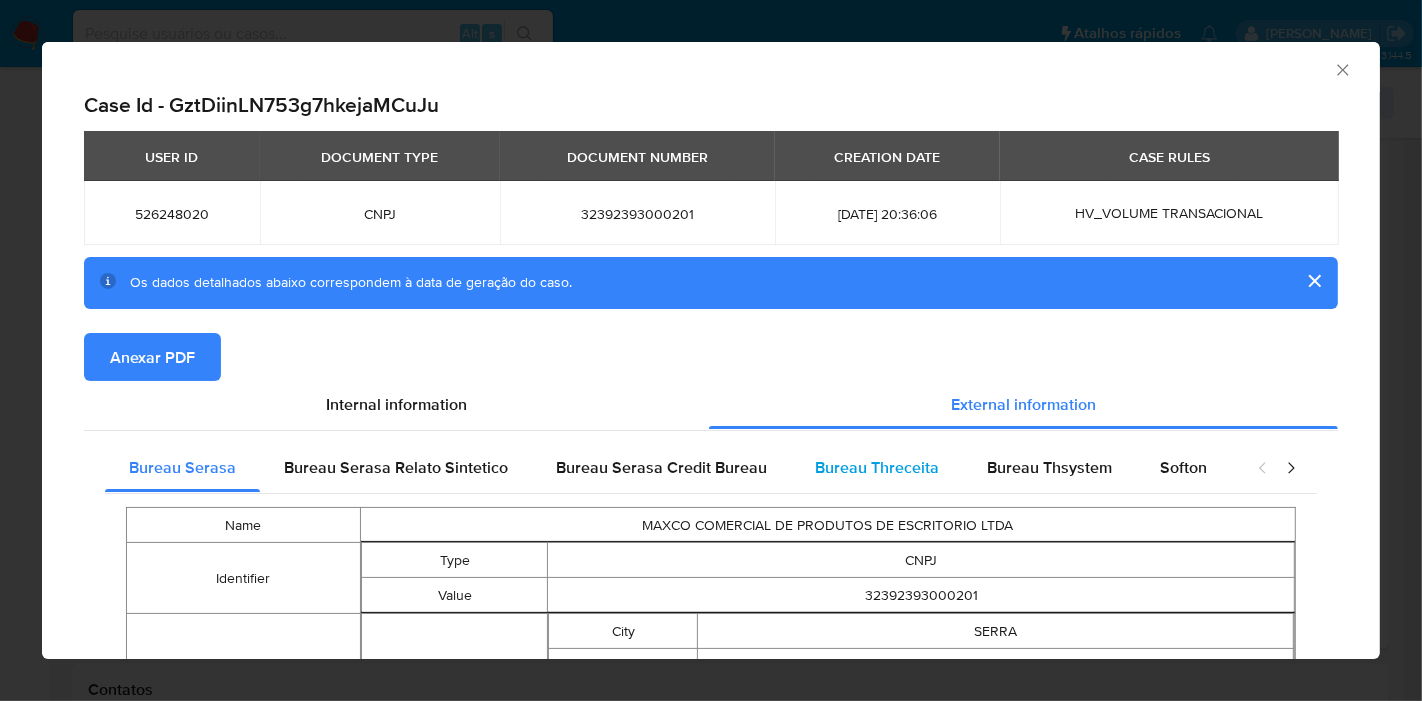 type 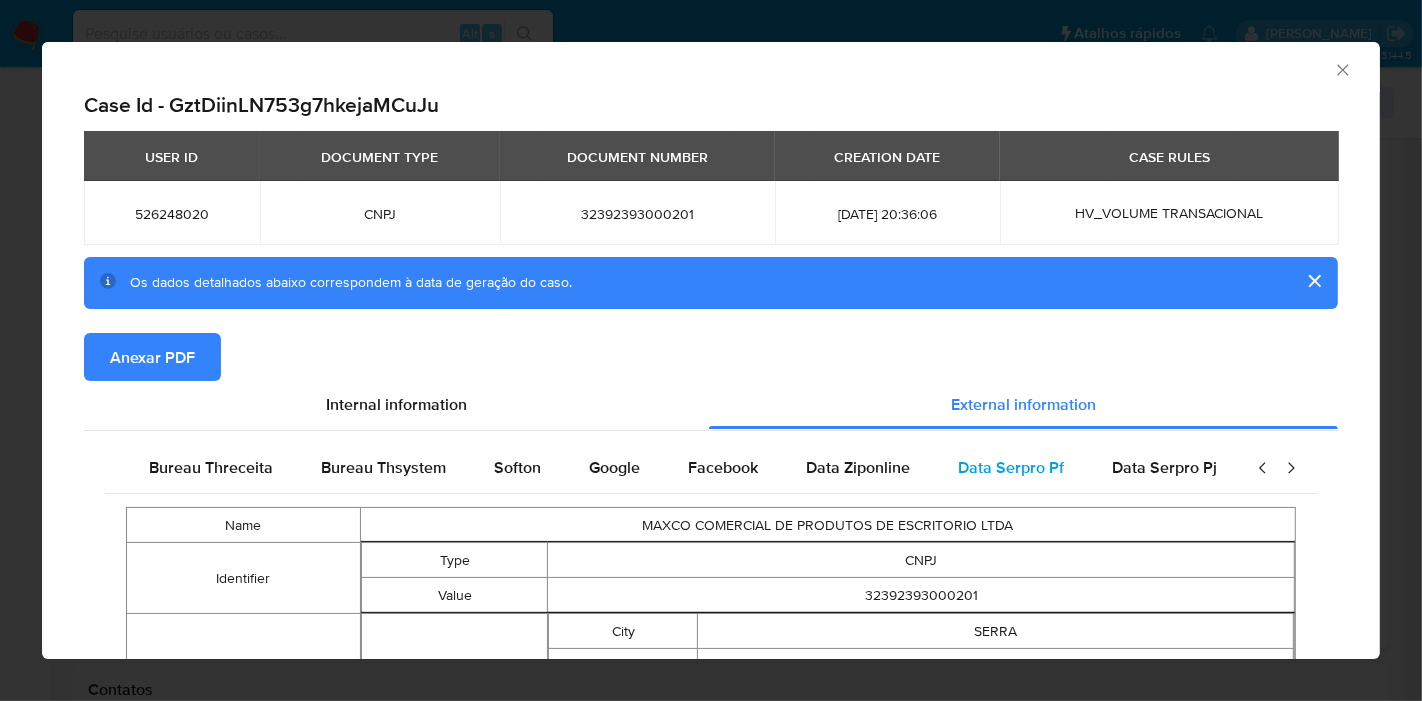 scroll, scrollTop: 0, scrollLeft: 672, axis: horizontal 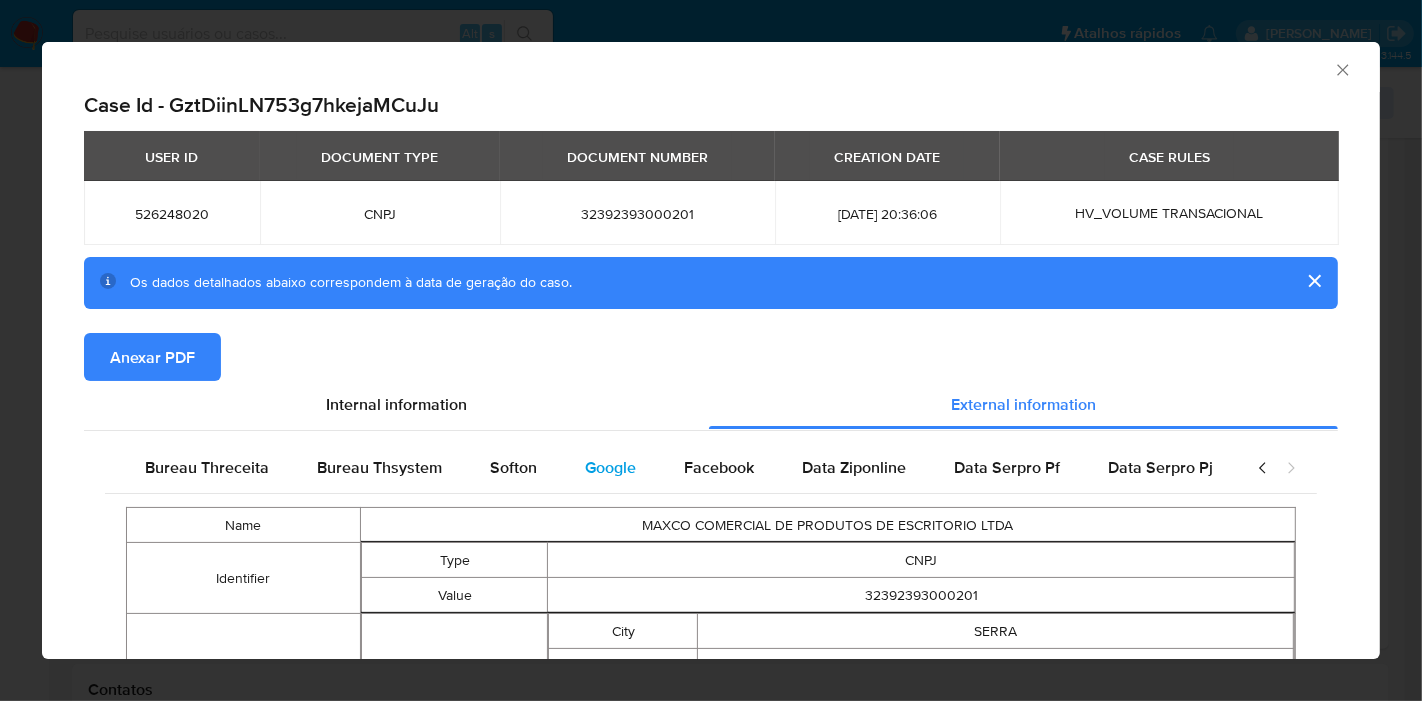 click on "Google" at bounding box center (610, 467) 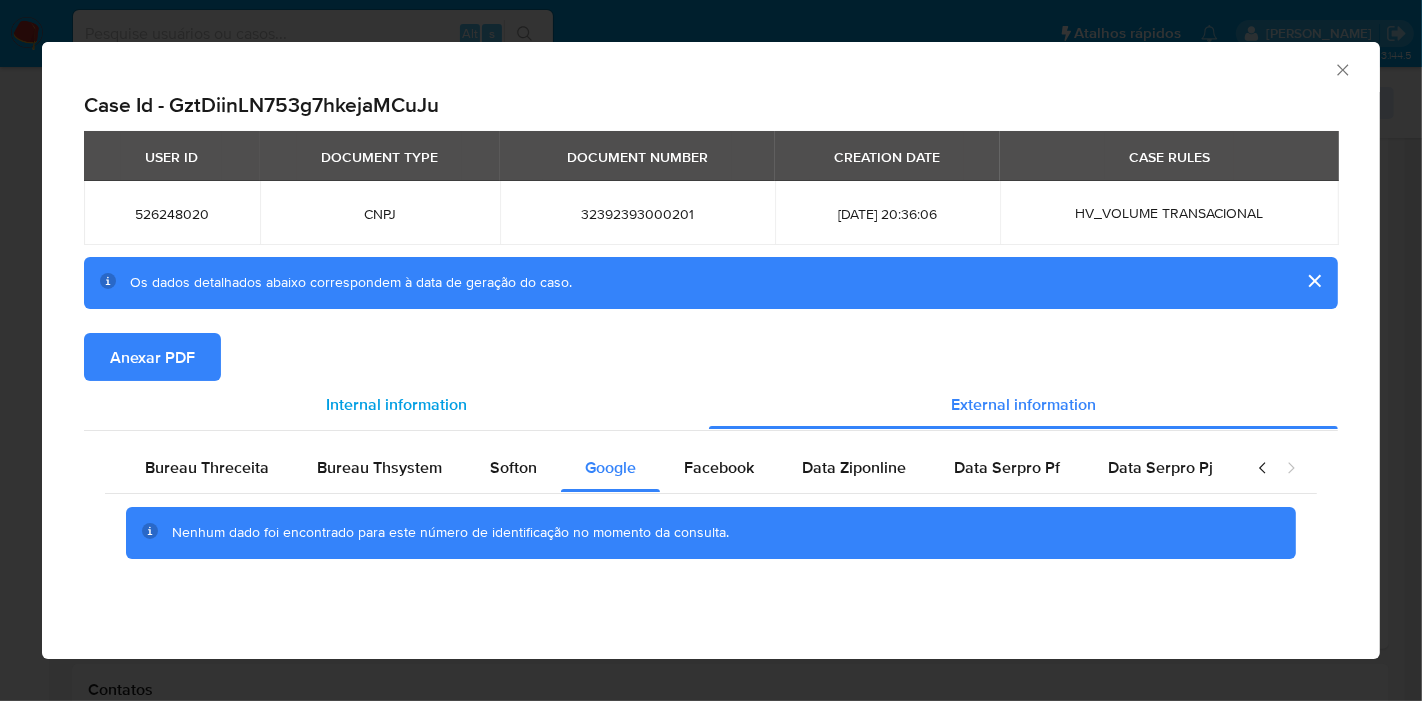 scroll, scrollTop: 0, scrollLeft: 655, axis: horizontal 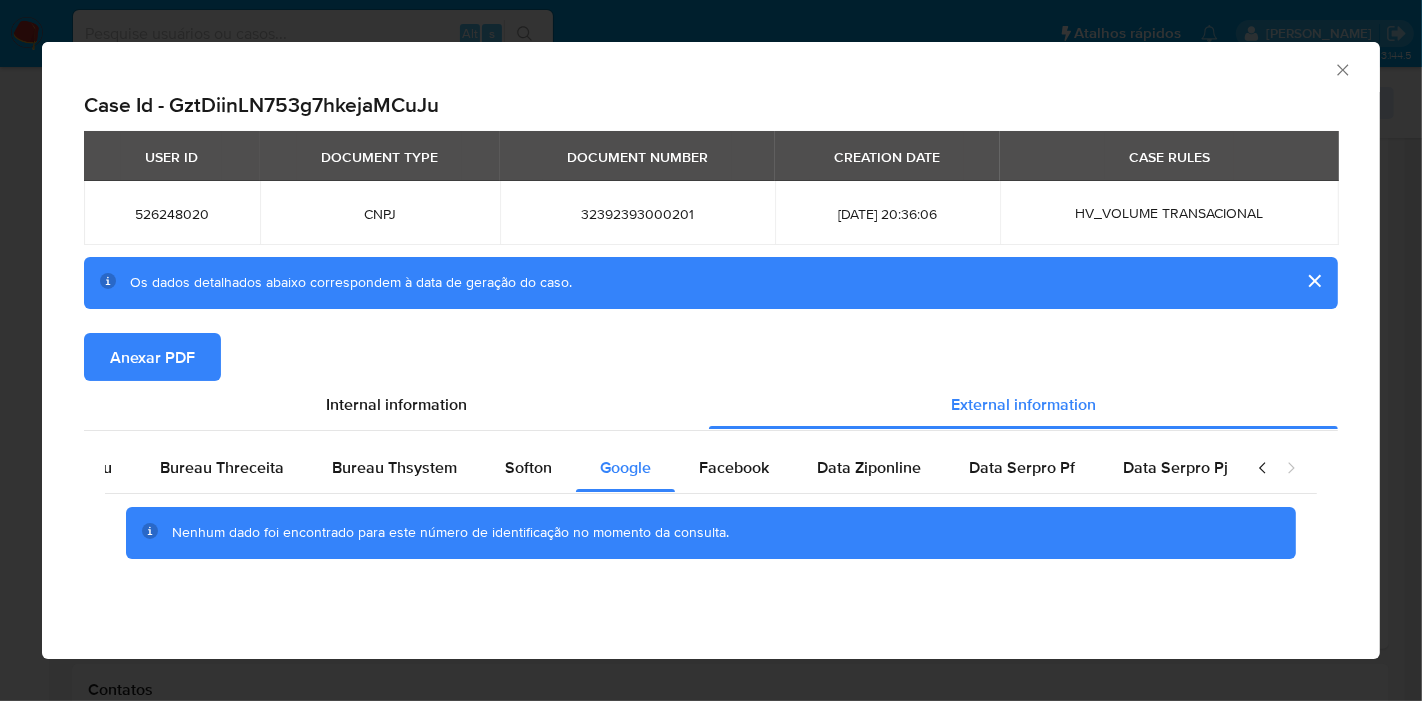 type 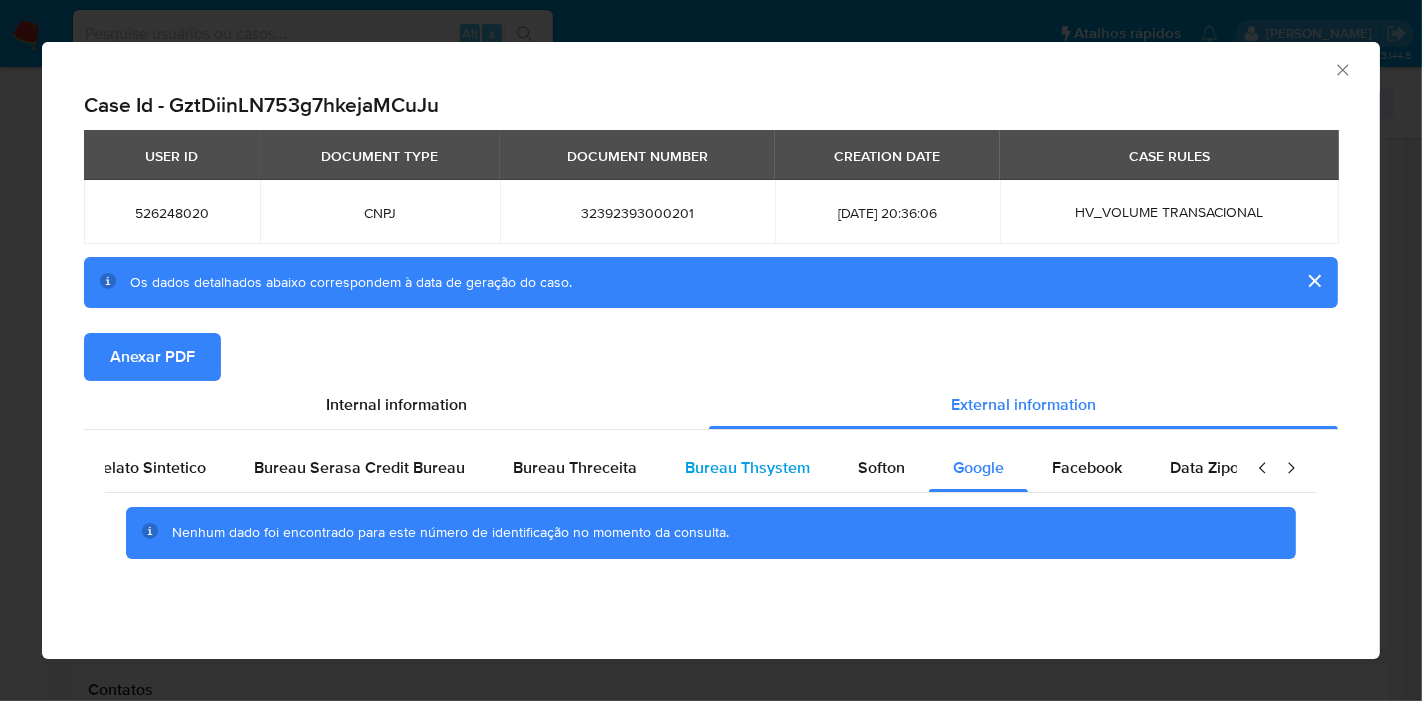 scroll, scrollTop: 0, scrollLeft: 0, axis: both 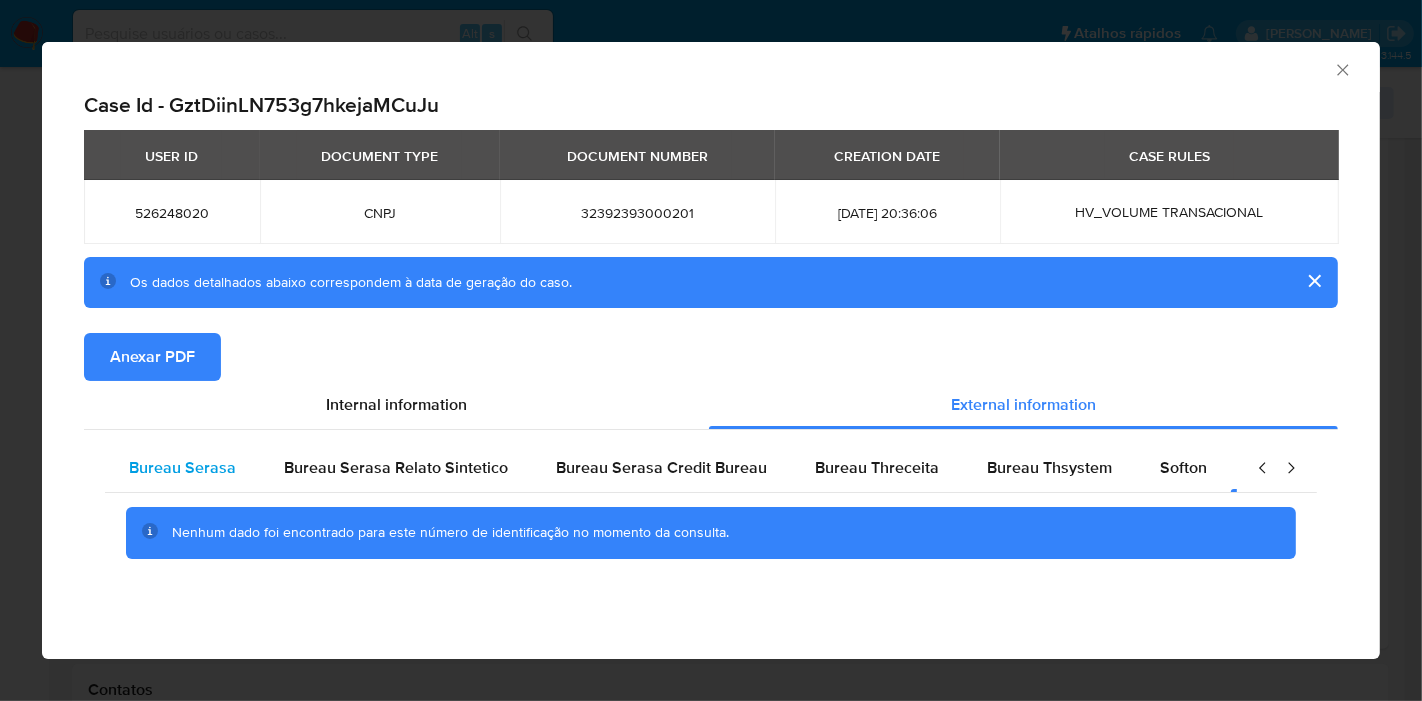 type 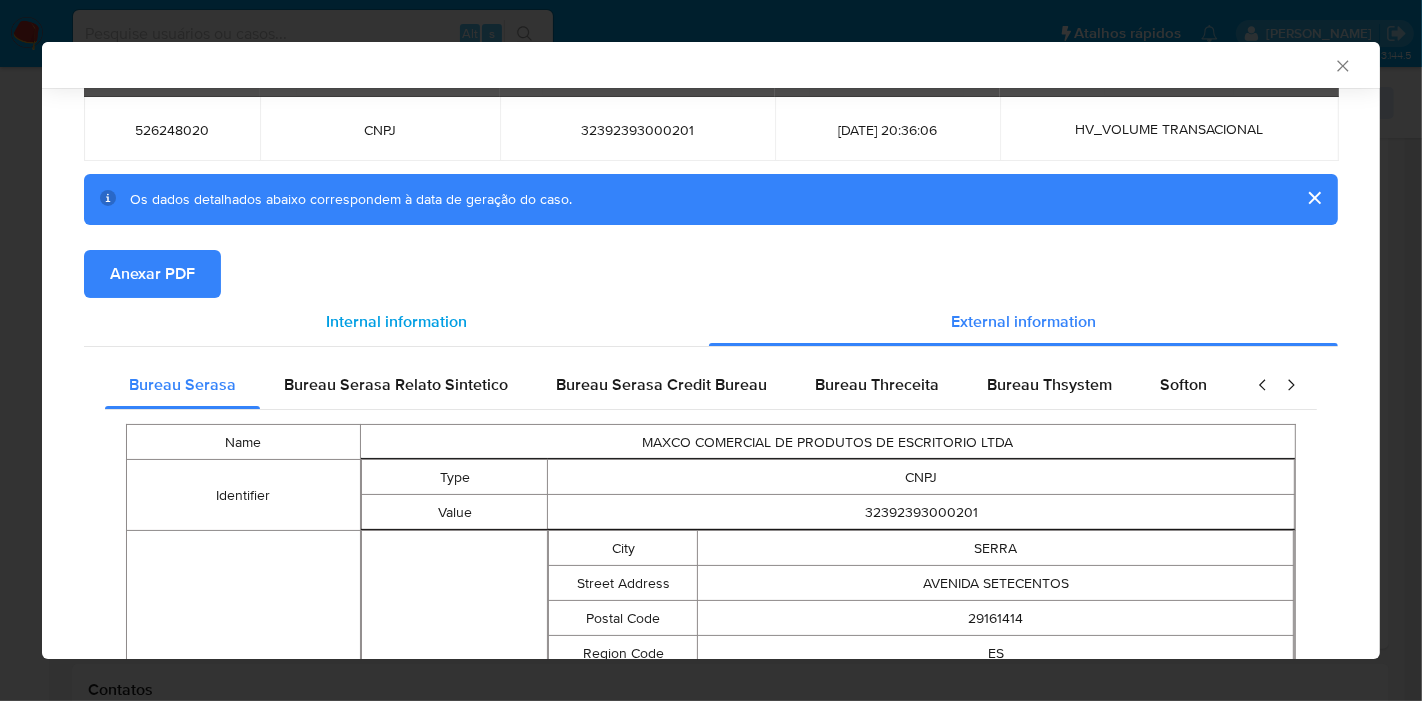 scroll, scrollTop: 217, scrollLeft: 0, axis: vertical 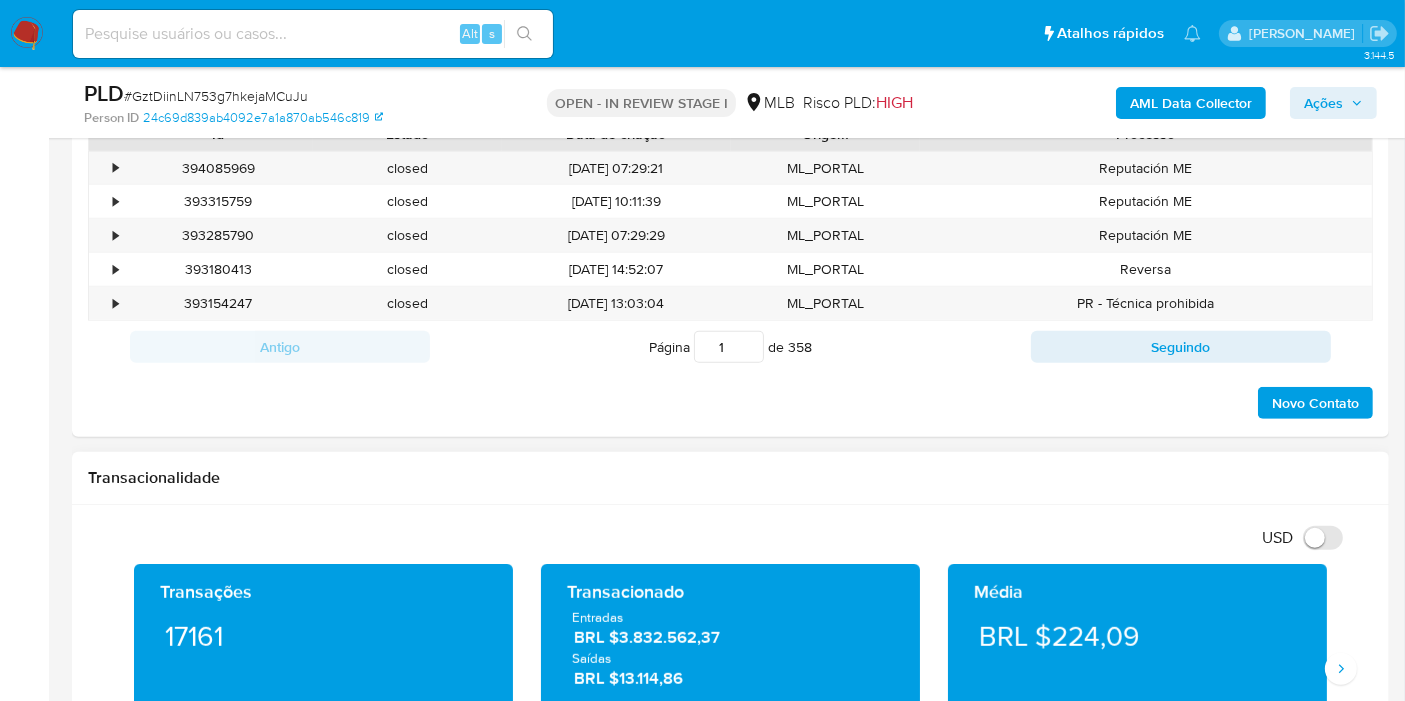 drag, startPoint x: 1162, startPoint y: 636, endPoint x: 1055, endPoint y: 626, distance: 107.46627 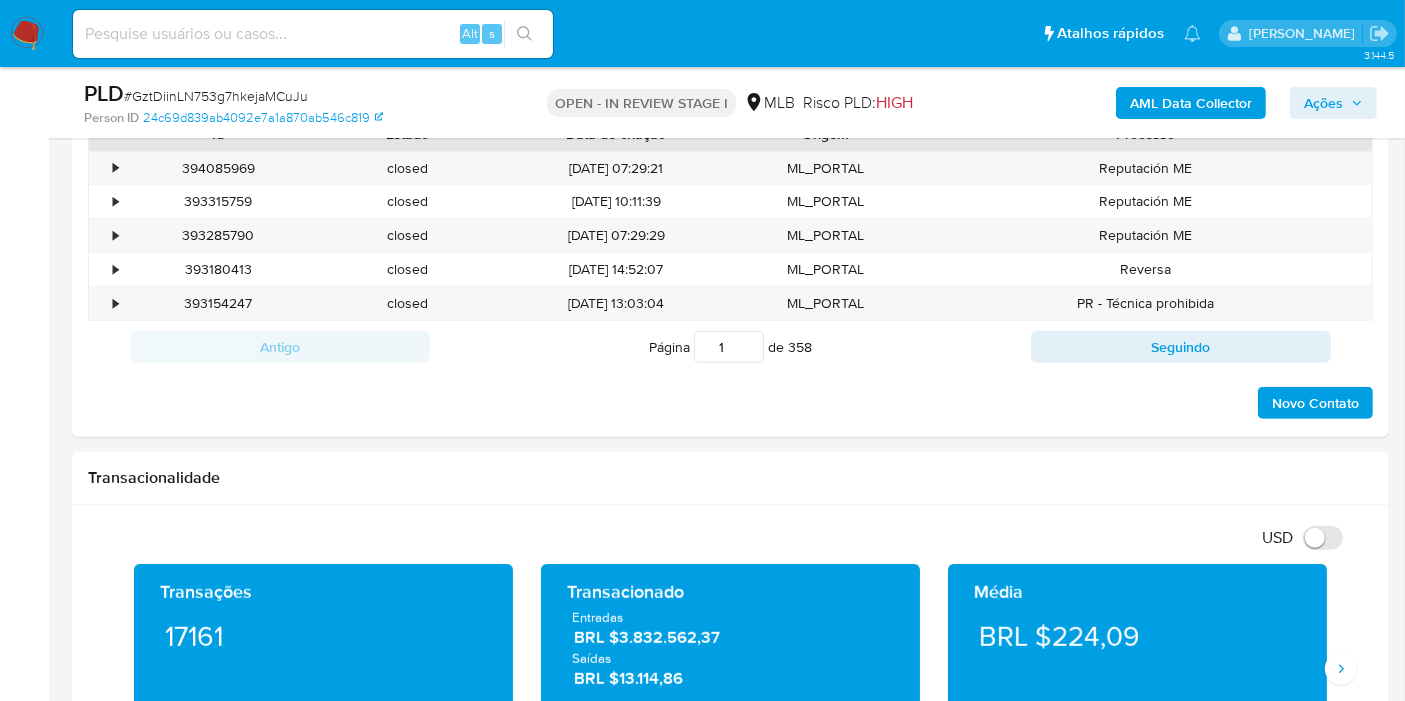 drag, startPoint x: 1327, startPoint y: 103, endPoint x: 1280, endPoint y: 120, distance: 49.979996 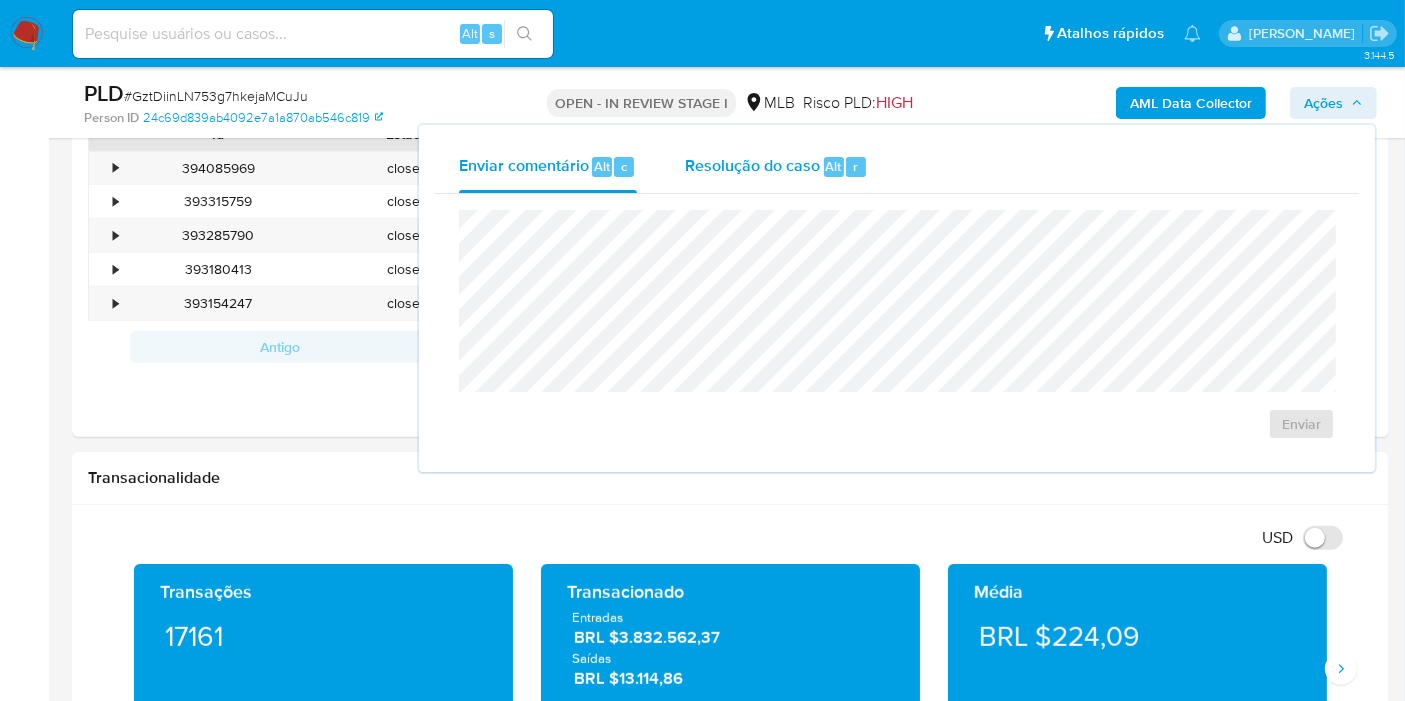 click on "Resolução do caso Alt r" at bounding box center [776, 167] 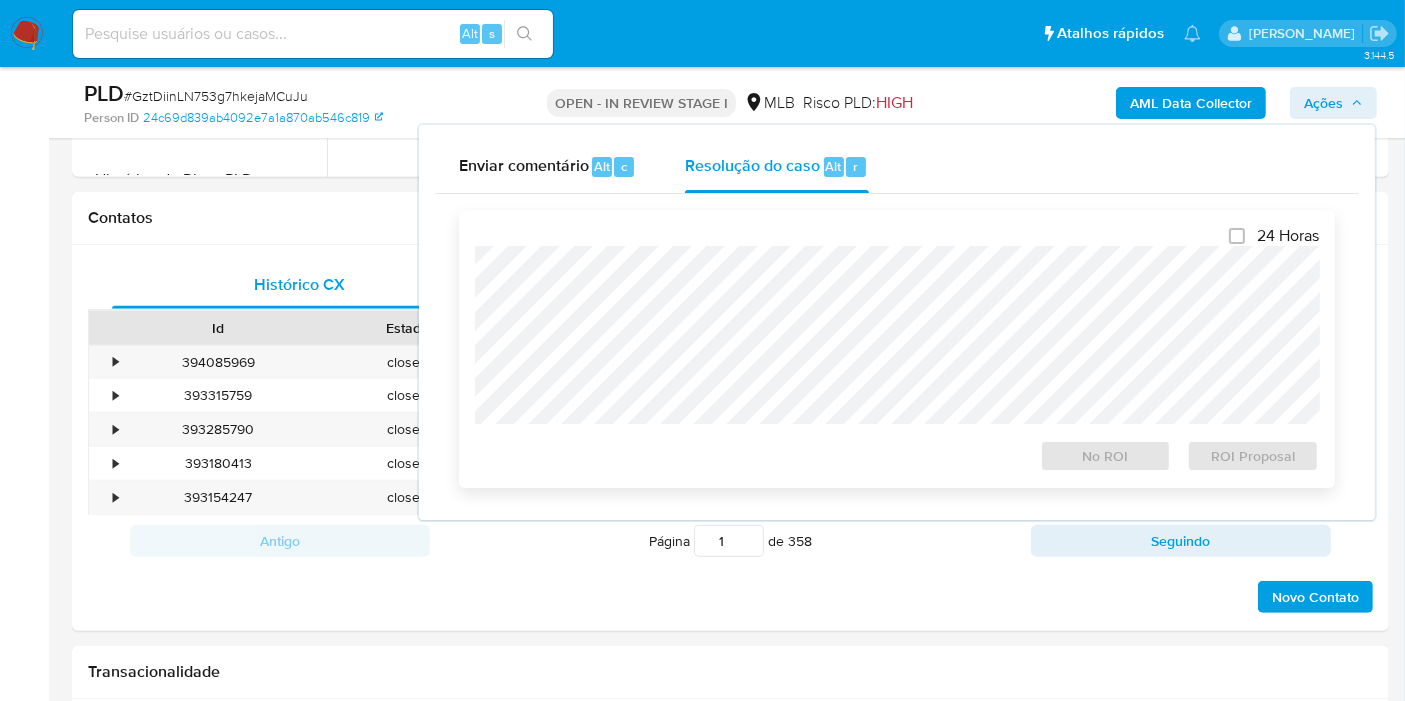 scroll, scrollTop: 604, scrollLeft: 0, axis: vertical 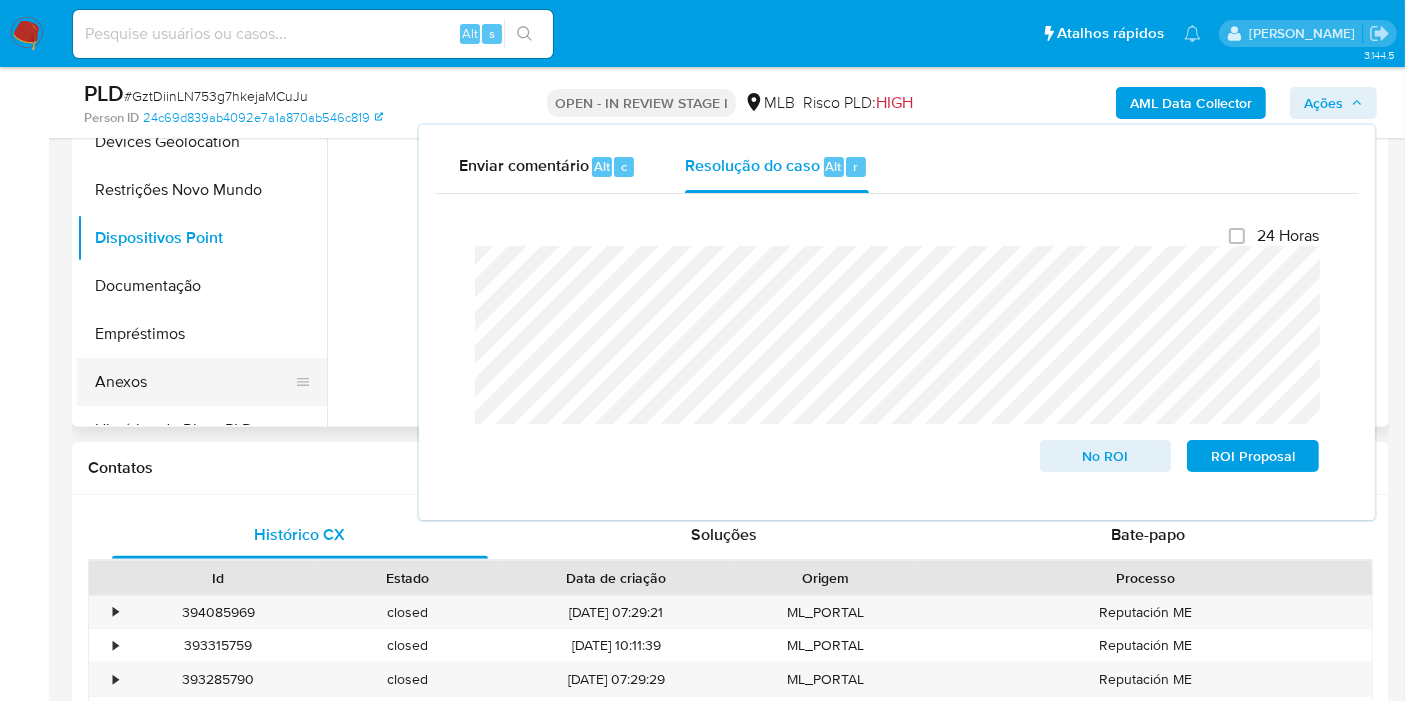 click on "Anexos" at bounding box center (194, 382) 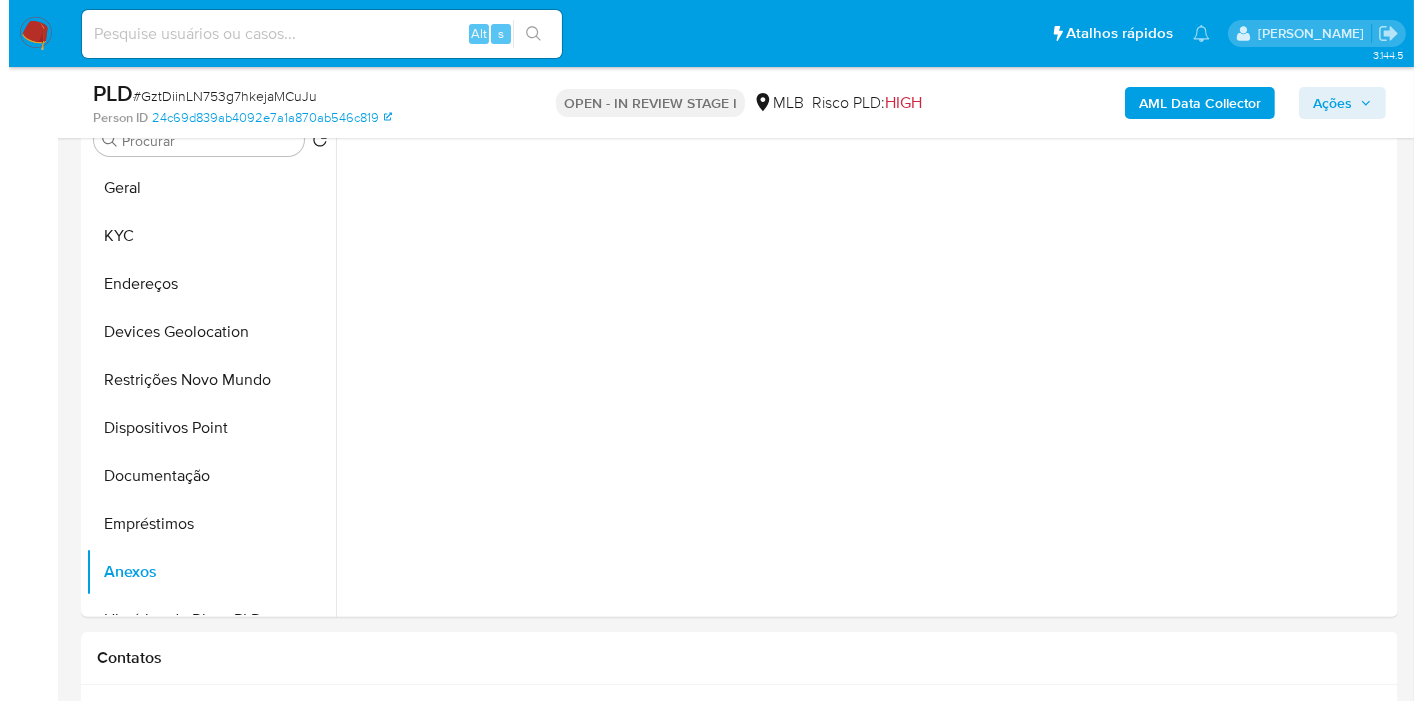 scroll, scrollTop: 382, scrollLeft: 0, axis: vertical 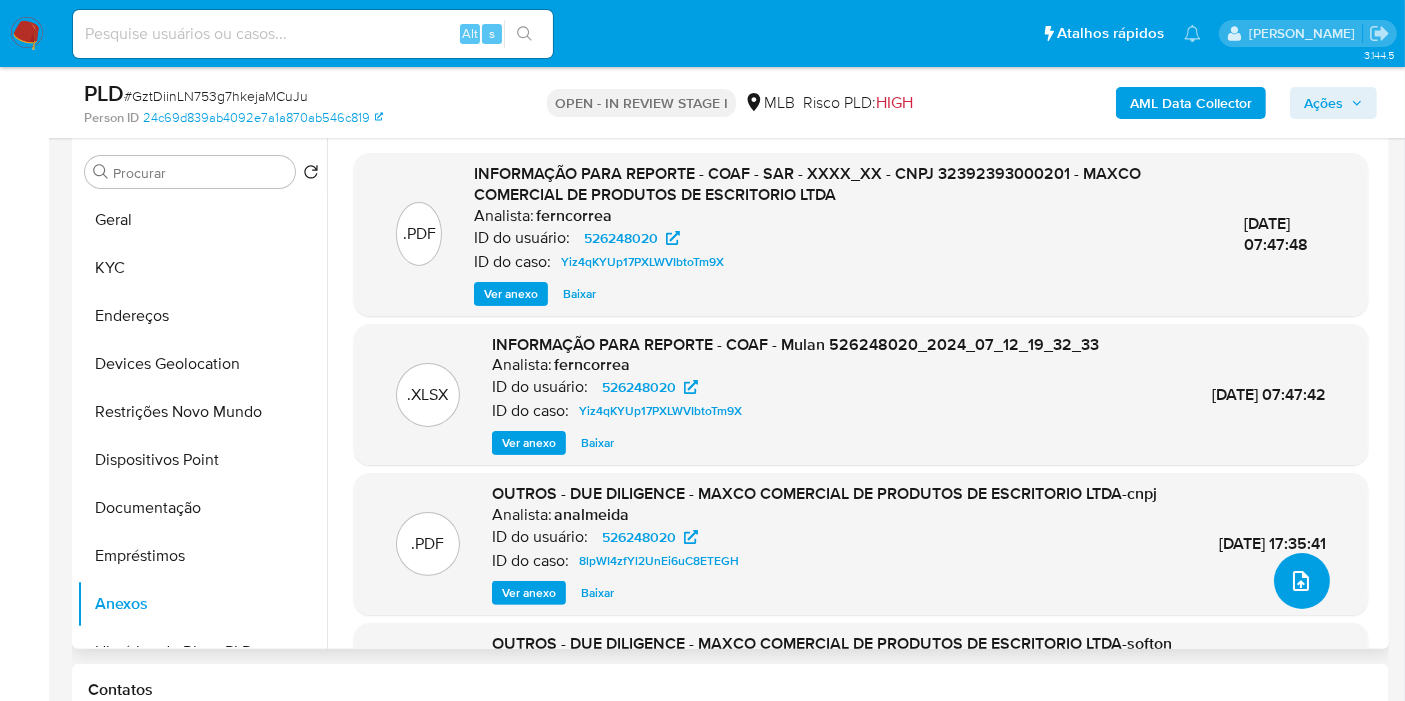 click 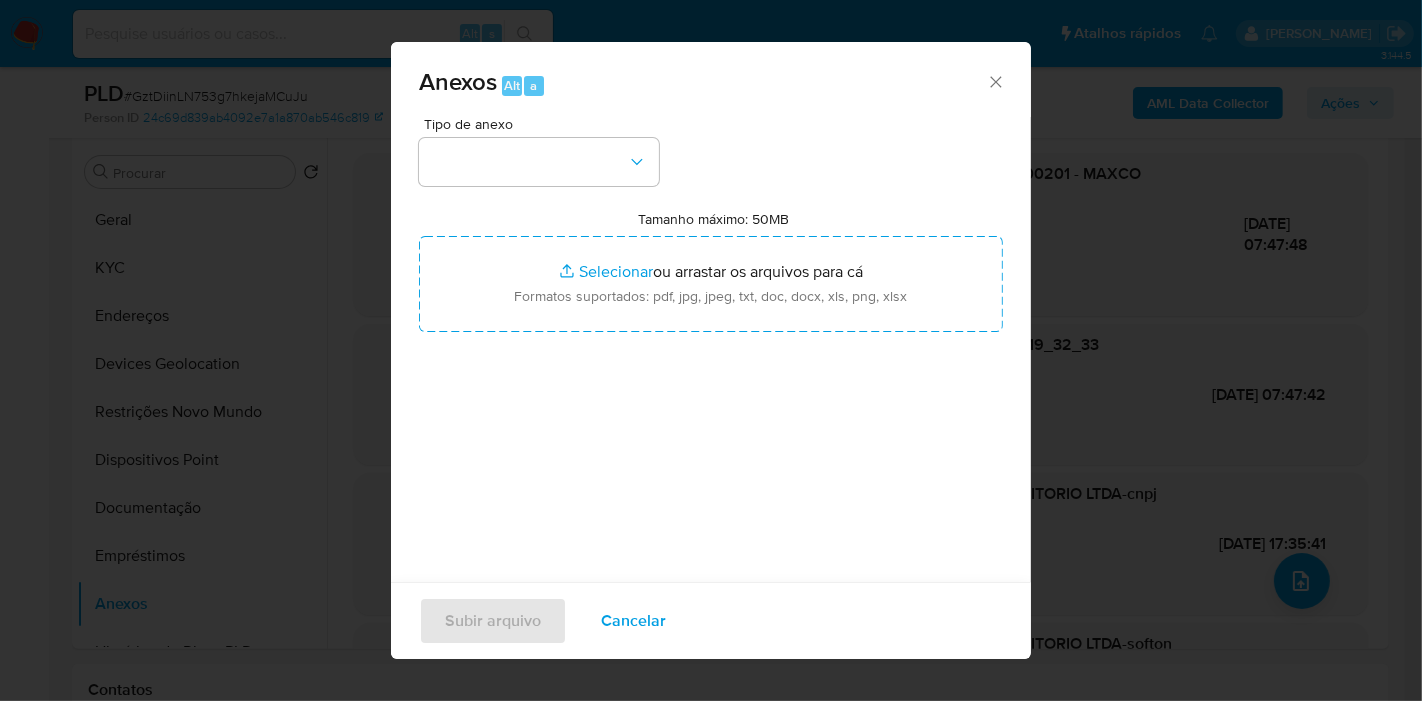 click 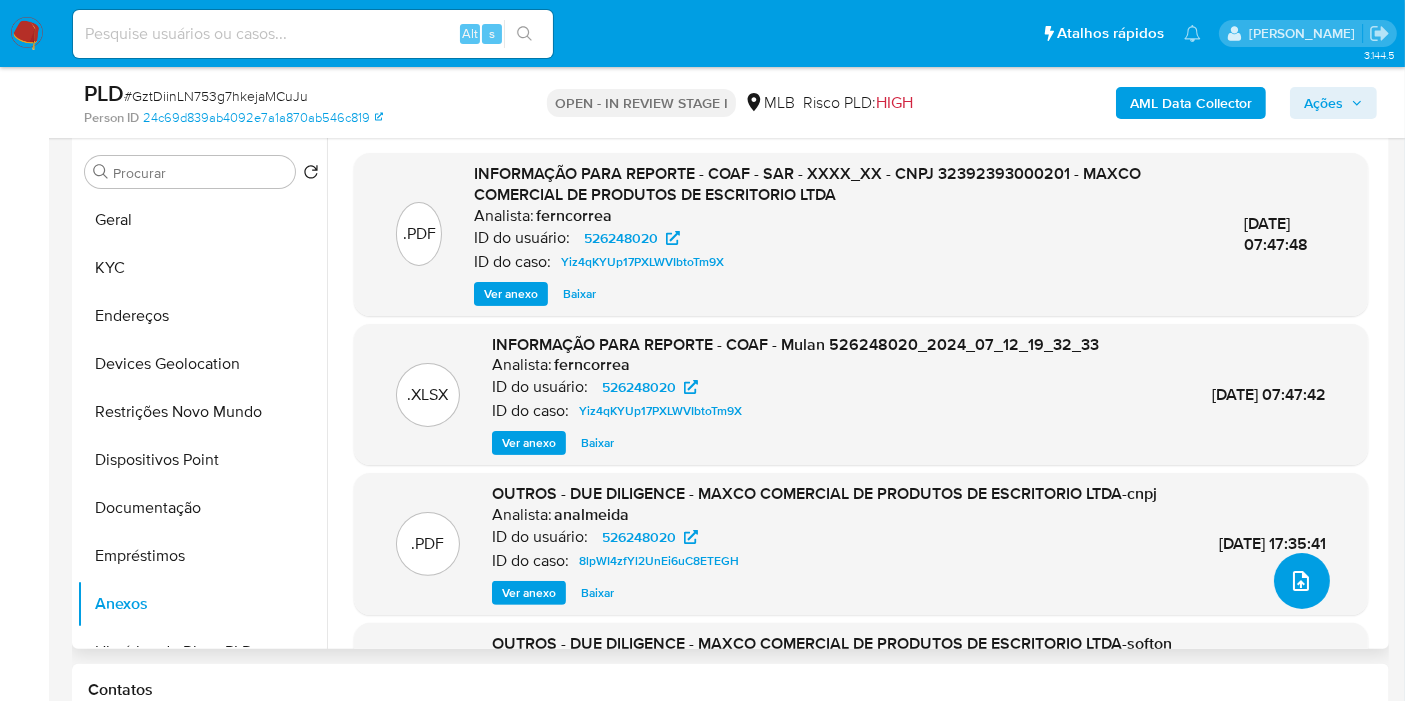 click at bounding box center [1302, 581] 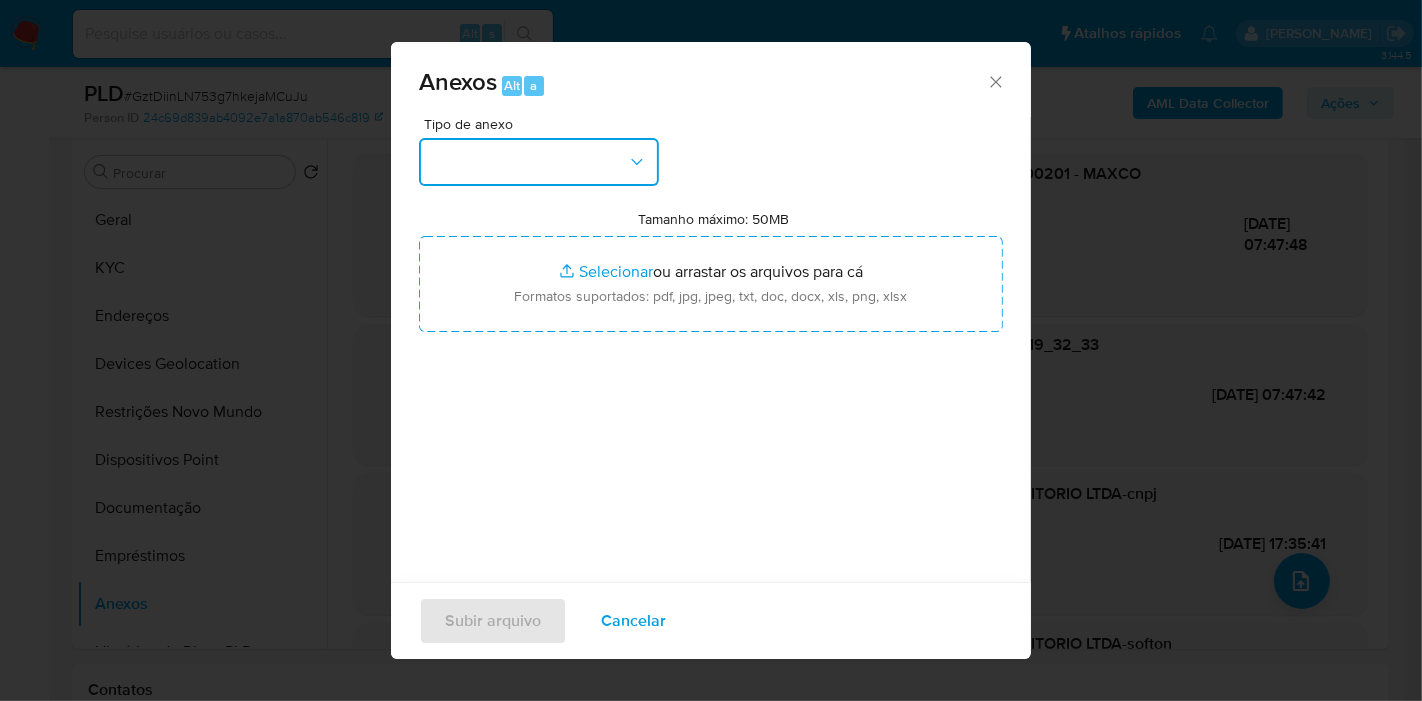click at bounding box center [539, 162] 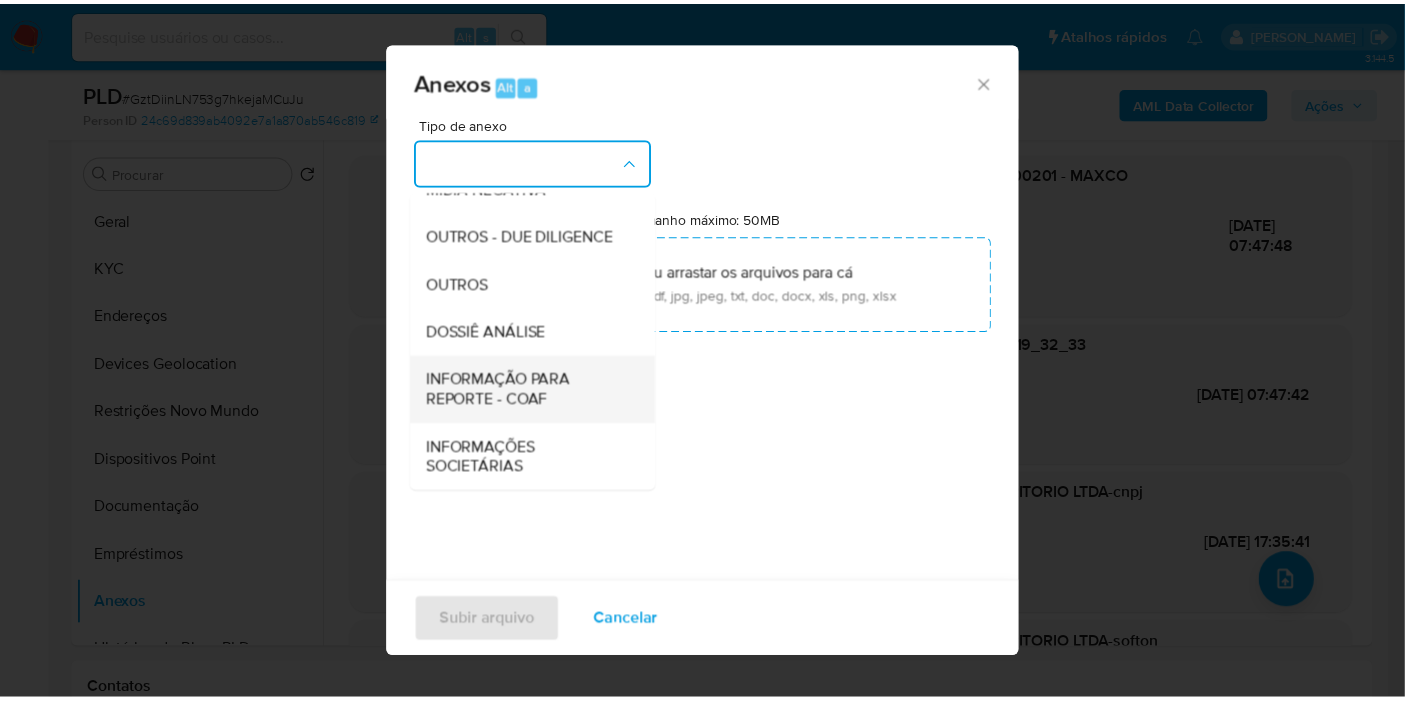scroll, scrollTop: 307, scrollLeft: 0, axis: vertical 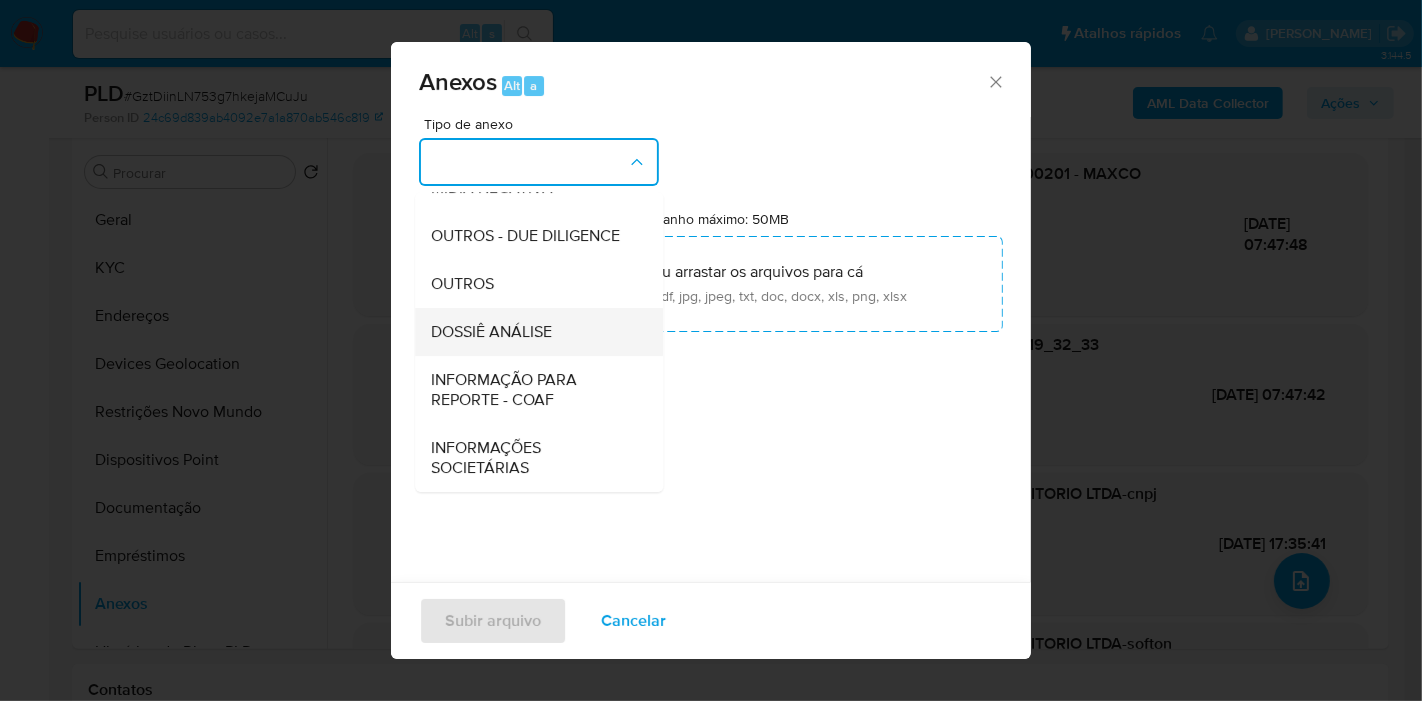 click on "DOSSIÊ ANÁLISE" at bounding box center (491, 332) 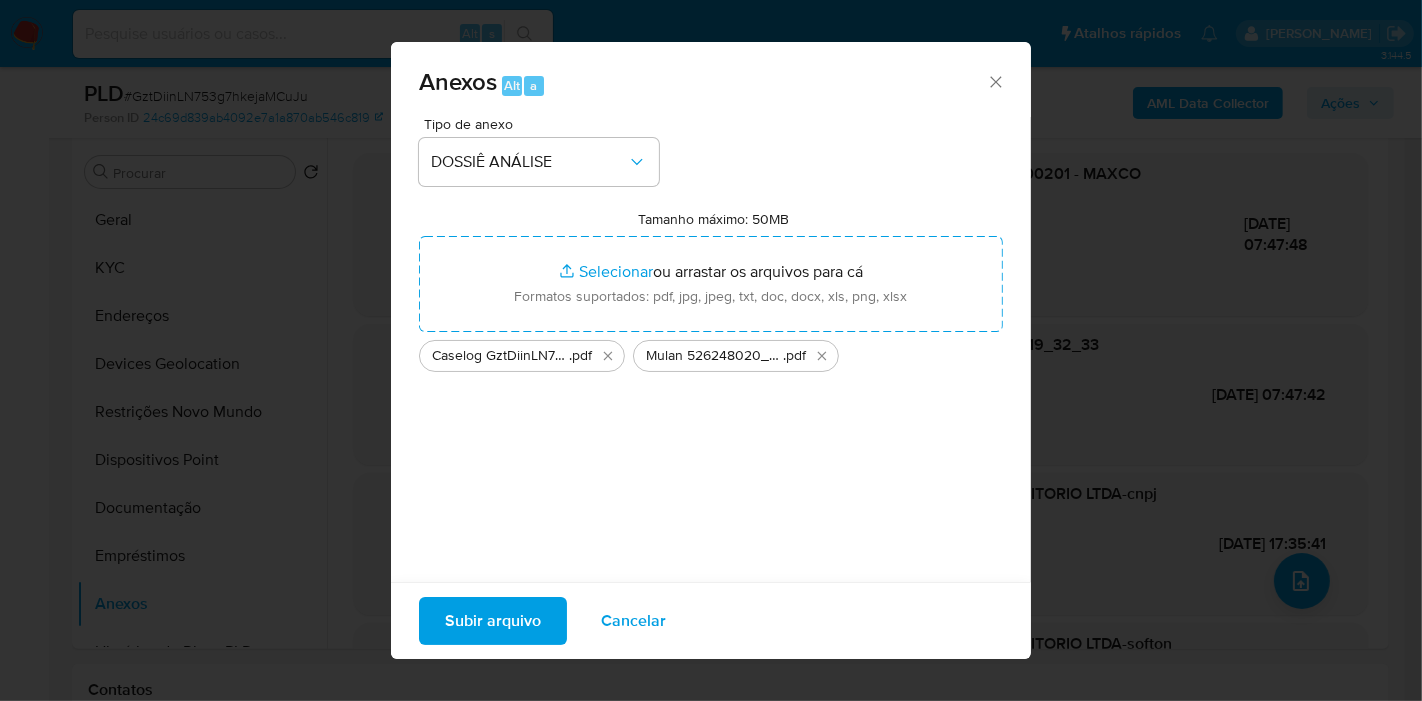 click on "Subir arquivo" at bounding box center (493, 621) 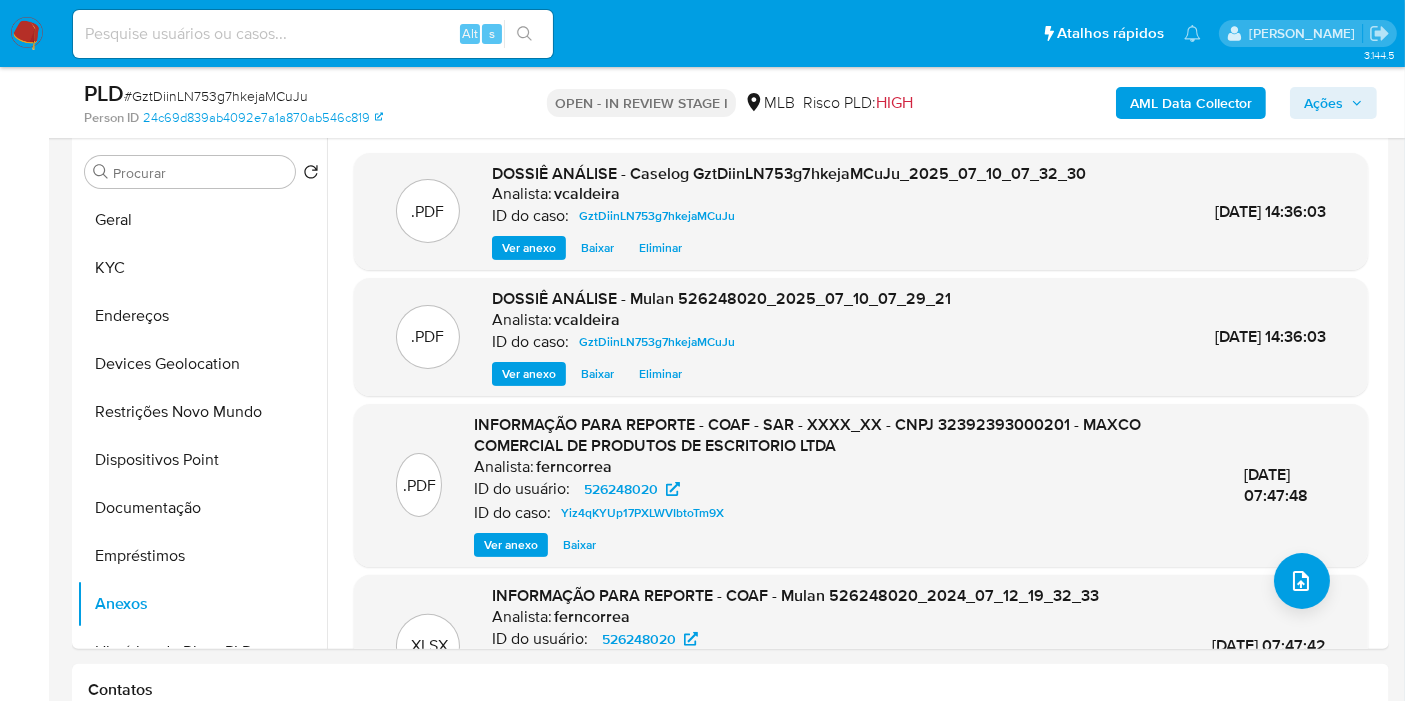 drag, startPoint x: 1317, startPoint y: 97, endPoint x: 1280, endPoint y: 111, distance: 39.56008 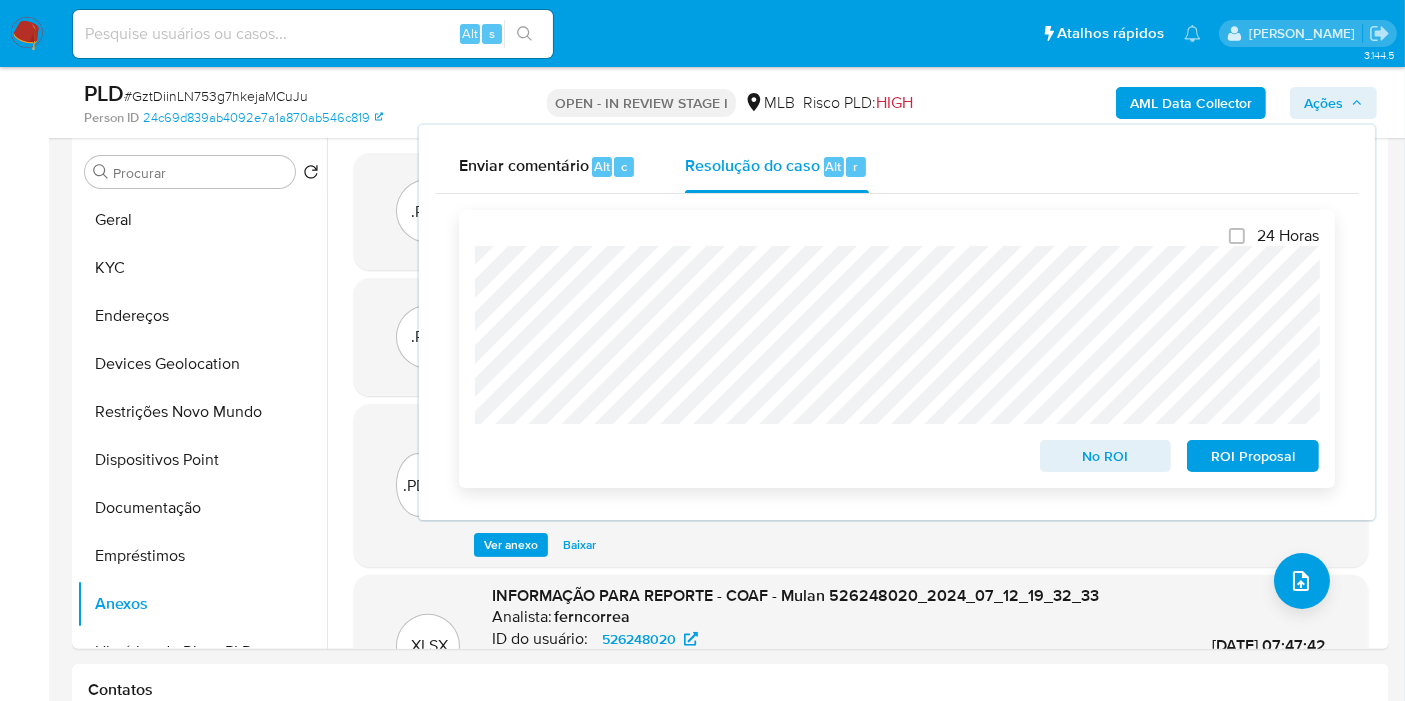 click on "No ROI" at bounding box center (1106, 456) 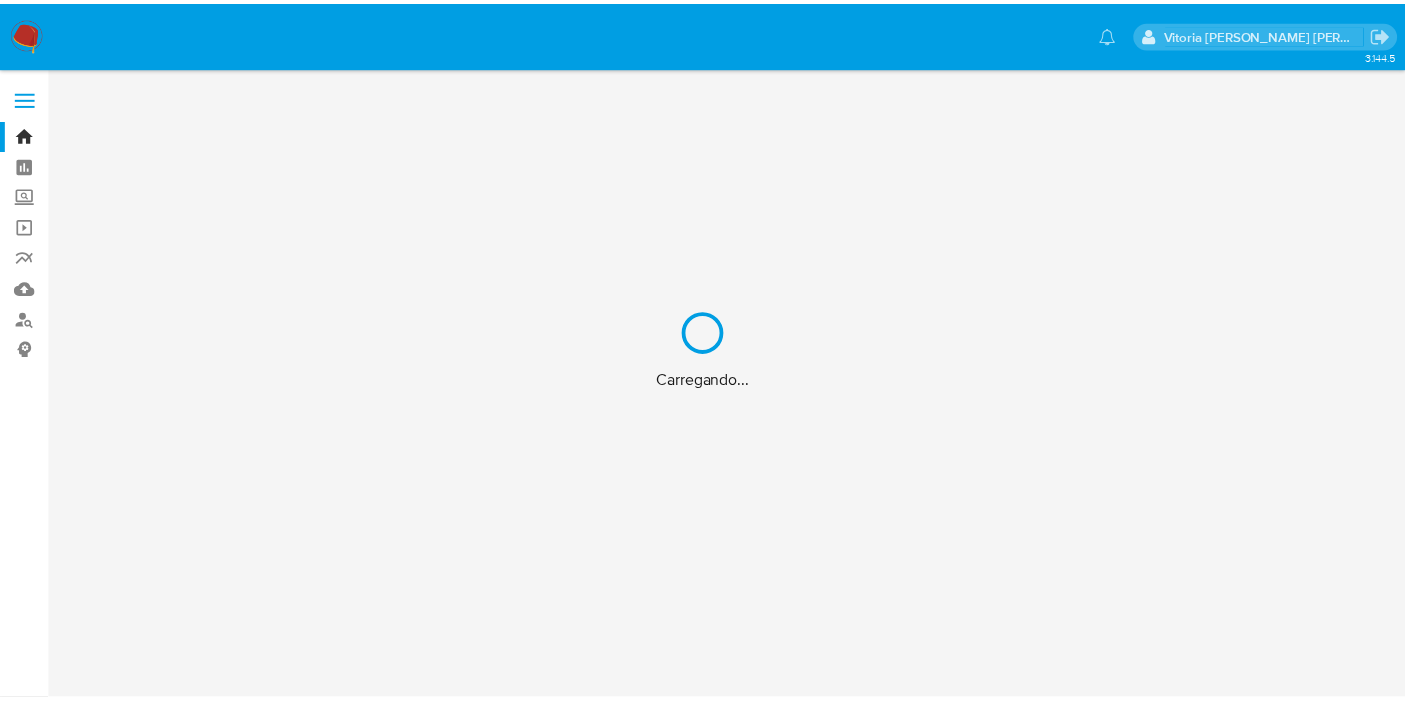 scroll, scrollTop: 0, scrollLeft: 0, axis: both 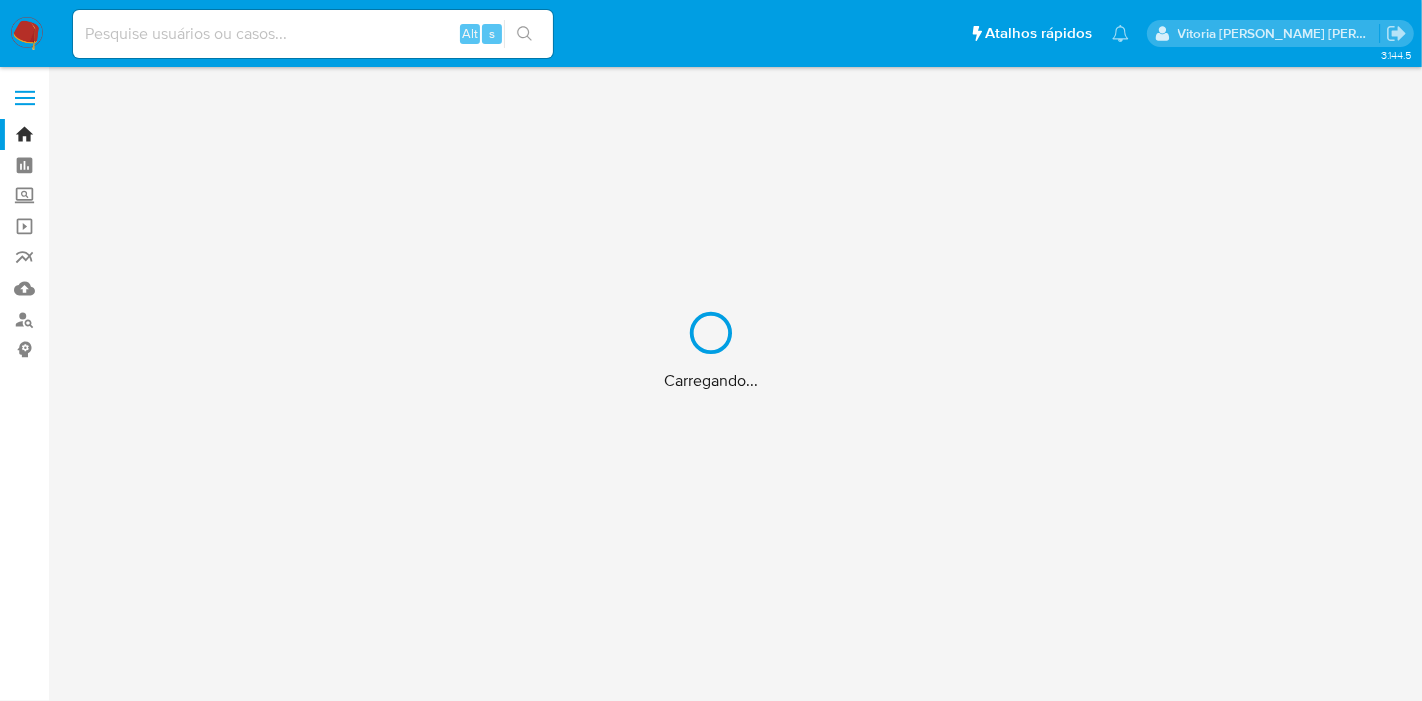 click on "Carregando..." at bounding box center [711, 350] 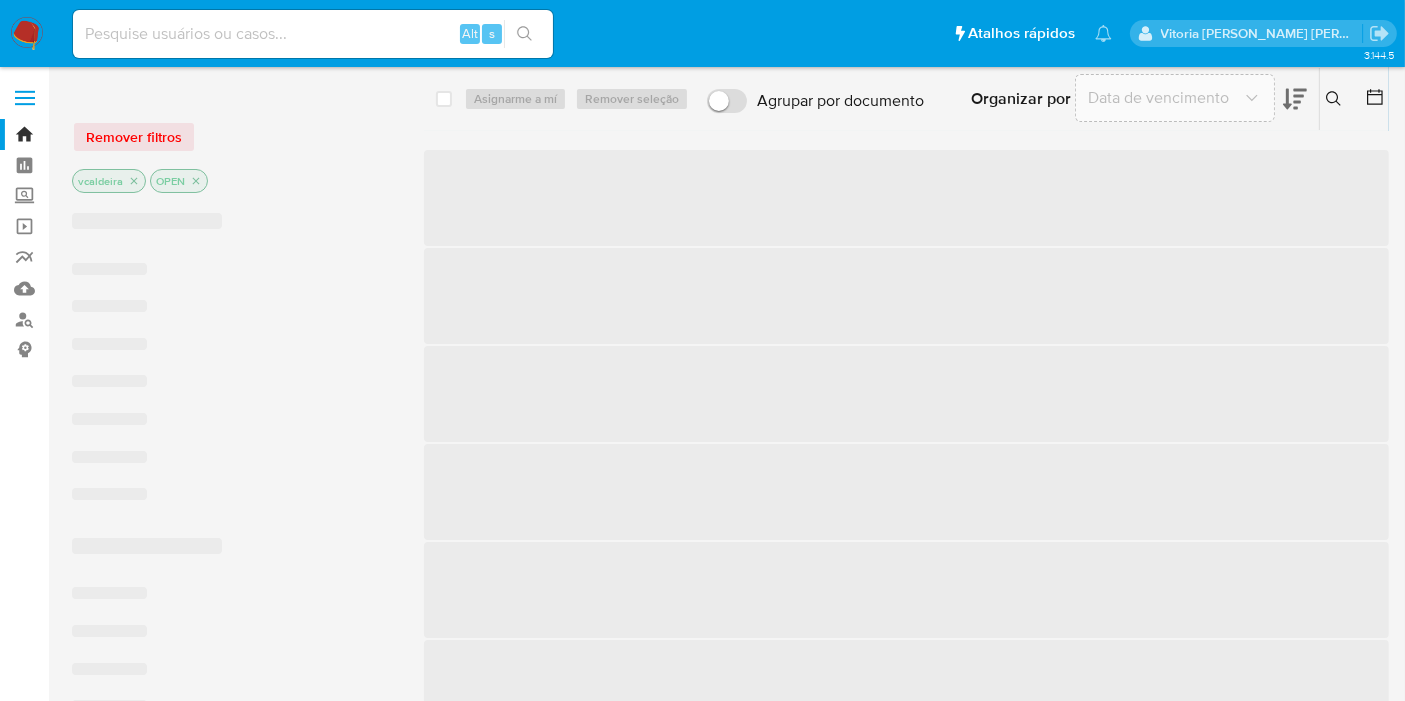 click at bounding box center [313, 34] 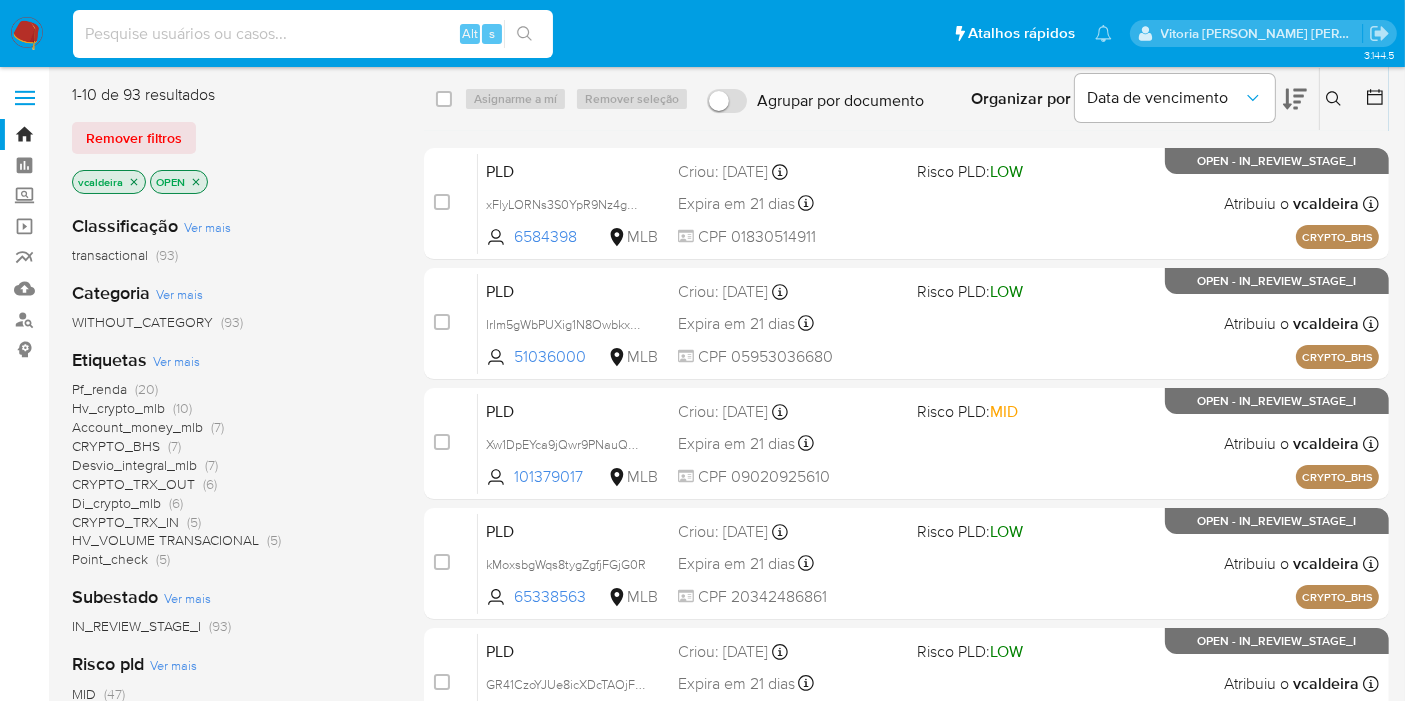 paste on "8QyYwjFUwE3KuRJcwJ4zcUV2" 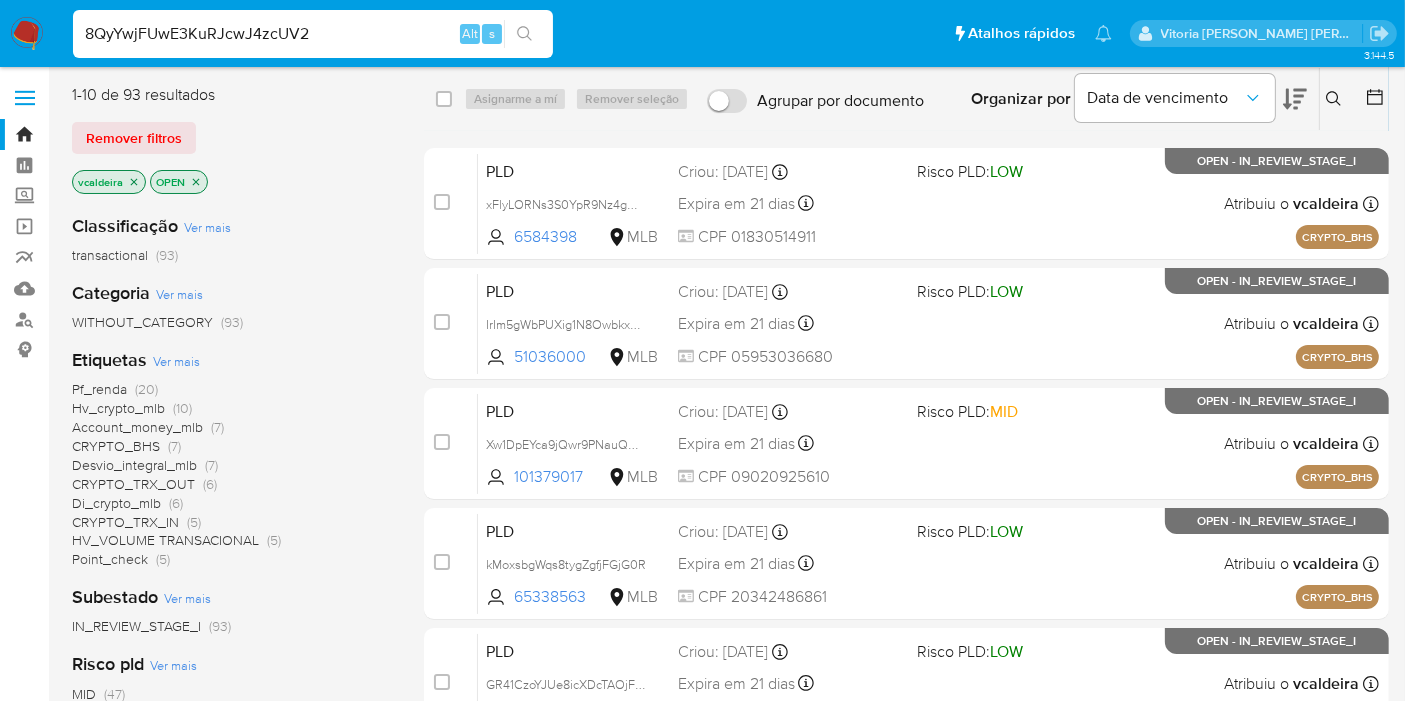 type on "8QyYwjFUwE3KuRJcwJ4zcUV2" 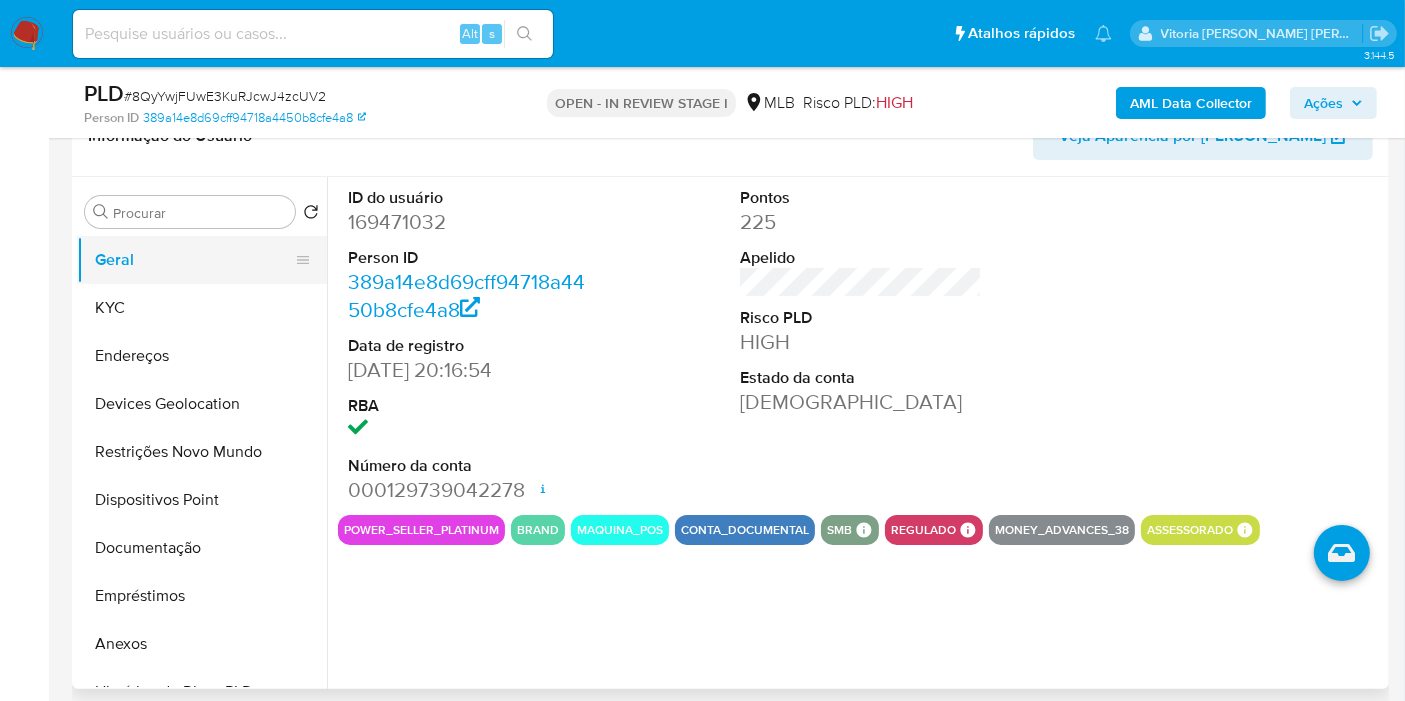 select on "10" 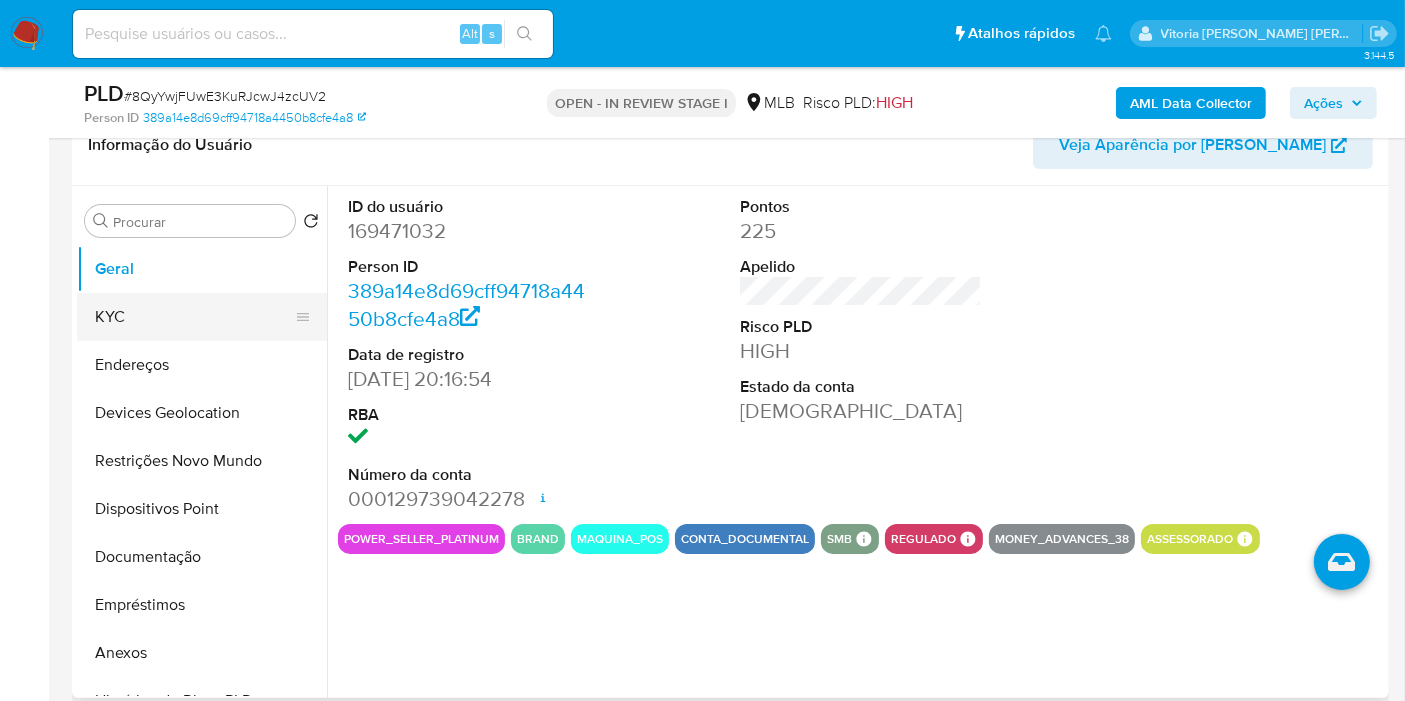 click on "KYC" at bounding box center [194, 317] 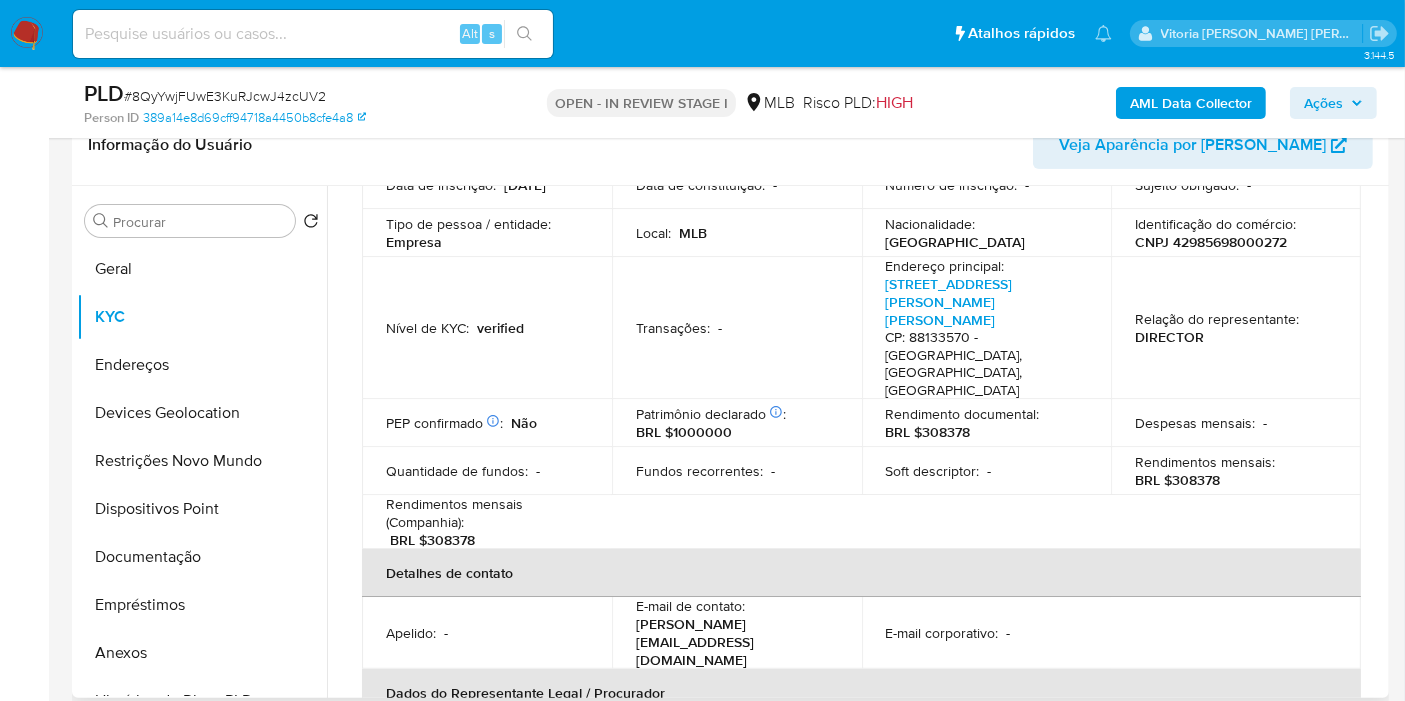 scroll, scrollTop: 133, scrollLeft: 0, axis: vertical 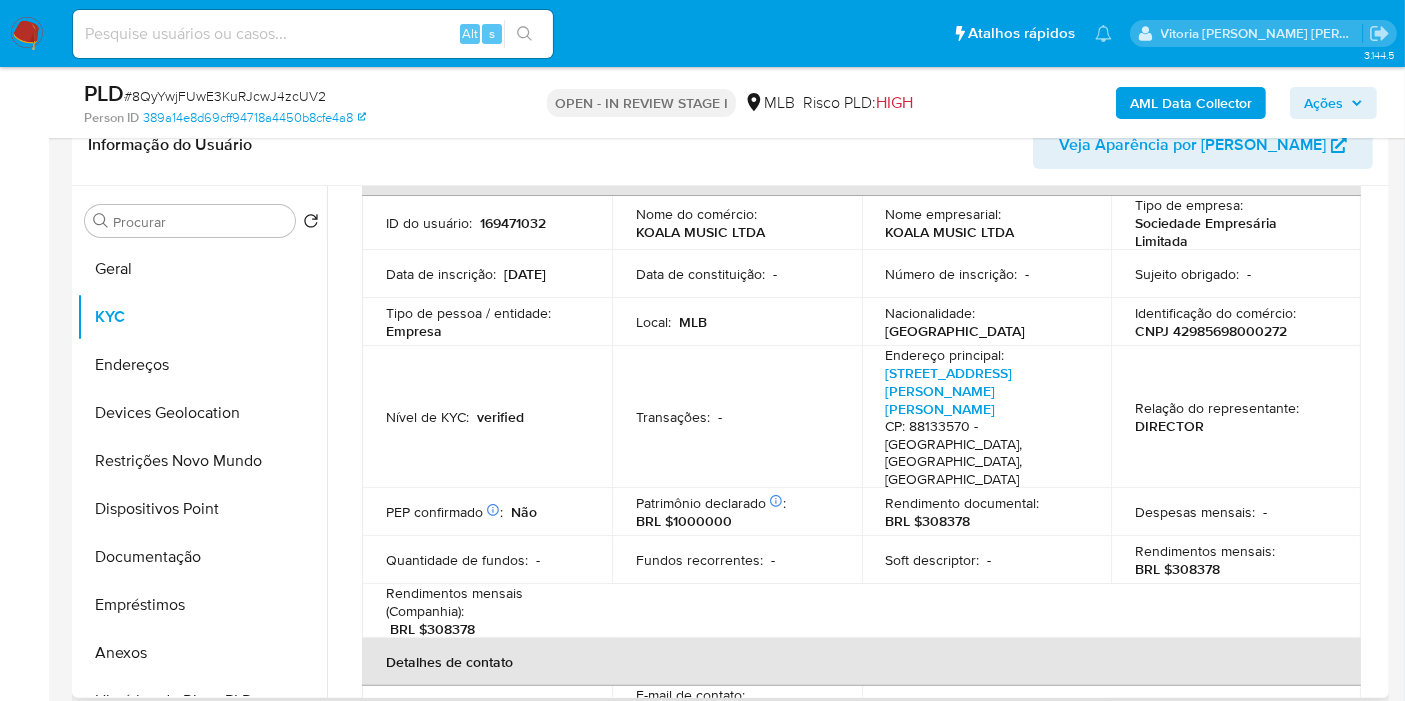 click on "169471032" at bounding box center [513, 223] 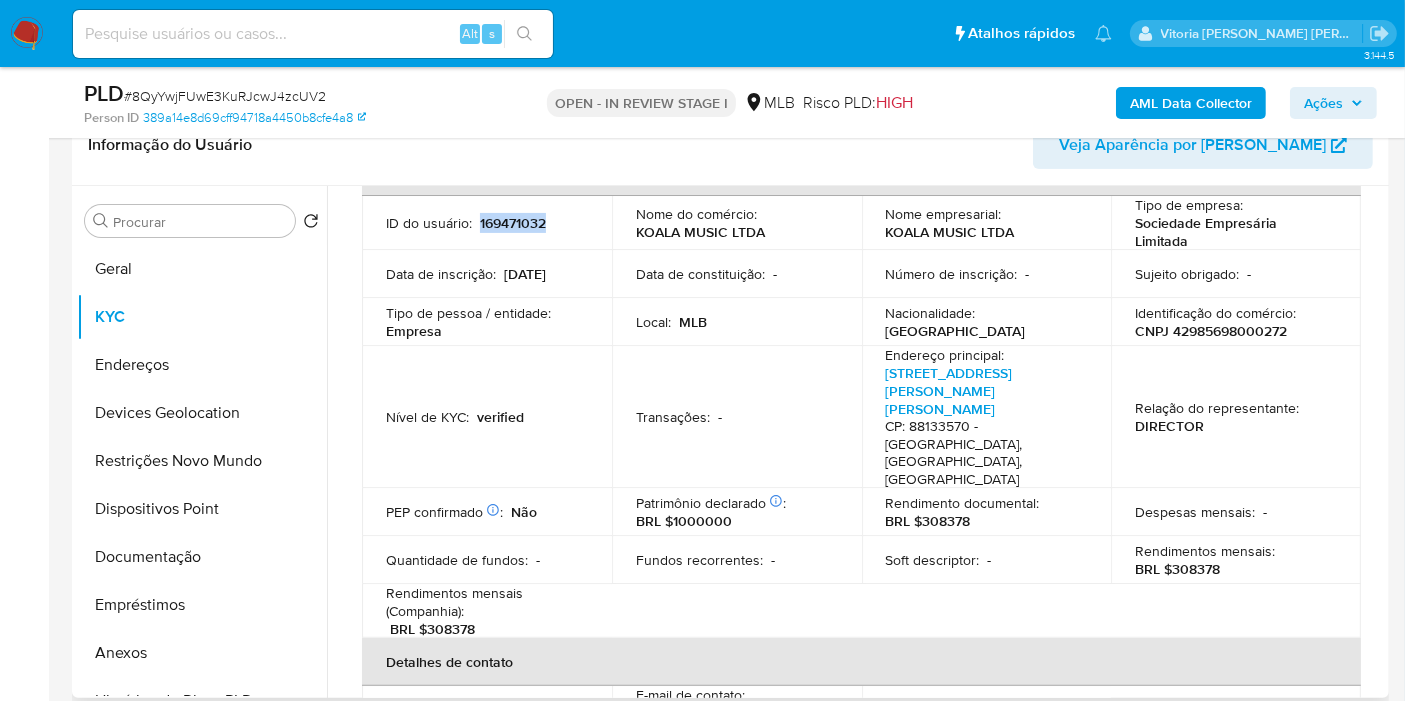 click on "169471032" at bounding box center [513, 223] 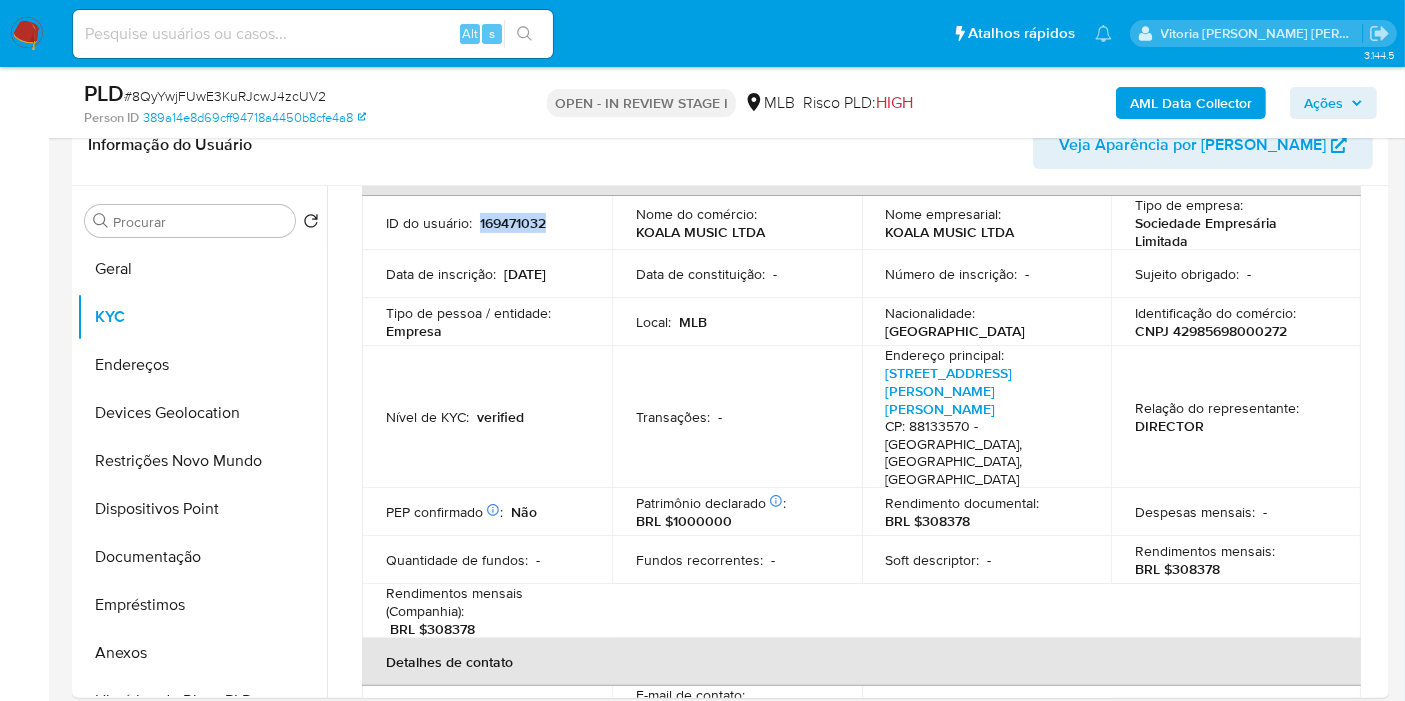copy on "169471032" 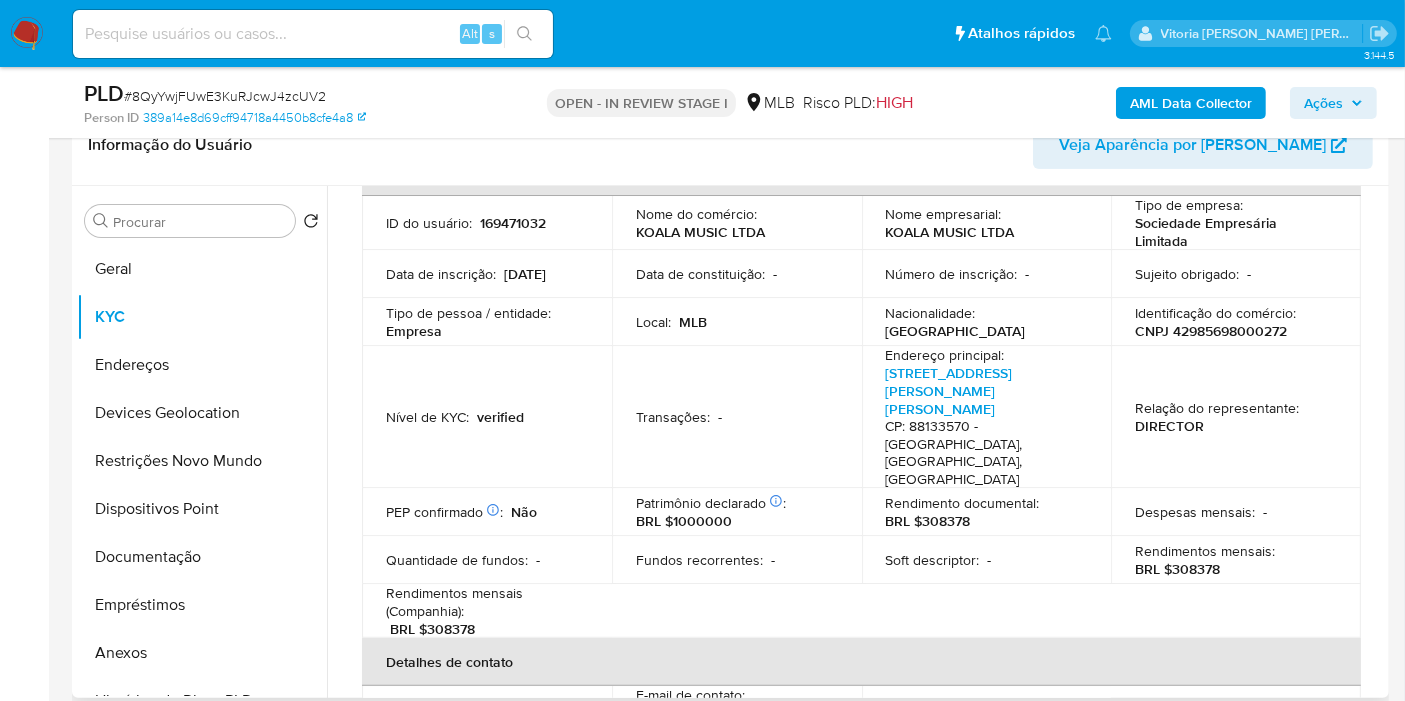click on "KOALA MUSIC LTDA" at bounding box center (700, 232) 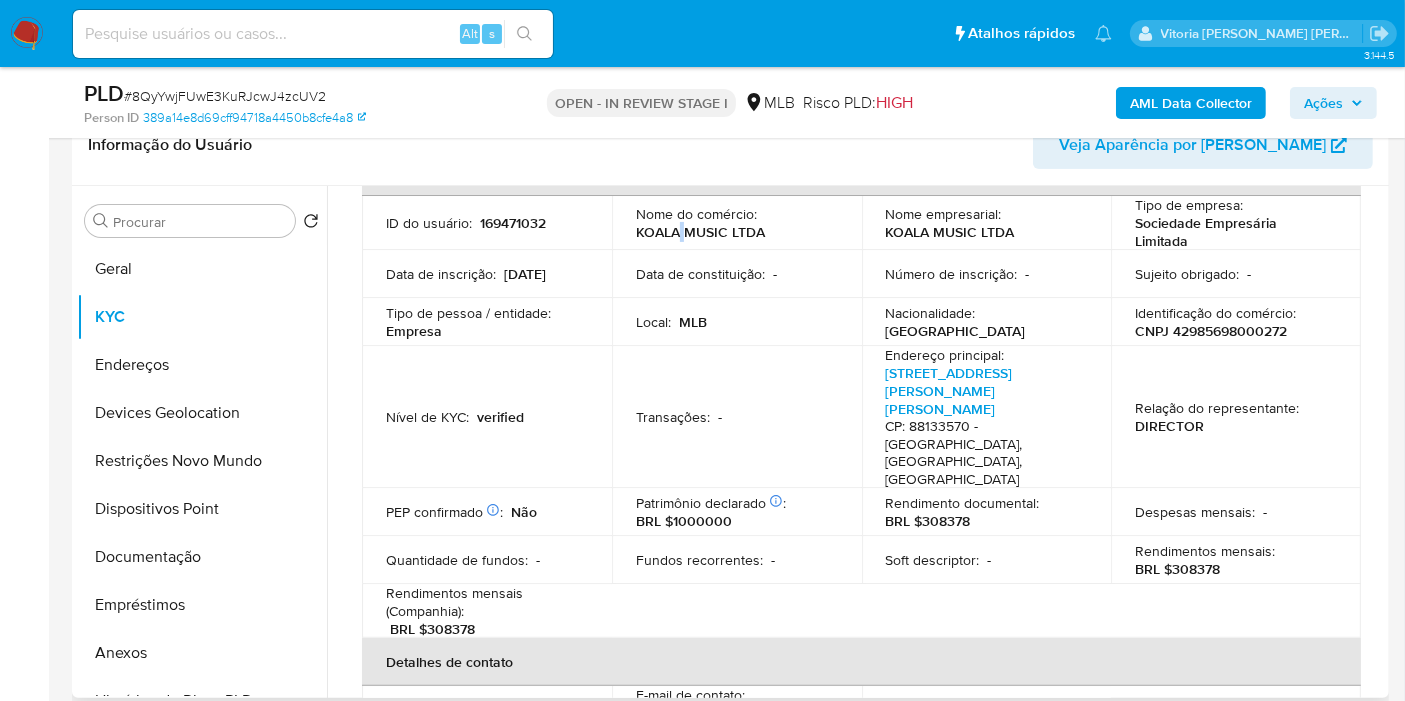 click on "KOALA MUSIC LTDA" at bounding box center (700, 232) 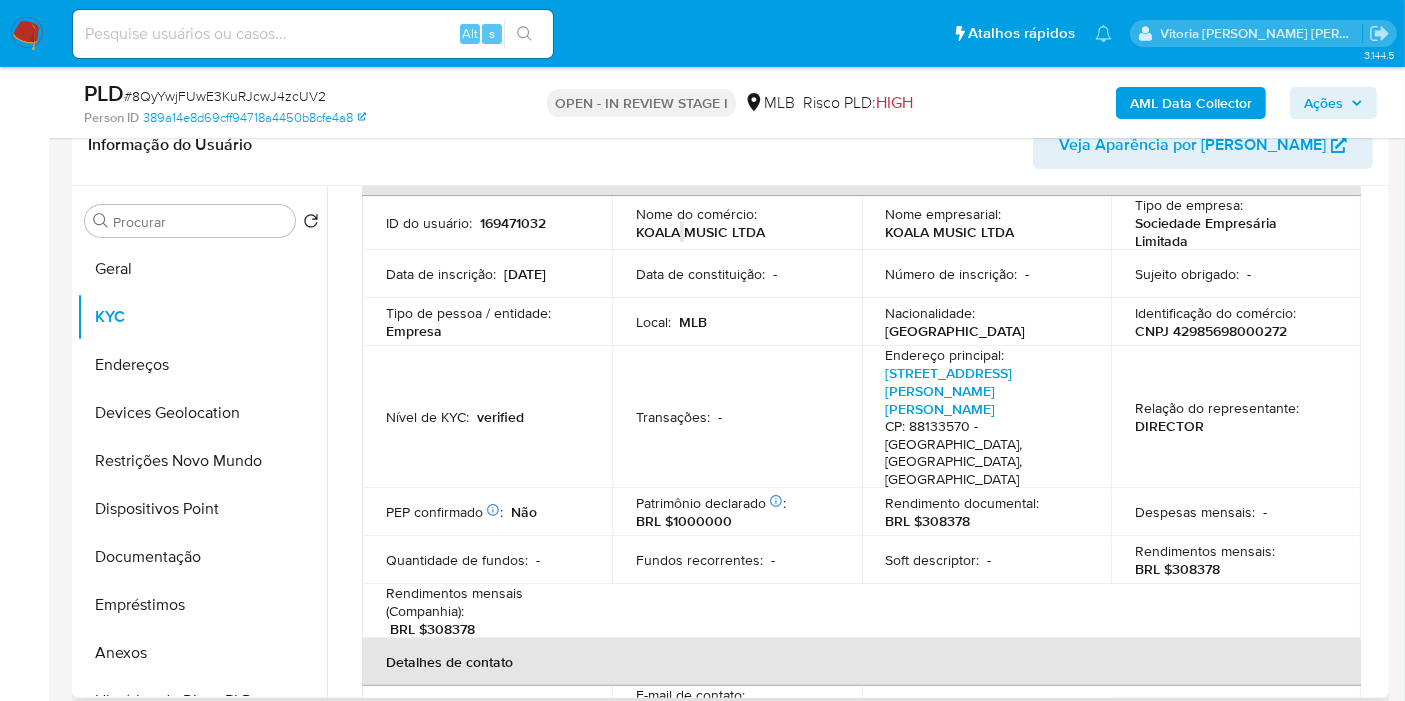 click on "KOALA MUSIC LTDA" at bounding box center [700, 232] 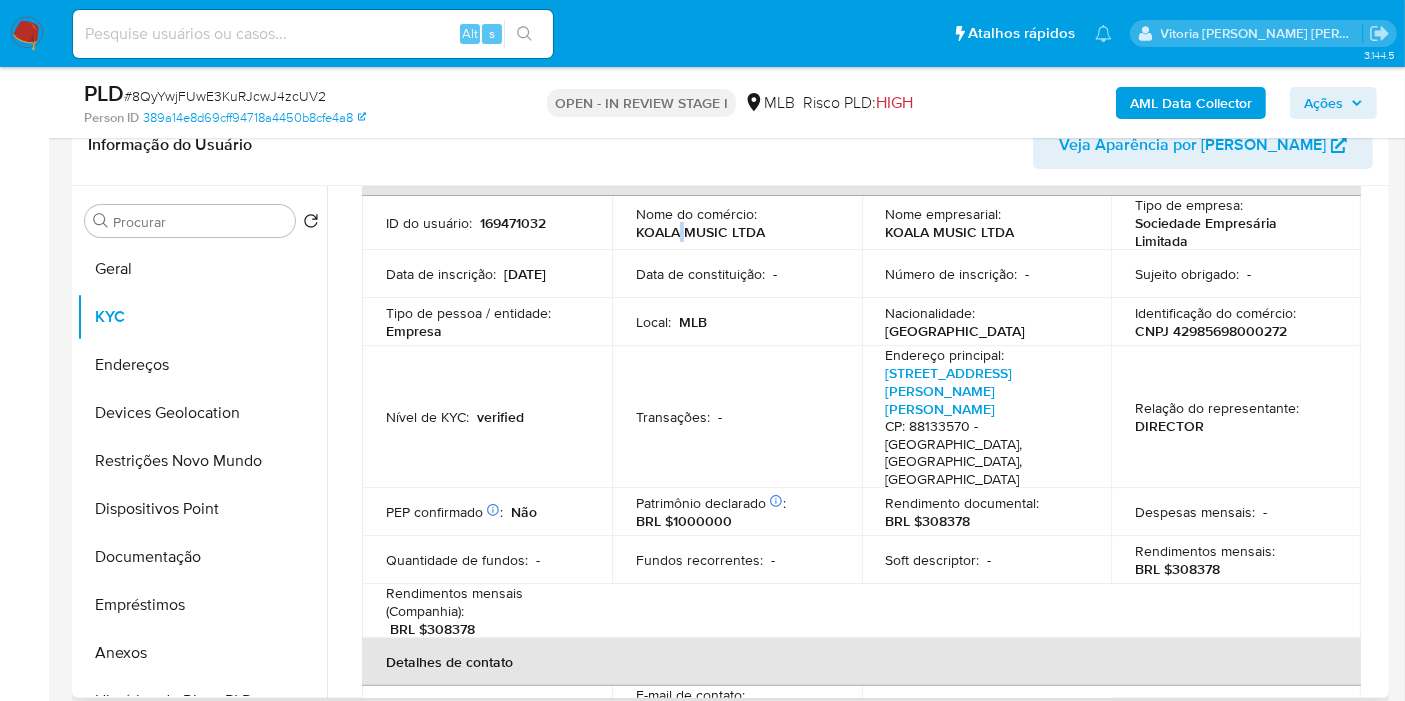 click on "KOALA MUSIC LTDA" at bounding box center [700, 232] 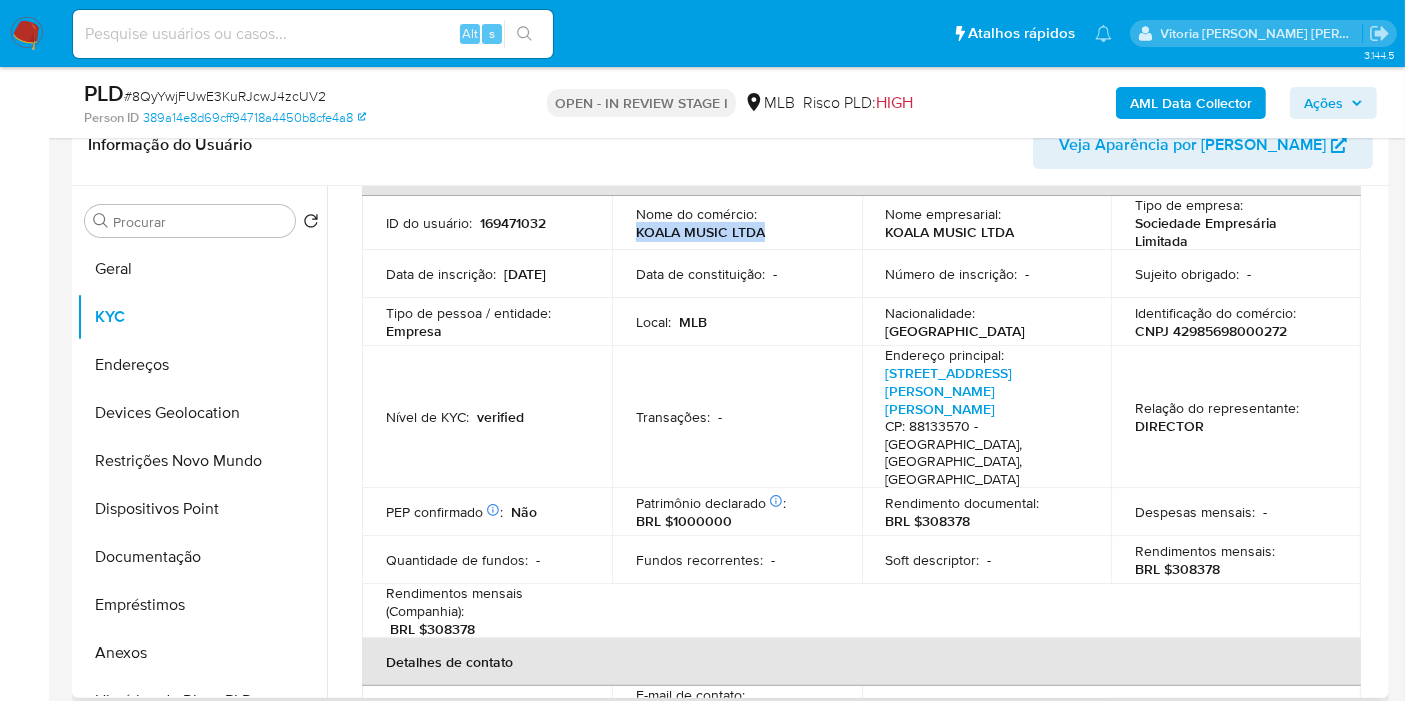 drag, startPoint x: 770, startPoint y: 229, endPoint x: 635, endPoint y: 226, distance: 135.03333 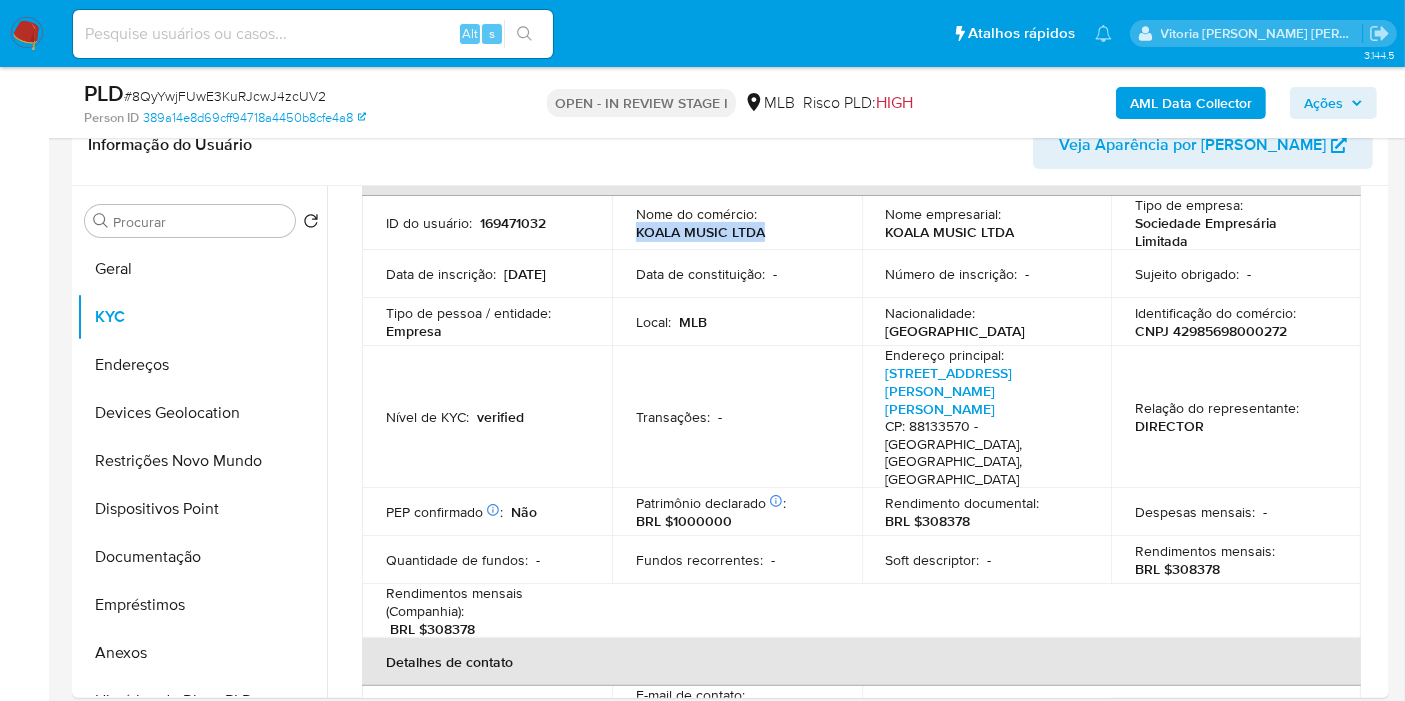 copy on "KOALA MUSIC LTDA" 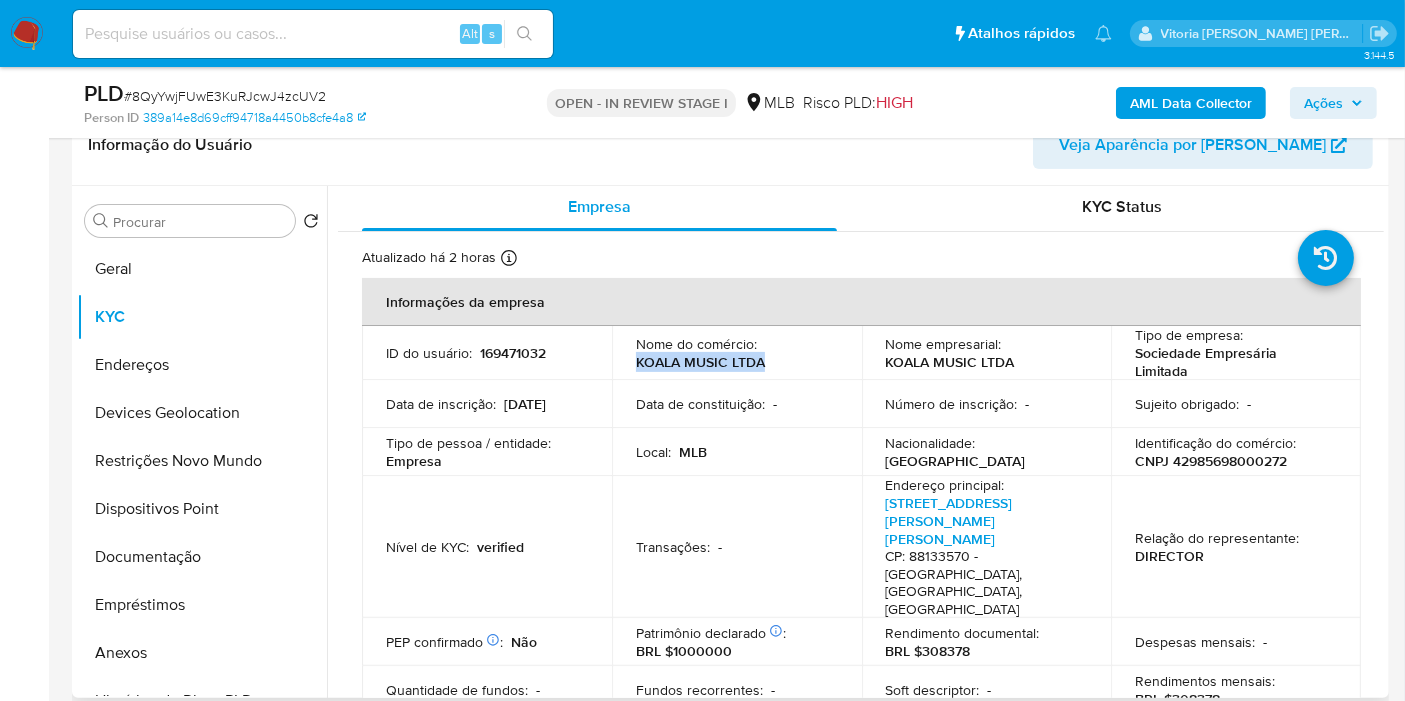 scroll, scrollTop: 0, scrollLeft: 0, axis: both 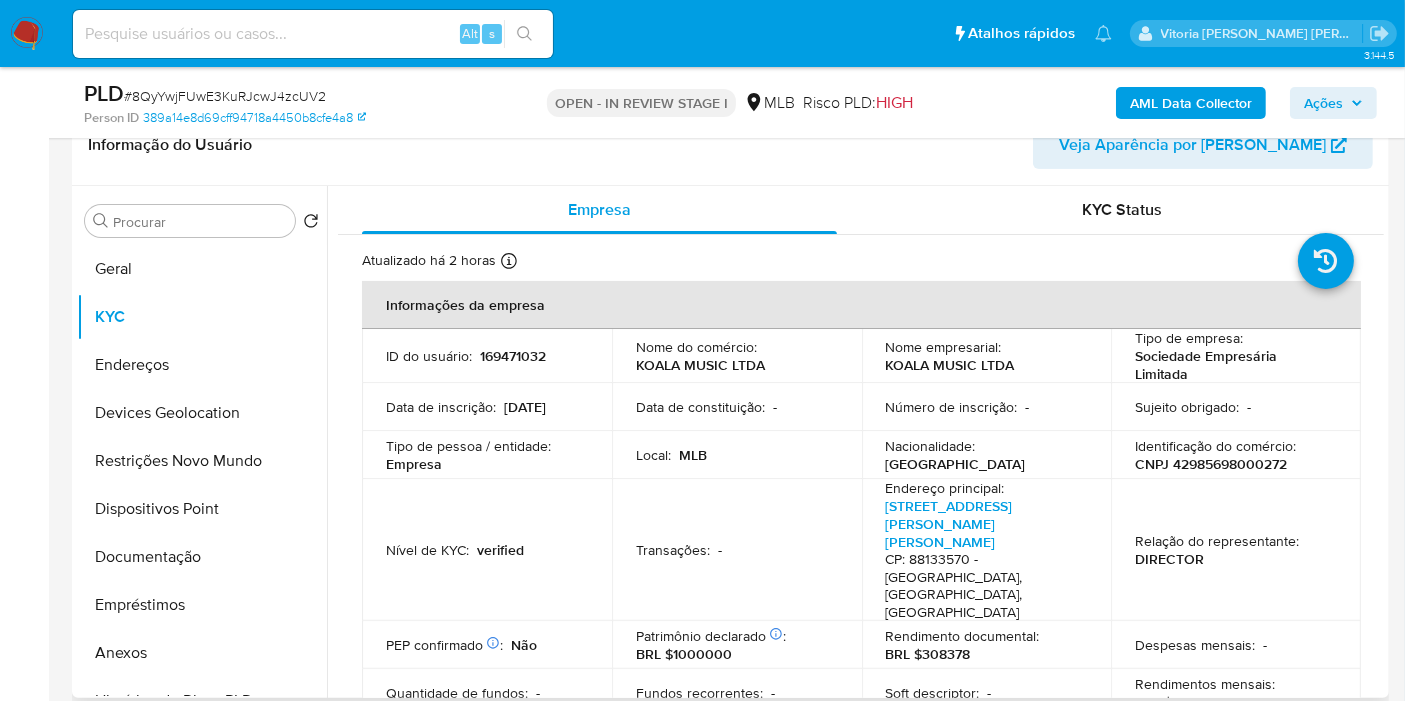 click on "CNPJ 42985698000272" at bounding box center (1211, 464) 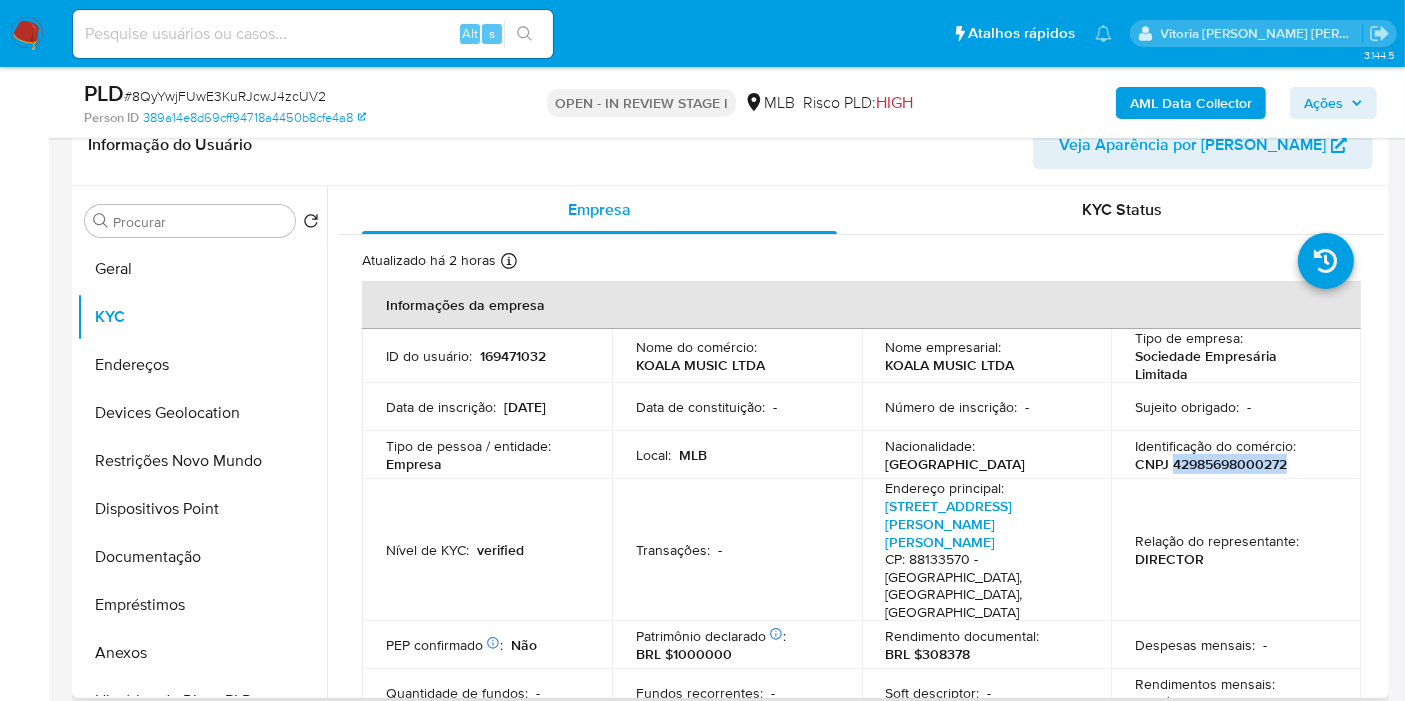 click on "CNPJ 42985698000272" at bounding box center [1211, 464] 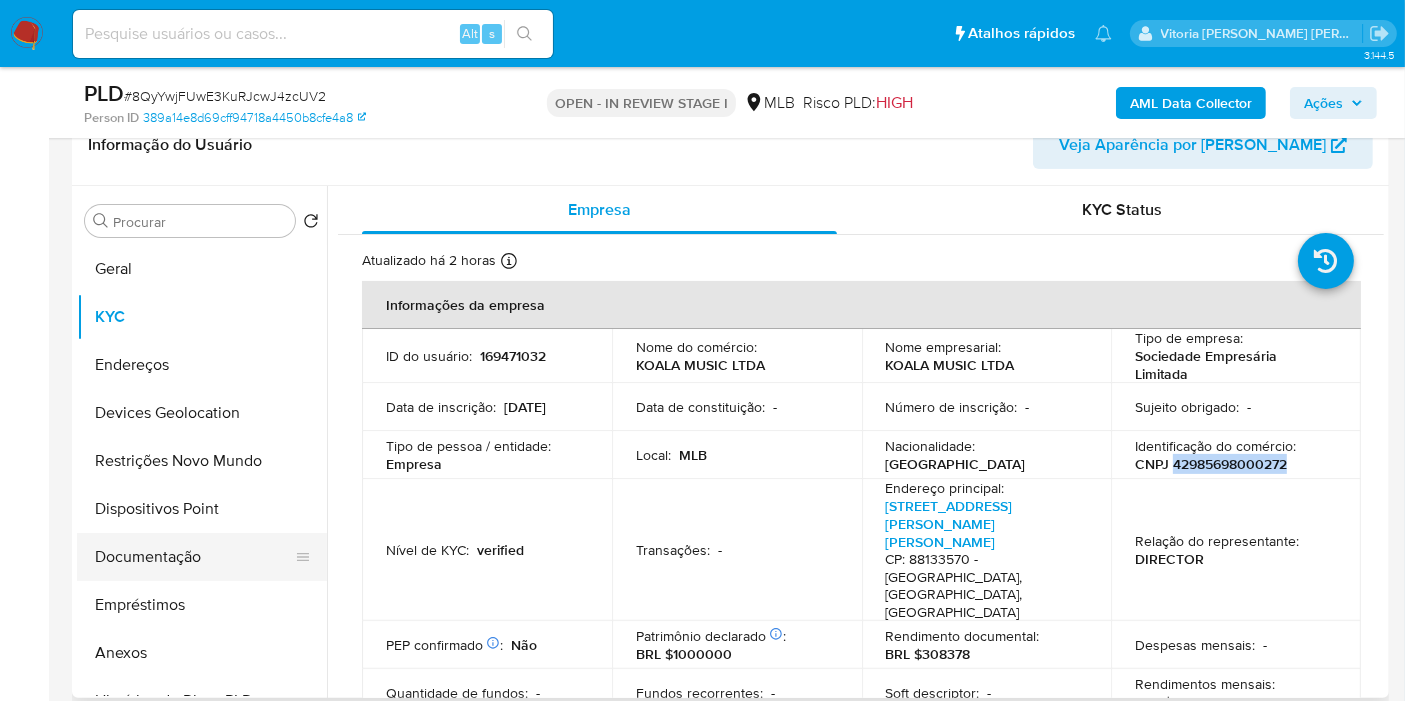 click on "Documentação" at bounding box center [194, 557] 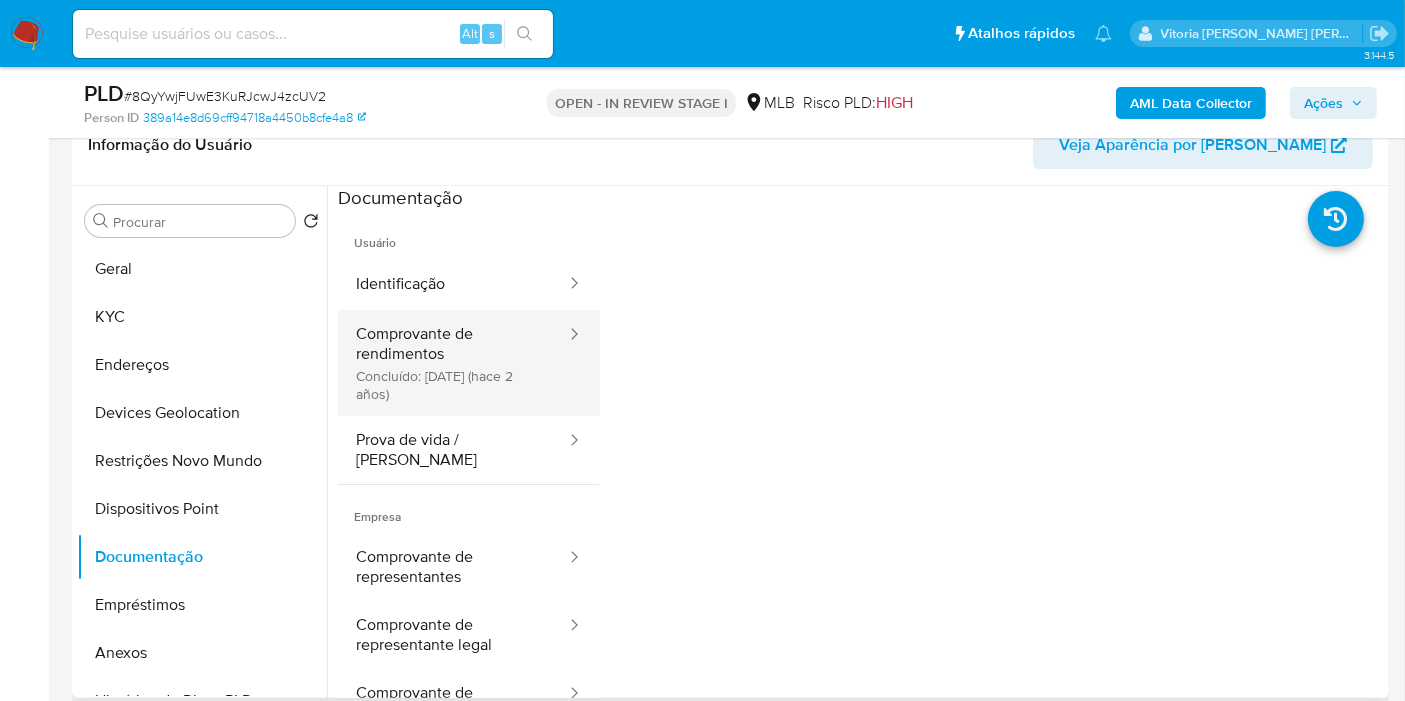 click on "Comprovante de rendimentos Concluído: 11/01/2023 (hace 2 años)" at bounding box center (453, 363) 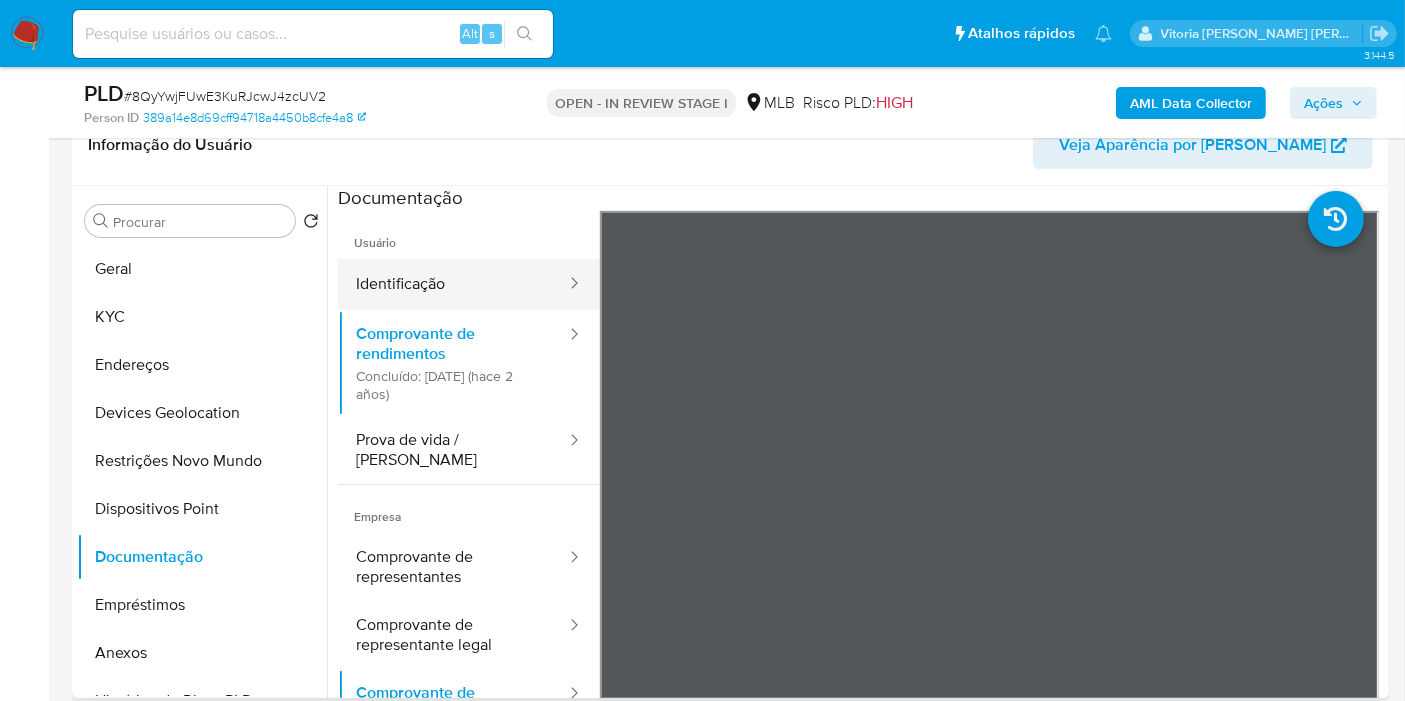 click on "Identificação" at bounding box center [453, 284] 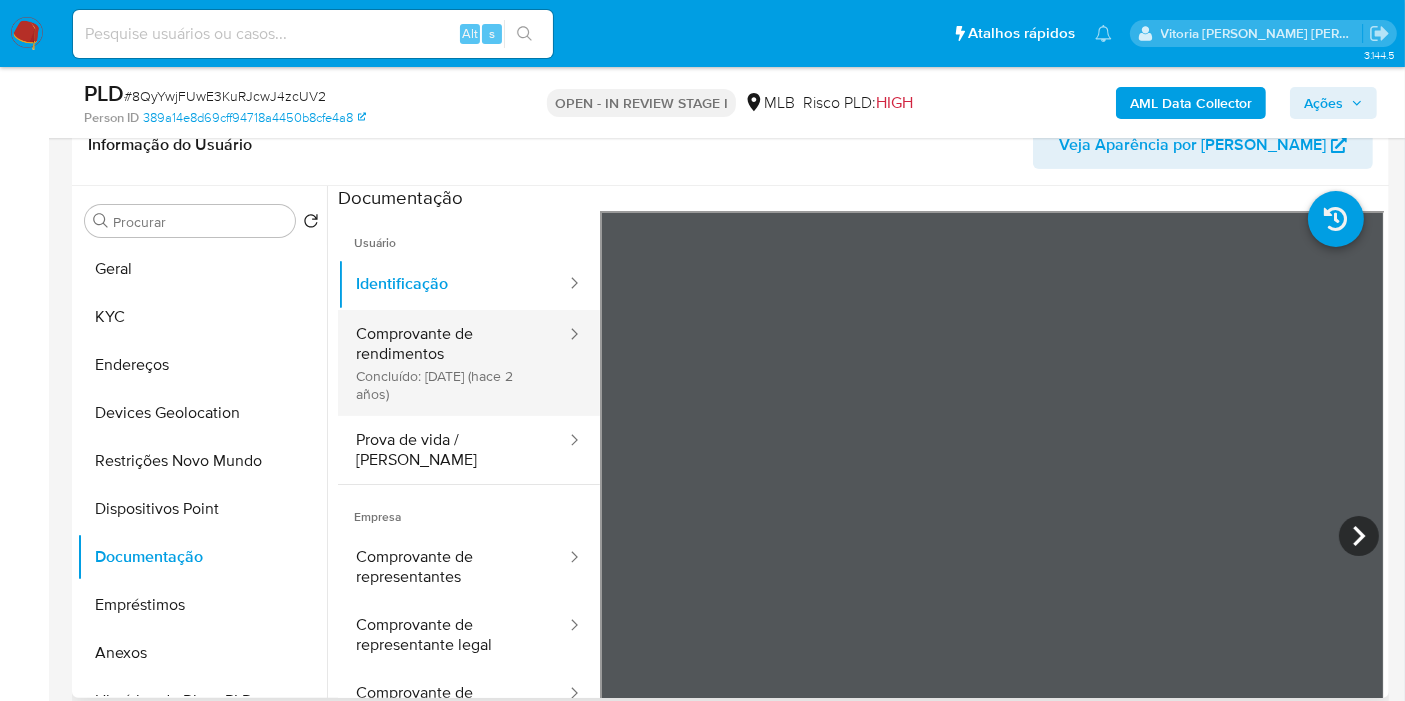 click on "Comprovante de rendimentos Concluído: 11/01/2023 (hace 2 años)" at bounding box center (453, 363) 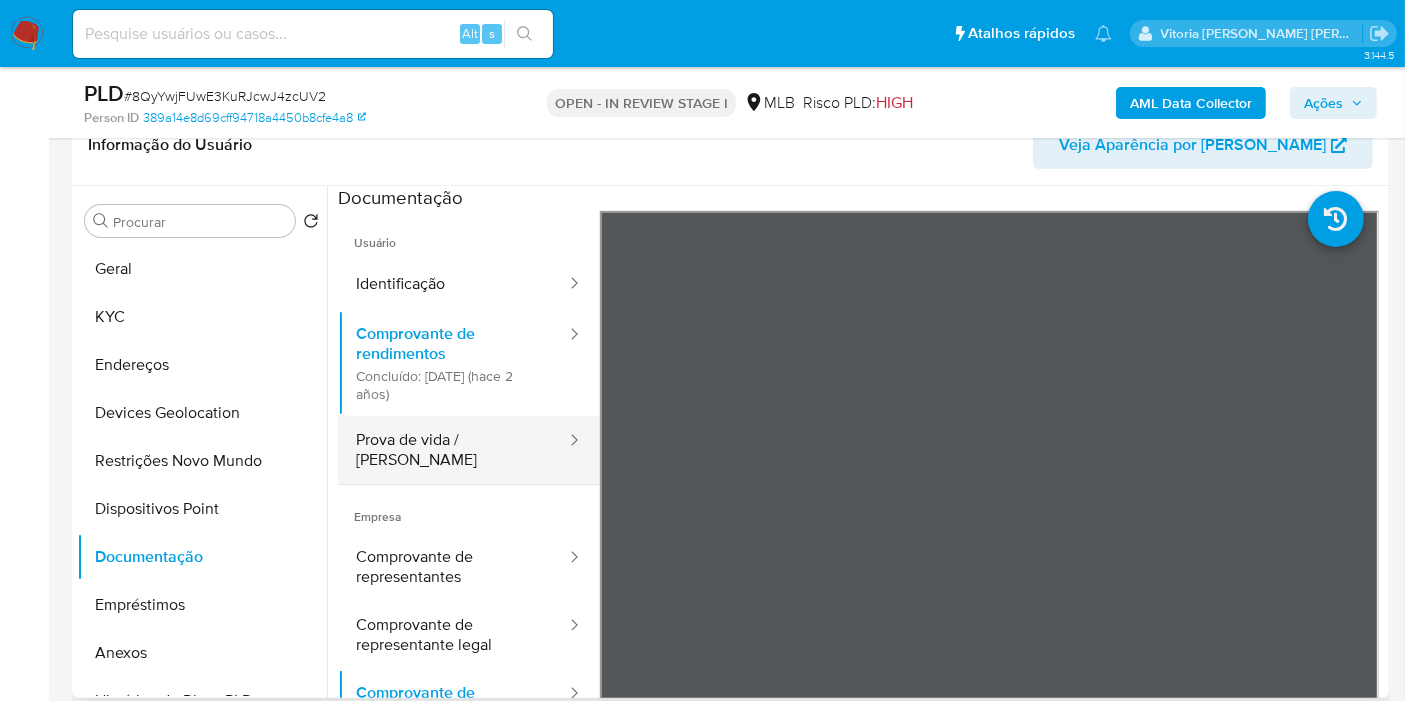 click on "Prova de vida / [PERSON_NAME]" at bounding box center (453, 450) 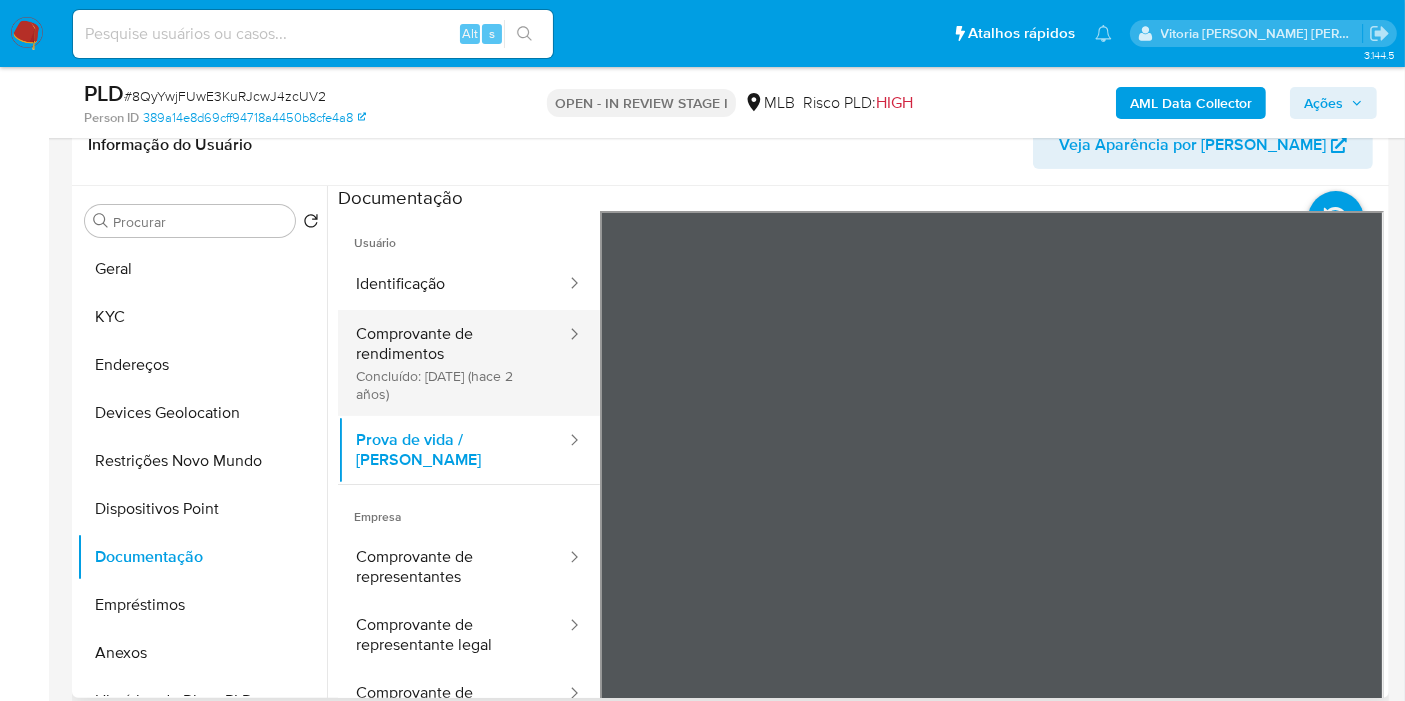 click on "Comprovante de rendimentos Concluído: 11/01/2023 (hace 2 años)" at bounding box center (453, 363) 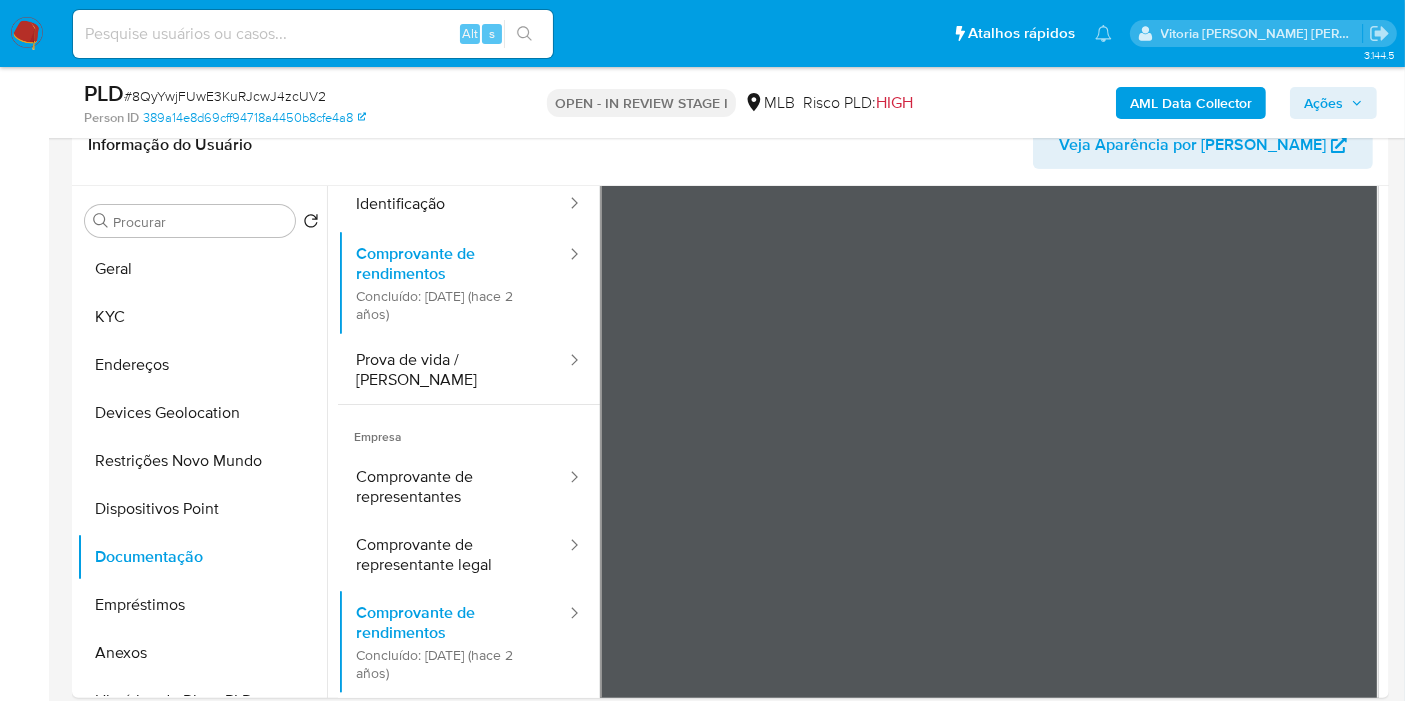 scroll, scrollTop: 111, scrollLeft: 0, axis: vertical 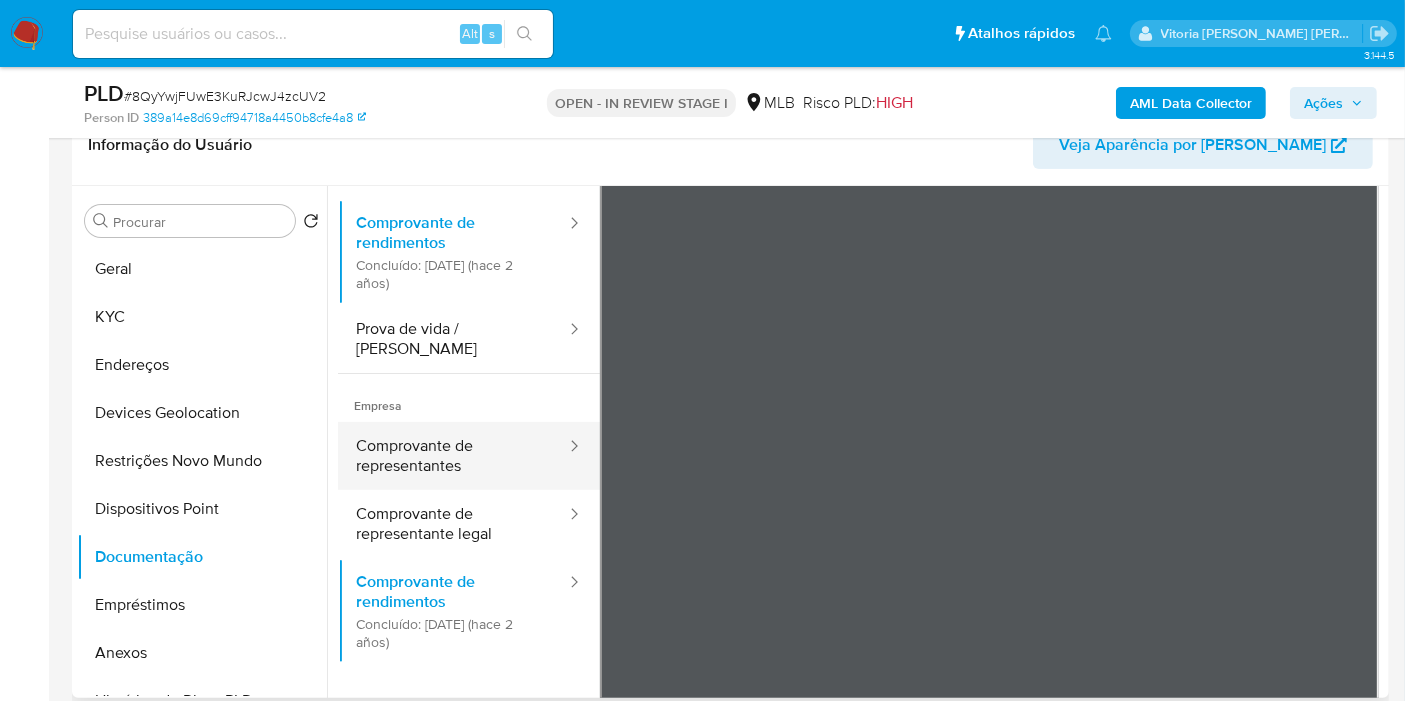 click on "Comprovante de representantes" at bounding box center [453, 456] 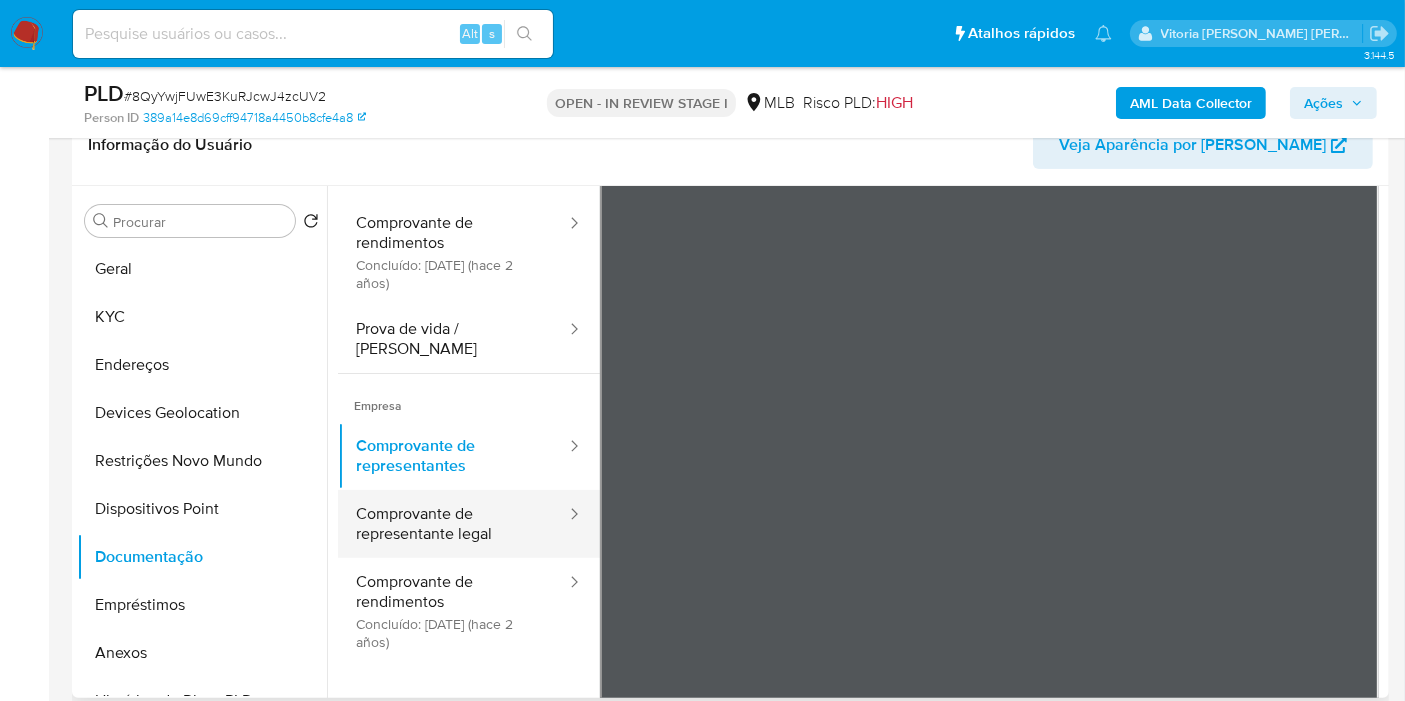 click on "Comprovante de representante legal" at bounding box center [453, 524] 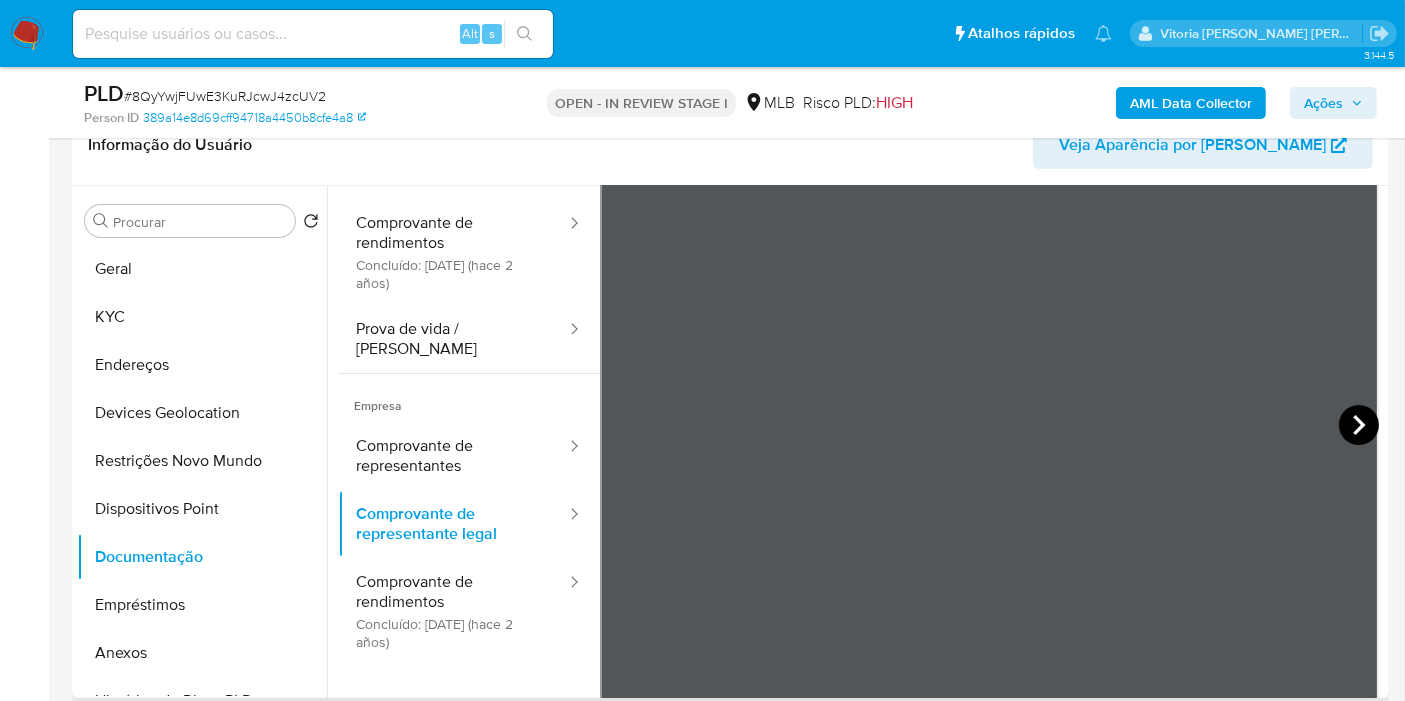 click 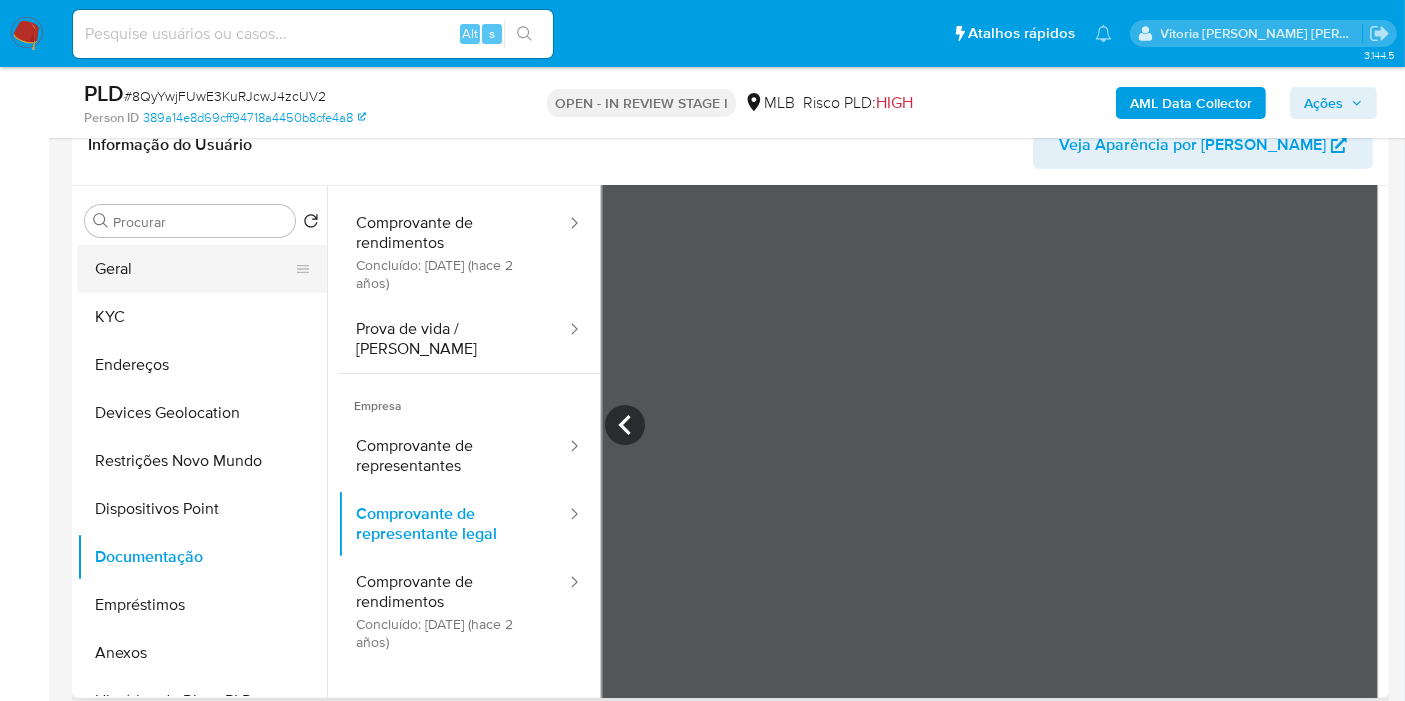 click on "Geral" at bounding box center [194, 269] 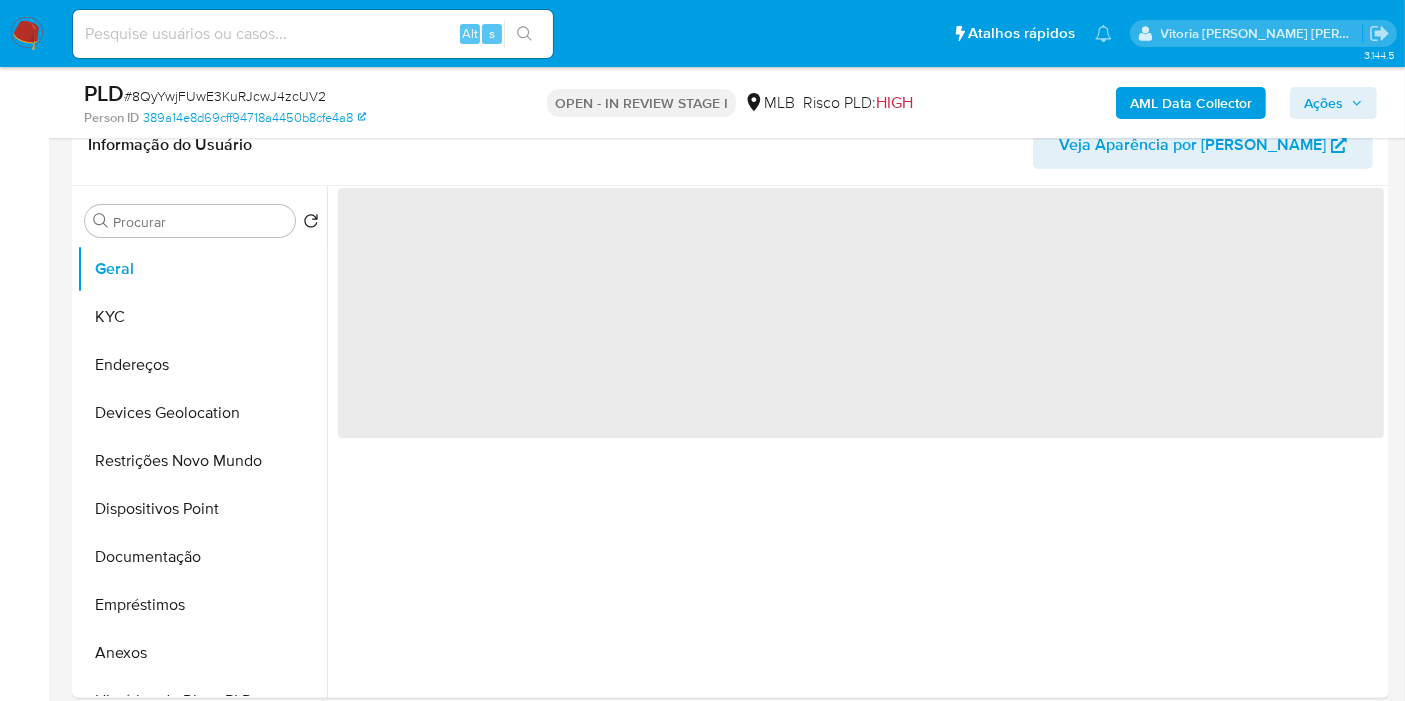 scroll, scrollTop: 0, scrollLeft: 0, axis: both 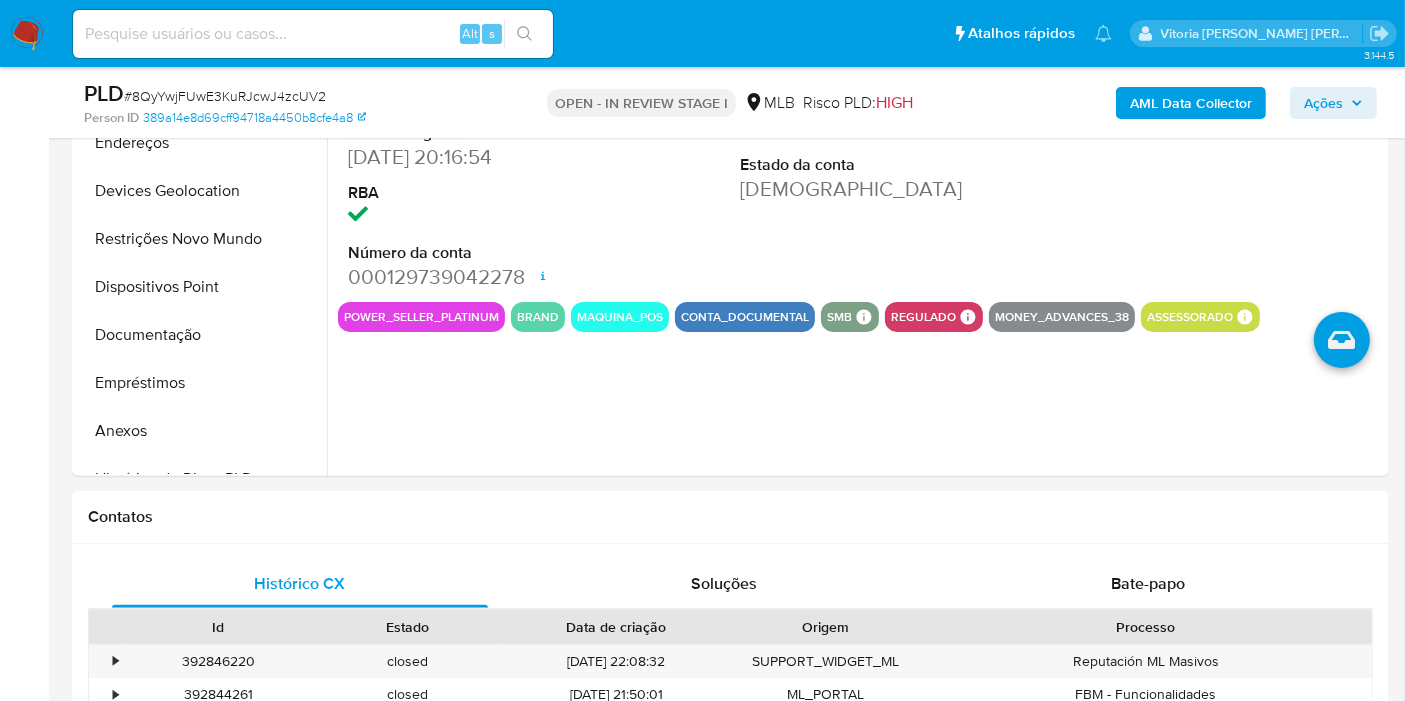 type 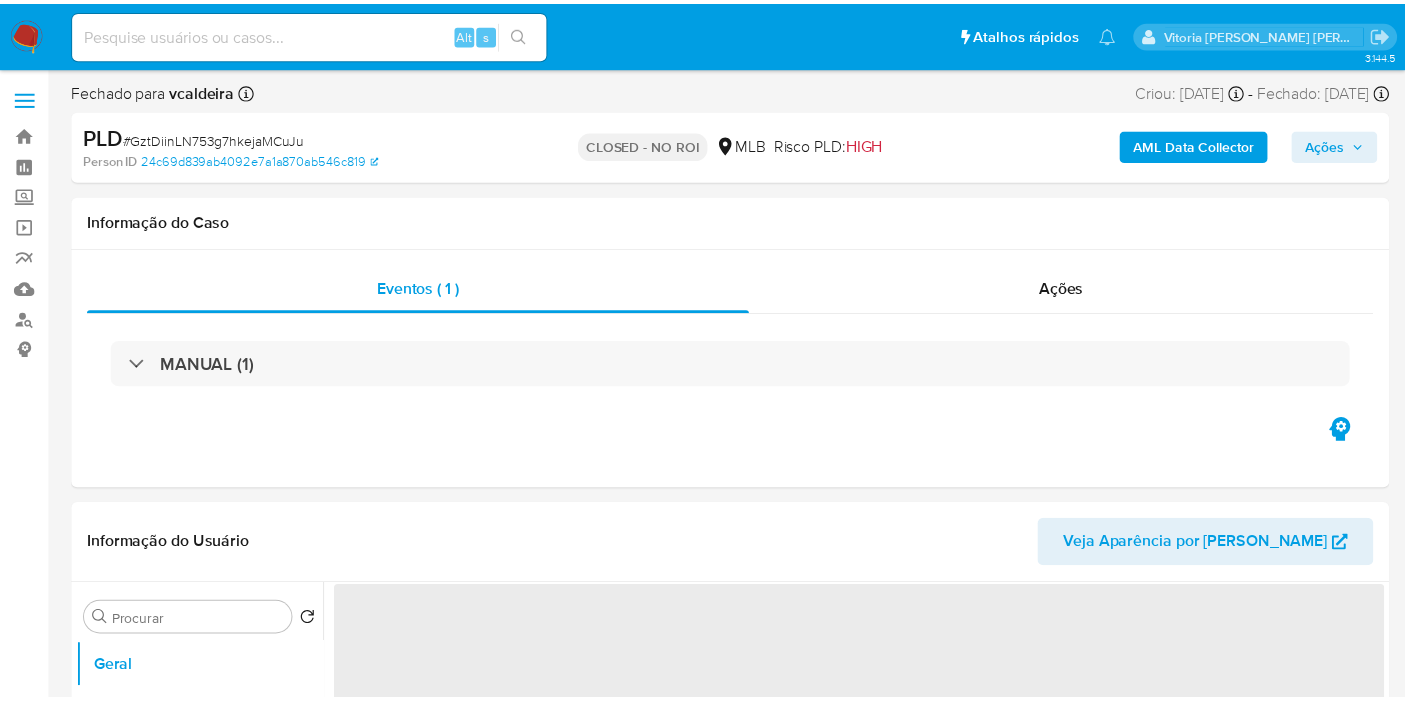 scroll, scrollTop: 0, scrollLeft: 0, axis: both 